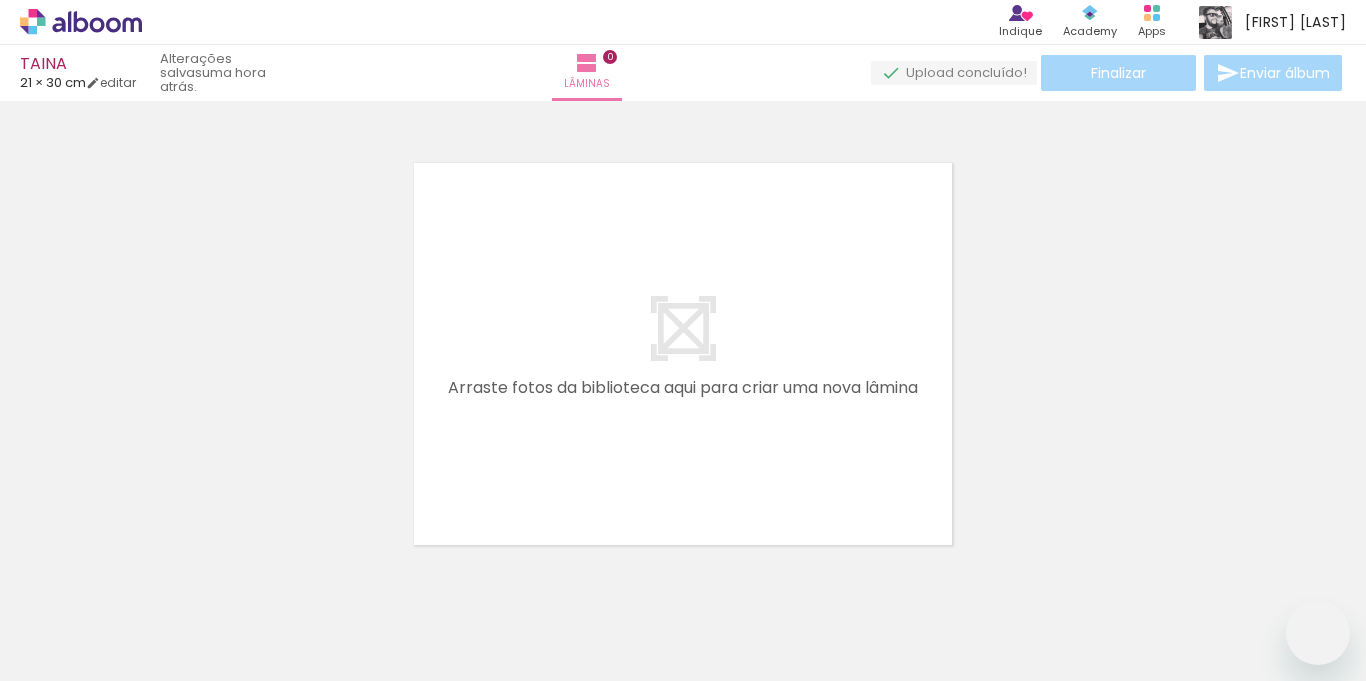 scroll, scrollTop: 0, scrollLeft: 0, axis: both 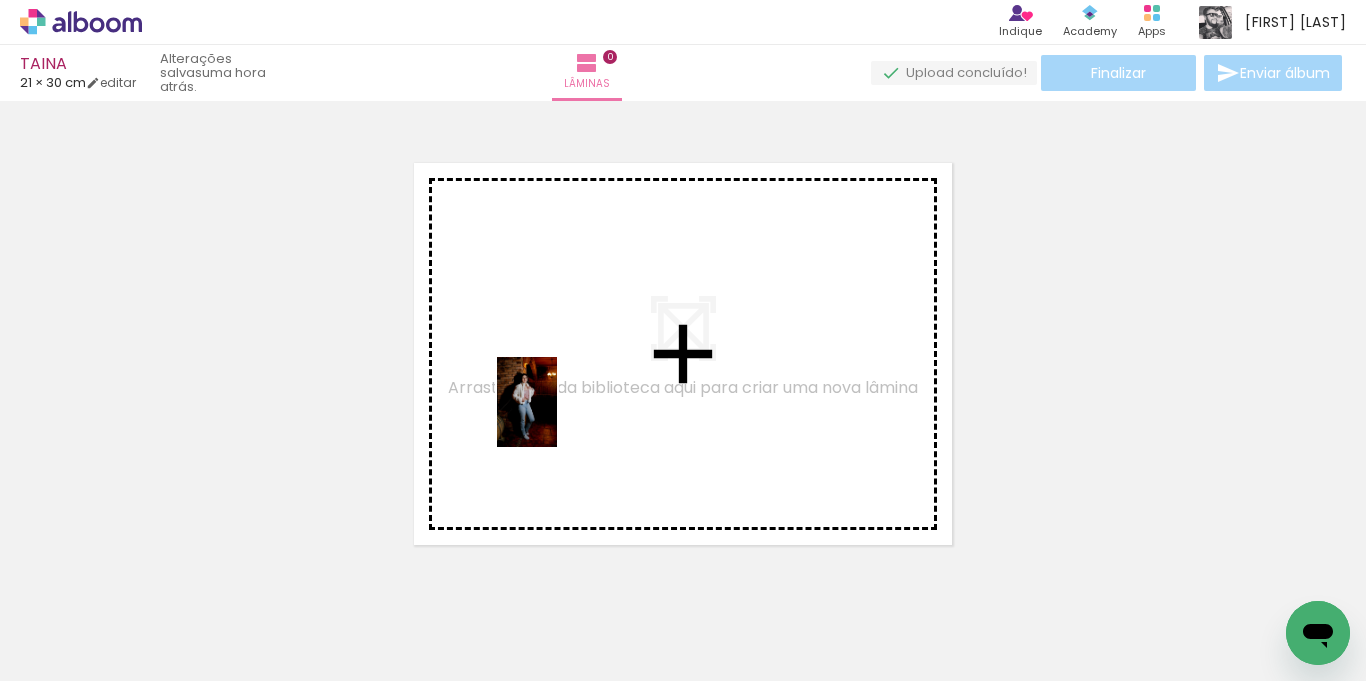 drag, startPoint x: 329, startPoint y: 555, endPoint x: 557, endPoint y: 417, distance: 266.51077 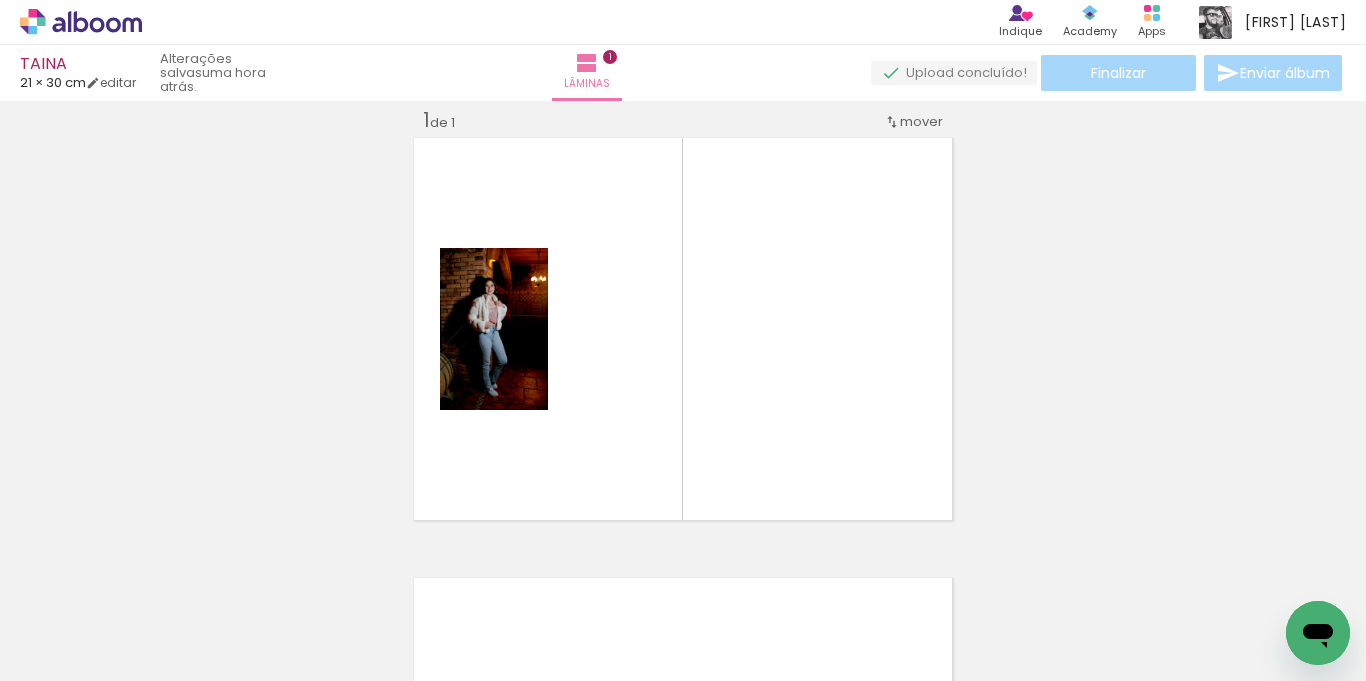 scroll, scrollTop: 26, scrollLeft: 0, axis: vertical 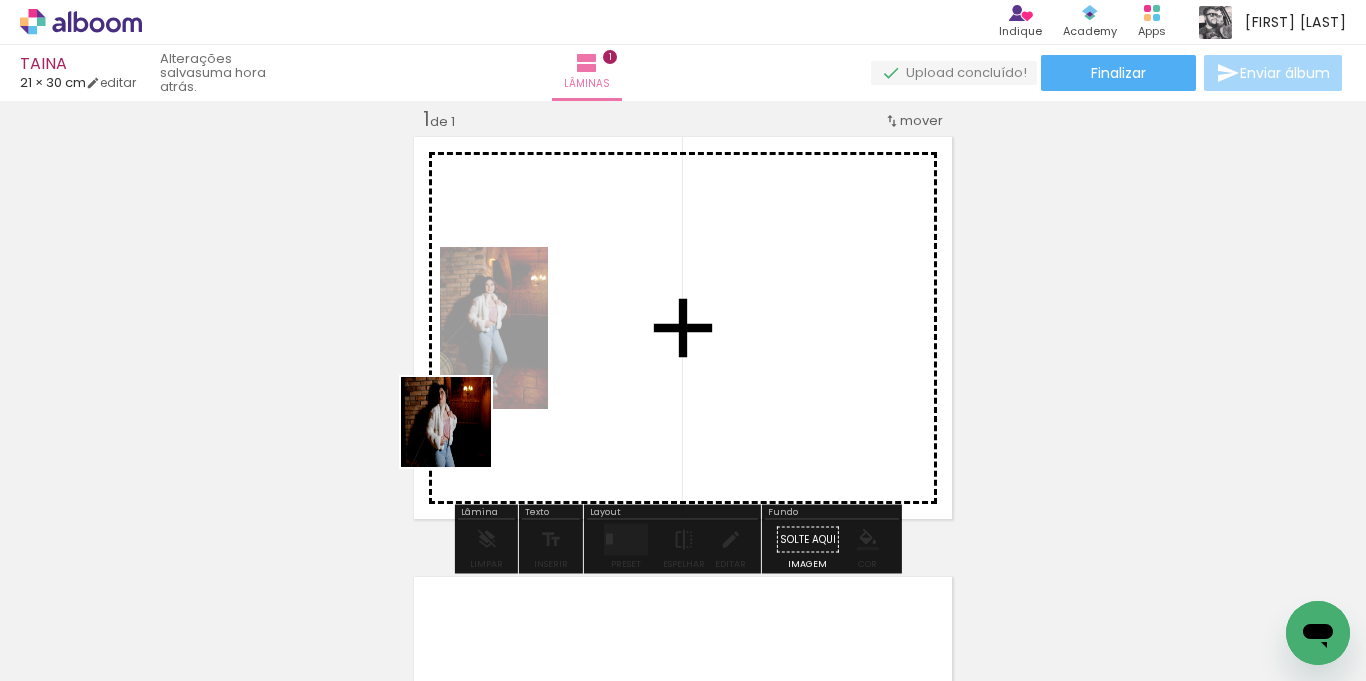 drag, startPoint x: 285, startPoint y: 612, endPoint x: 499, endPoint y: 402, distance: 299.82663 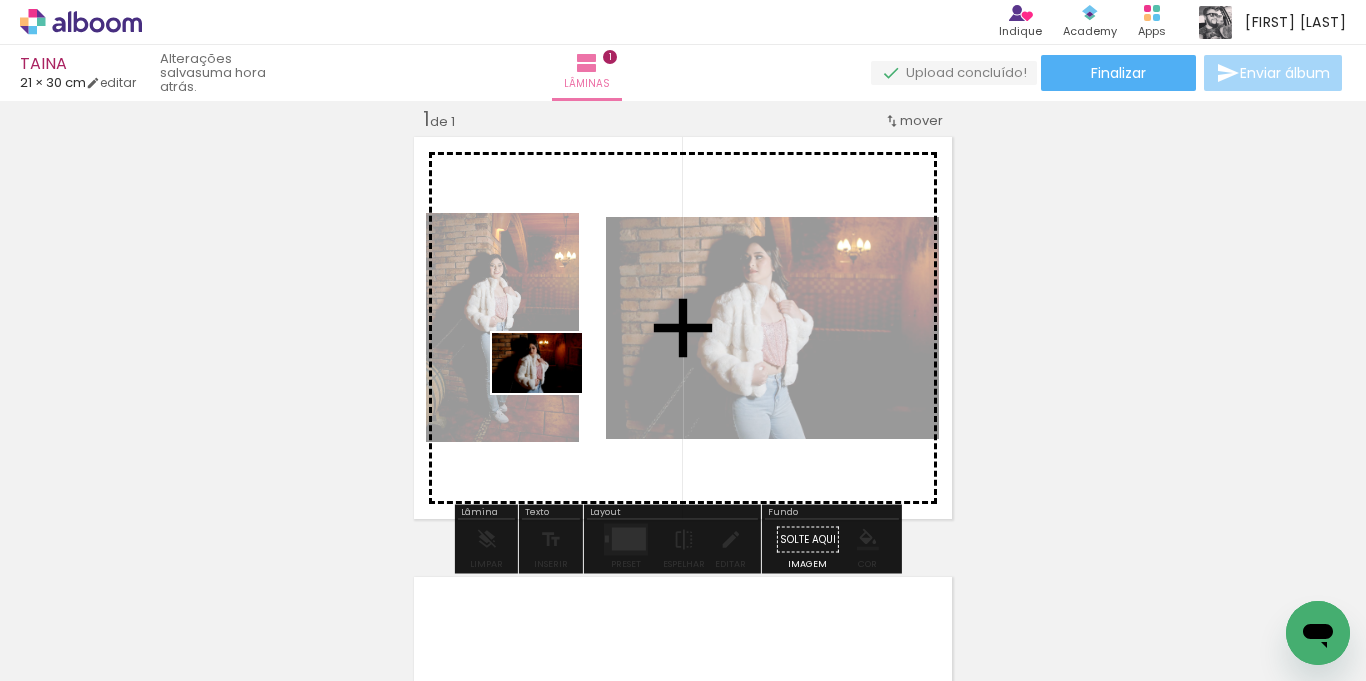 drag, startPoint x: 438, startPoint y: 567, endPoint x: 552, endPoint y: 393, distance: 208.01923 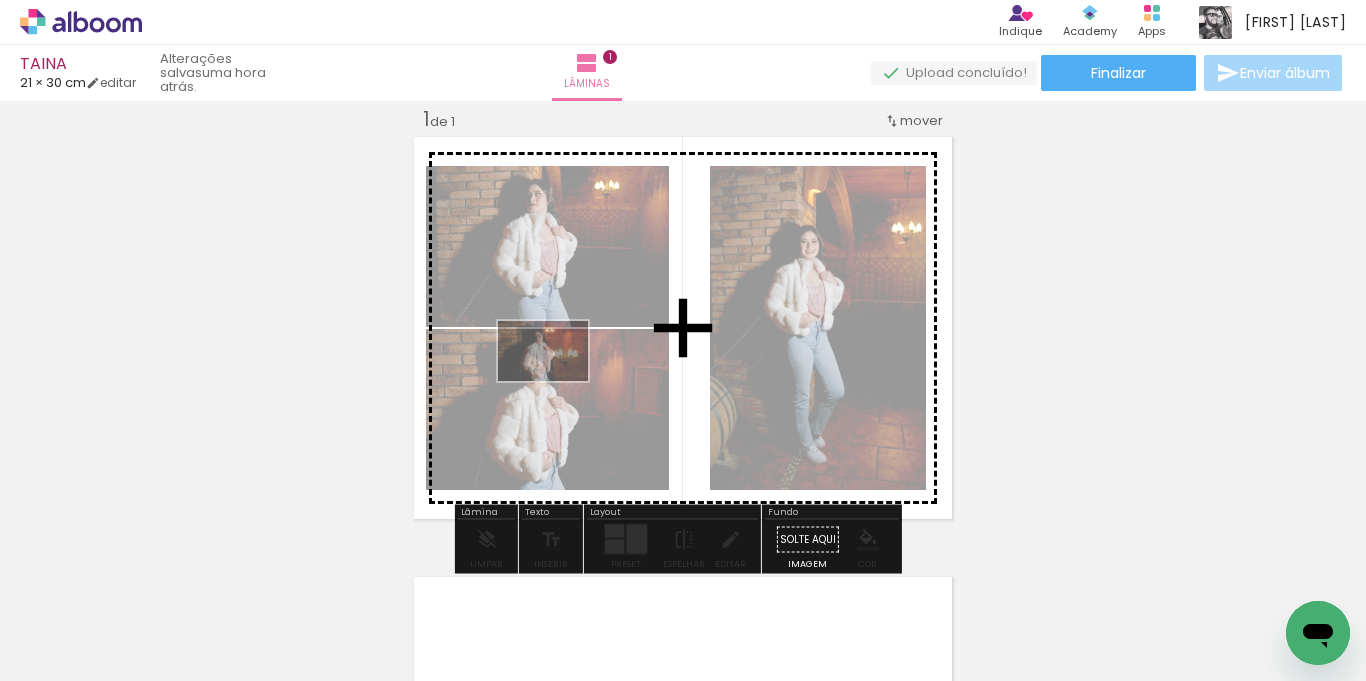 drag, startPoint x: 437, startPoint y: 609, endPoint x: 164, endPoint y: 620, distance: 273.22153 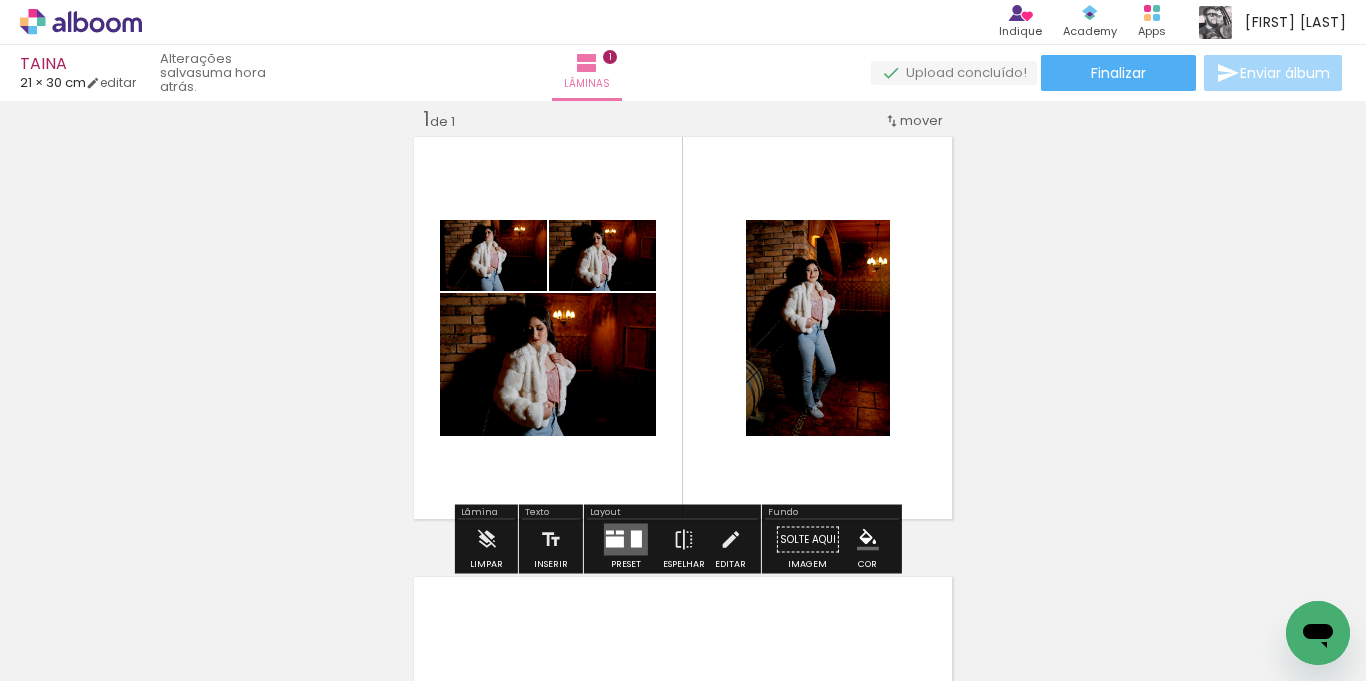 click on "Todas as fotos" at bounding box center [56, 620] 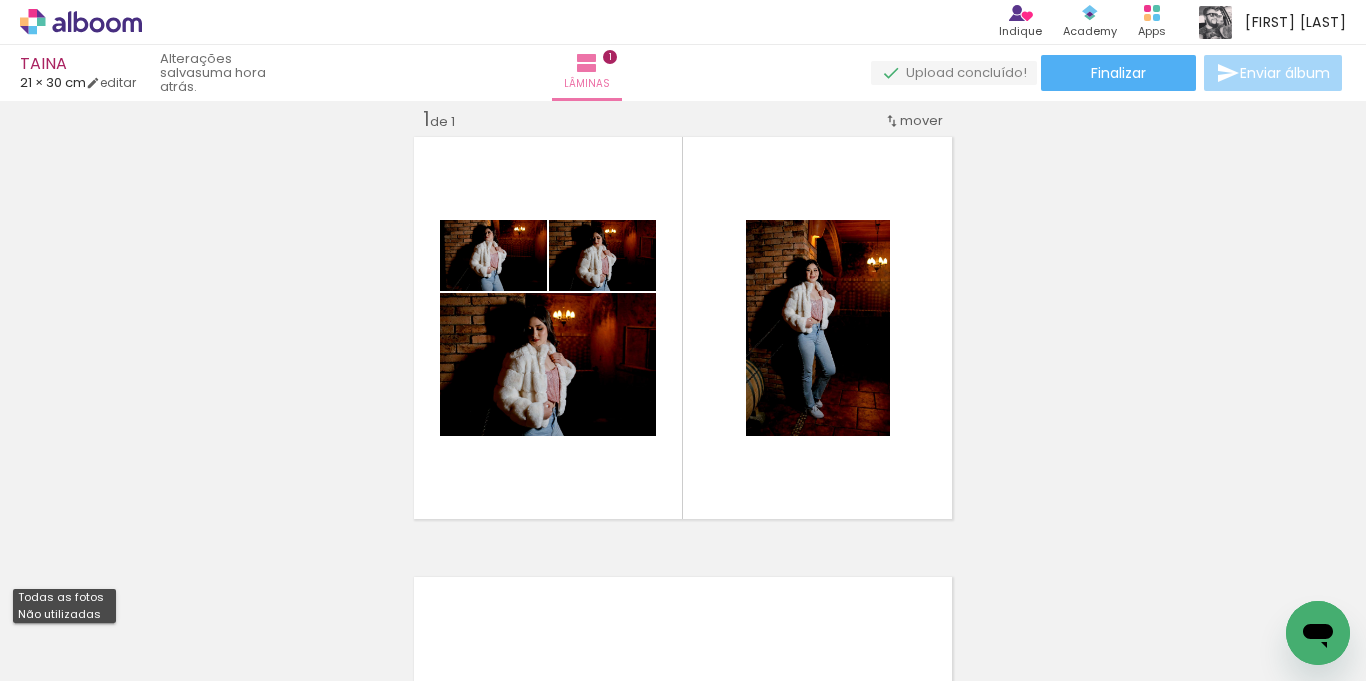 click on "Não utilizadas" at bounding box center (0, 0) 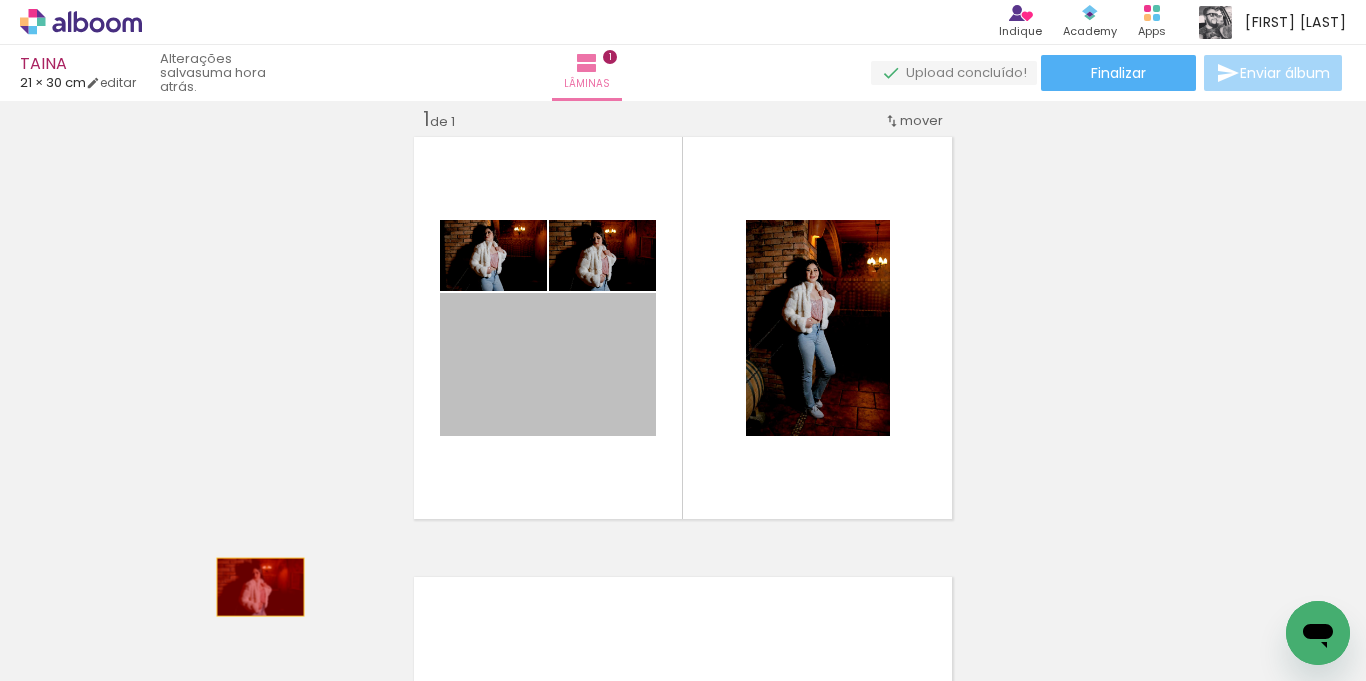 drag, startPoint x: 573, startPoint y: 352, endPoint x: 221, endPoint y: 606, distance: 434.07373 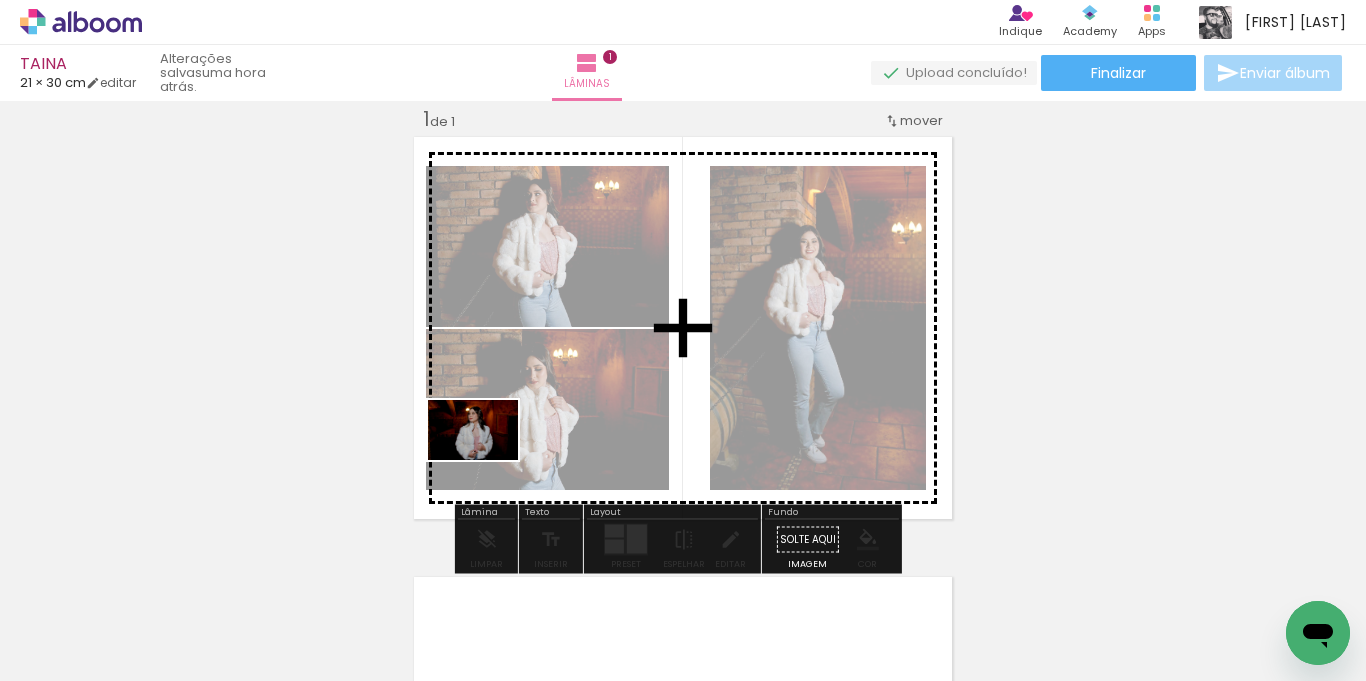 drag, startPoint x: 231, startPoint y: 613, endPoint x: 491, endPoint y: 455, distance: 304.24332 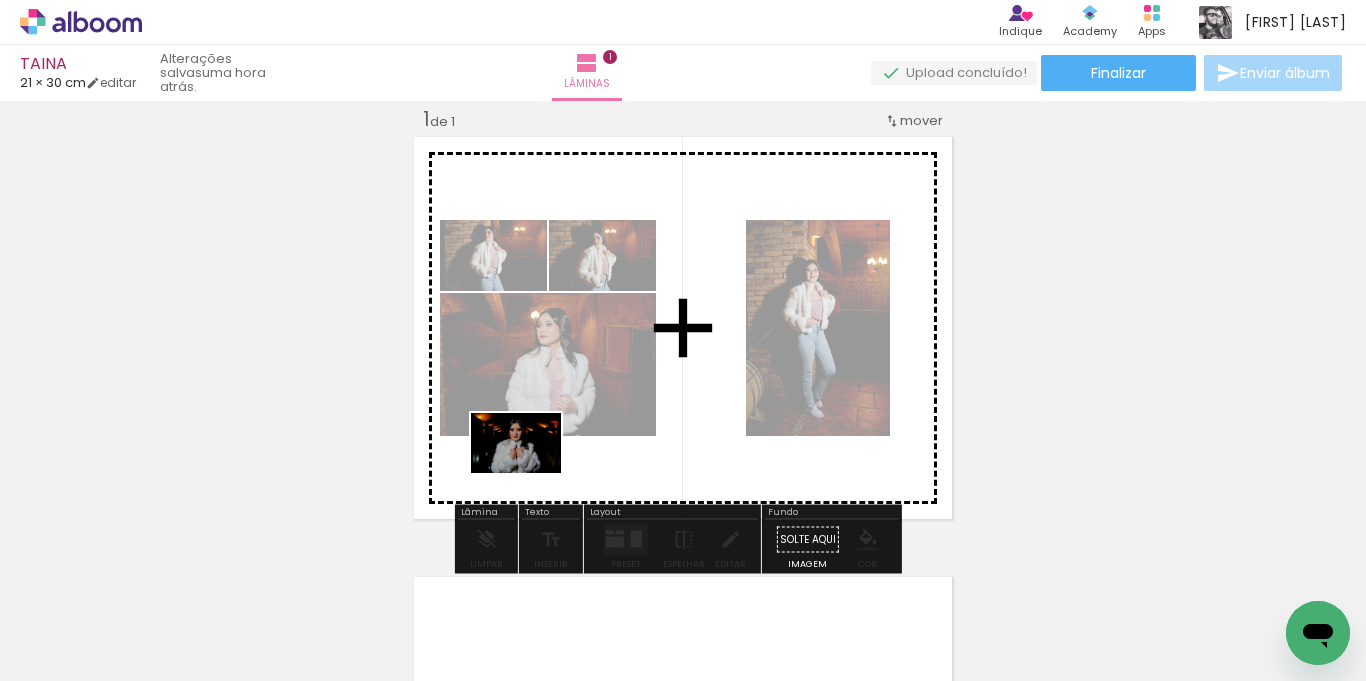 drag, startPoint x: 229, startPoint y: 635, endPoint x: 531, endPoint y: 473, distance: 342.70688 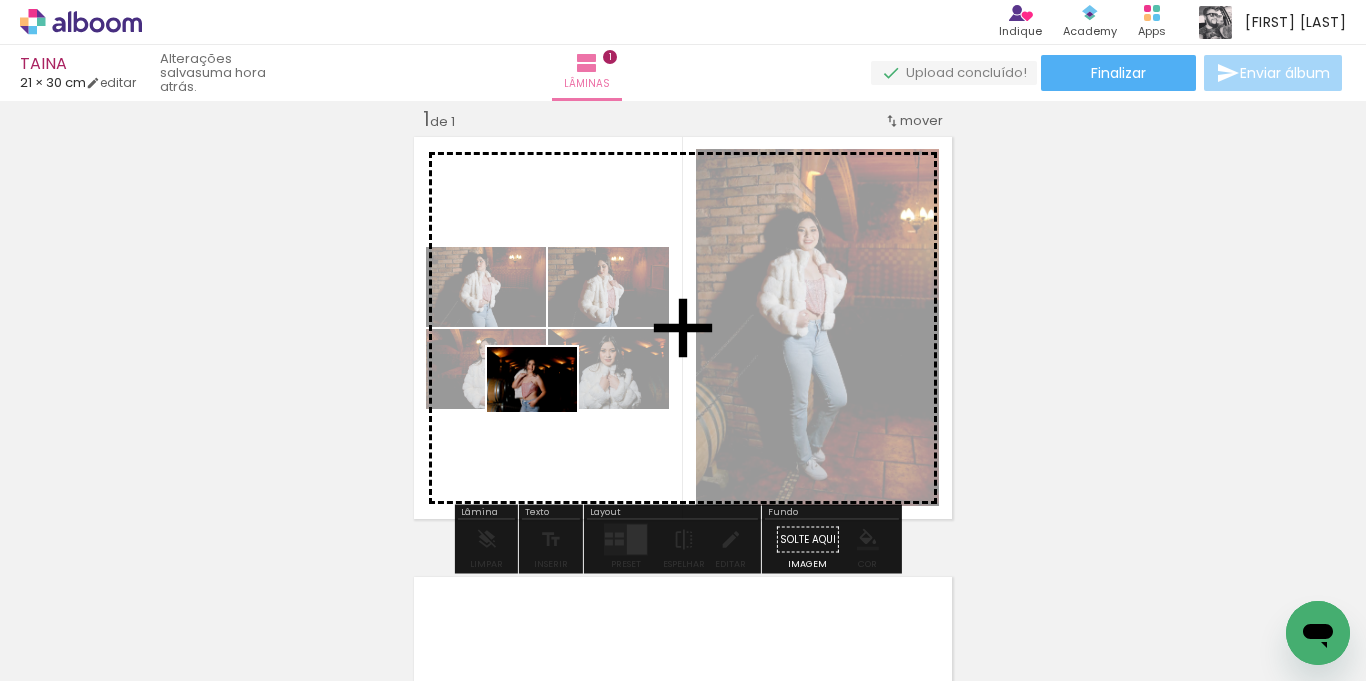 drag, startPoint x: 314, startPoint y: 617, endPoint x: 547, endPoint y: 407, distance: 313.6702 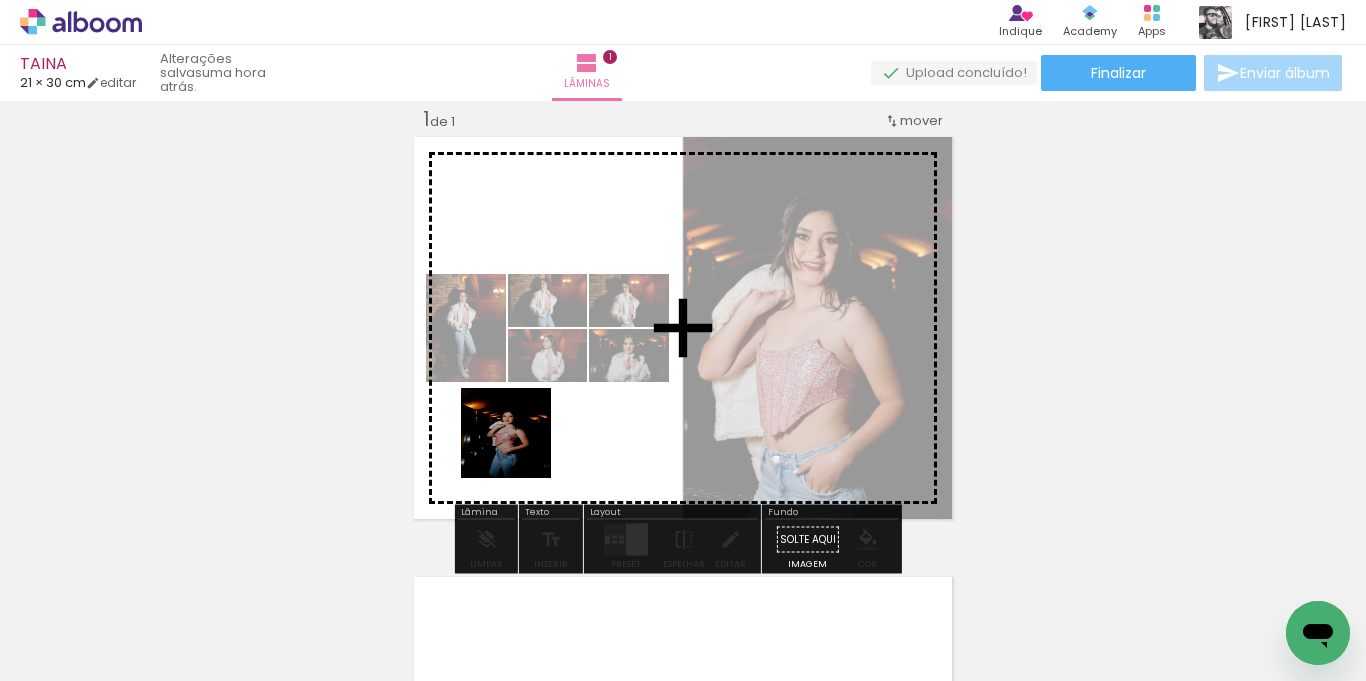 drag, startPoint x: 226, startPoint y: 628, endPoint x: 539, endPoint y: 440, distance: 365.1205 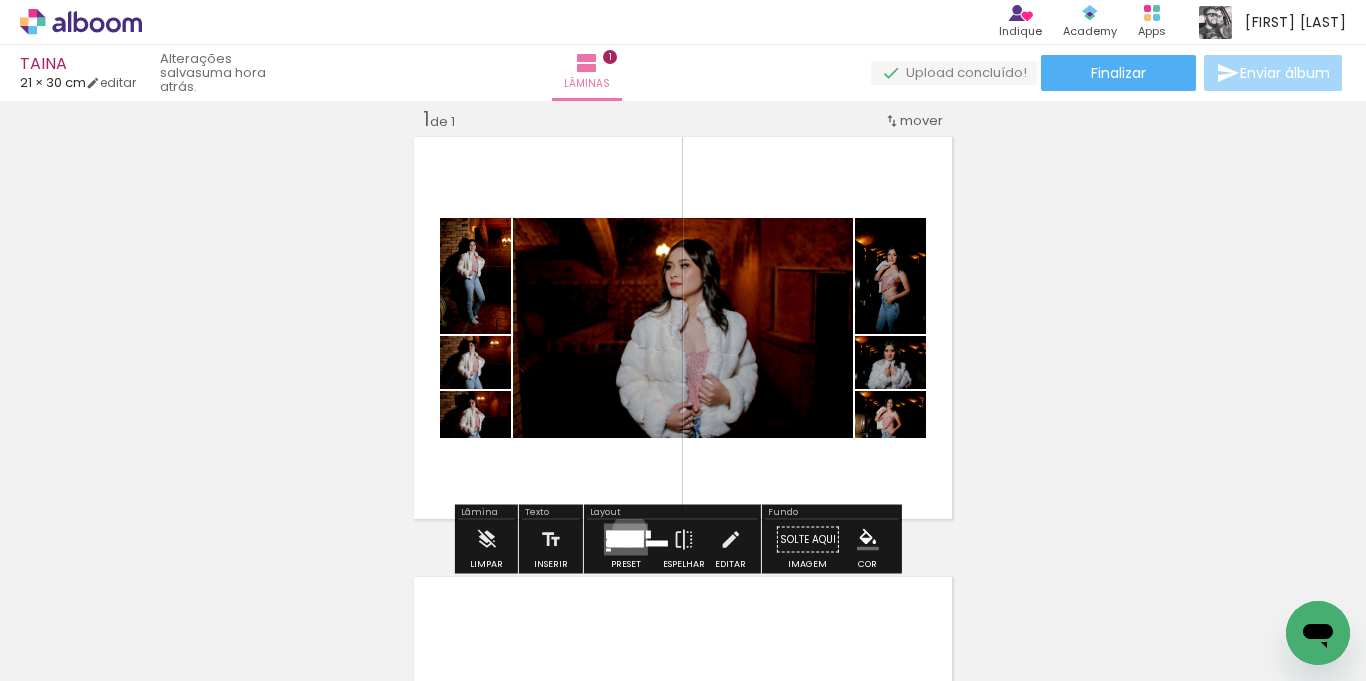 click at bounding box center (625, 539) 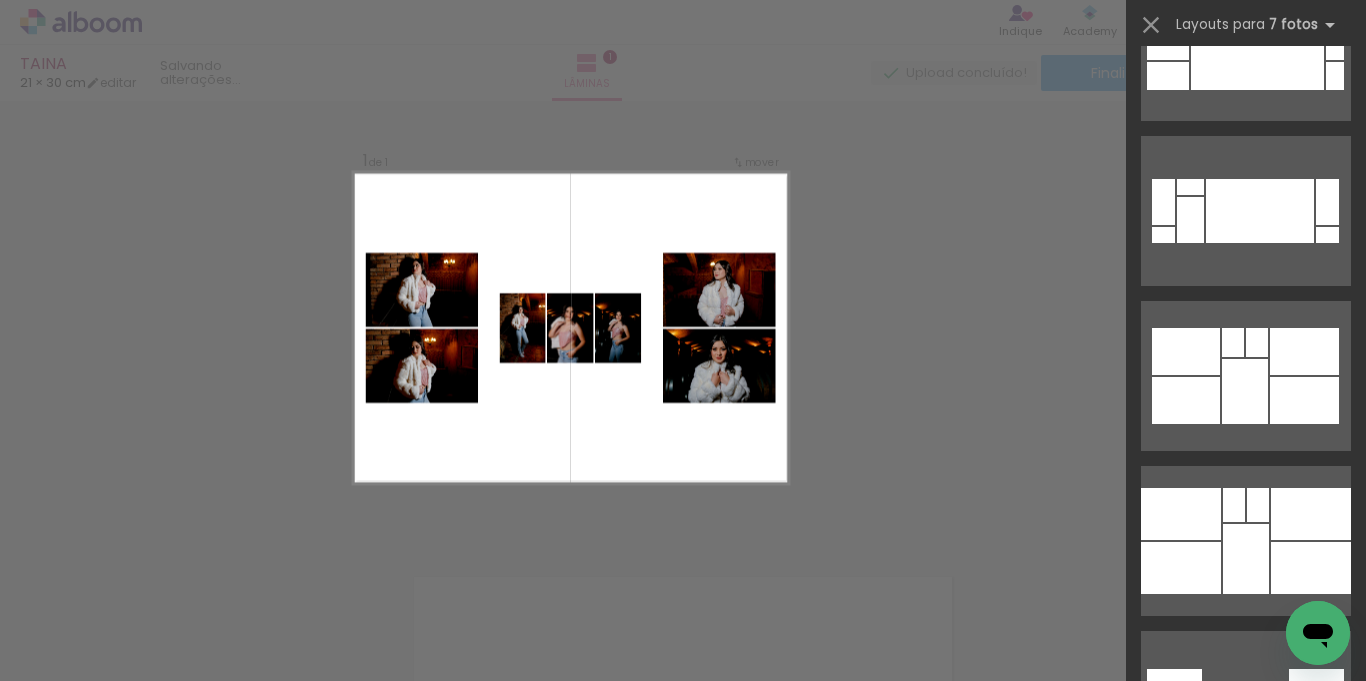 scroll, scrollTop: 6000, scrollLeft: 0, axis: vertical 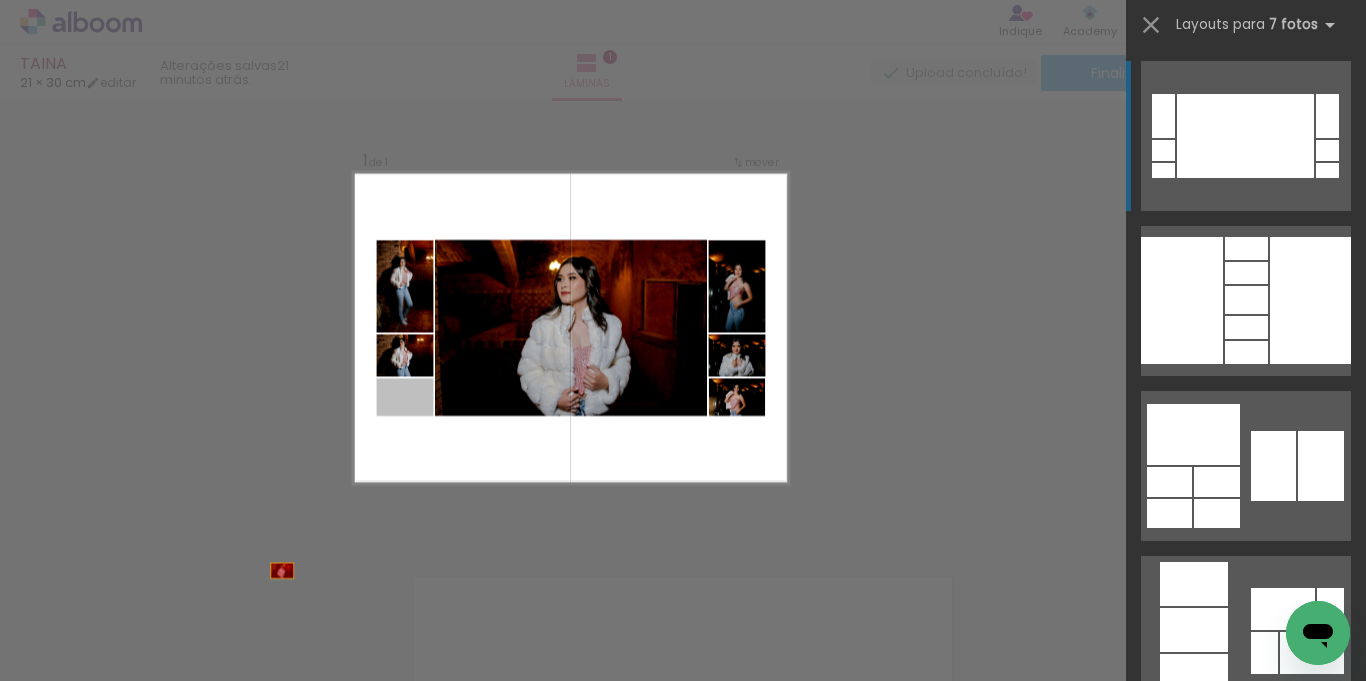 drag, startPoint x: 403, startPoint y: 402, endPoint x: 244, endPoint y: 614, distance: 265 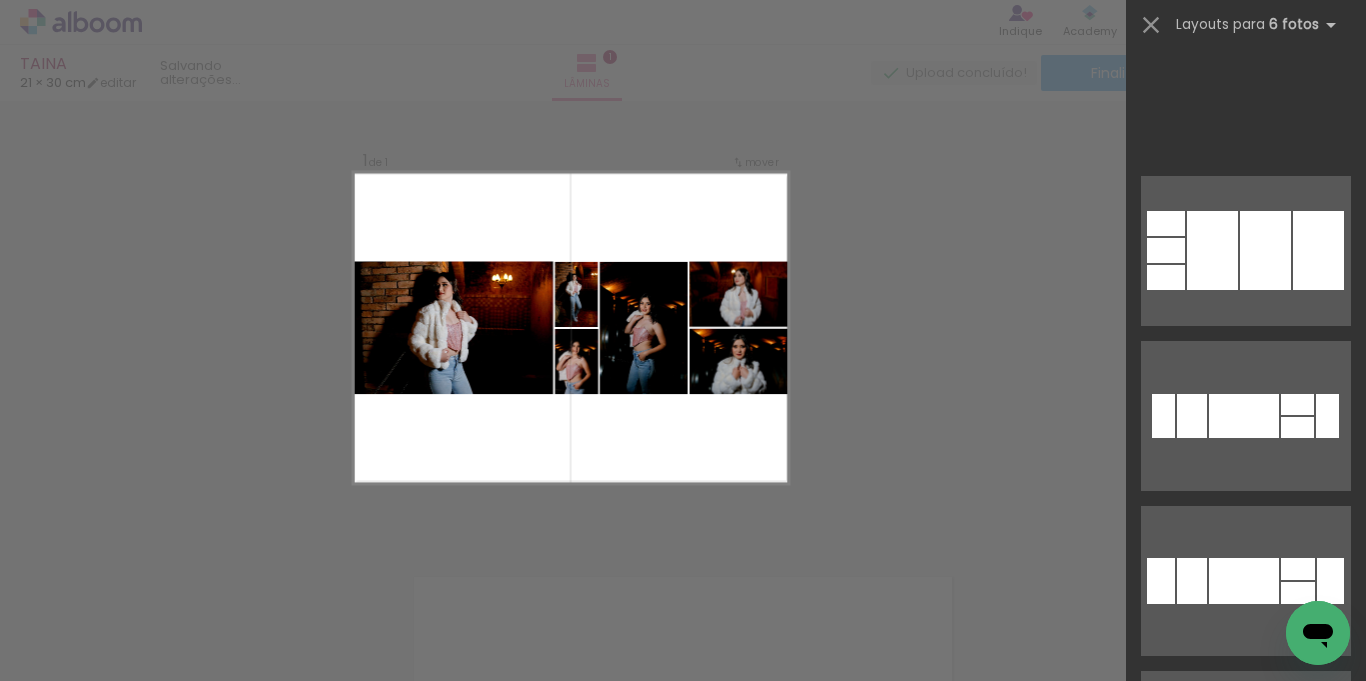 scroll, scrollTop: 15400, scrollLeft: 0, axis: vertical 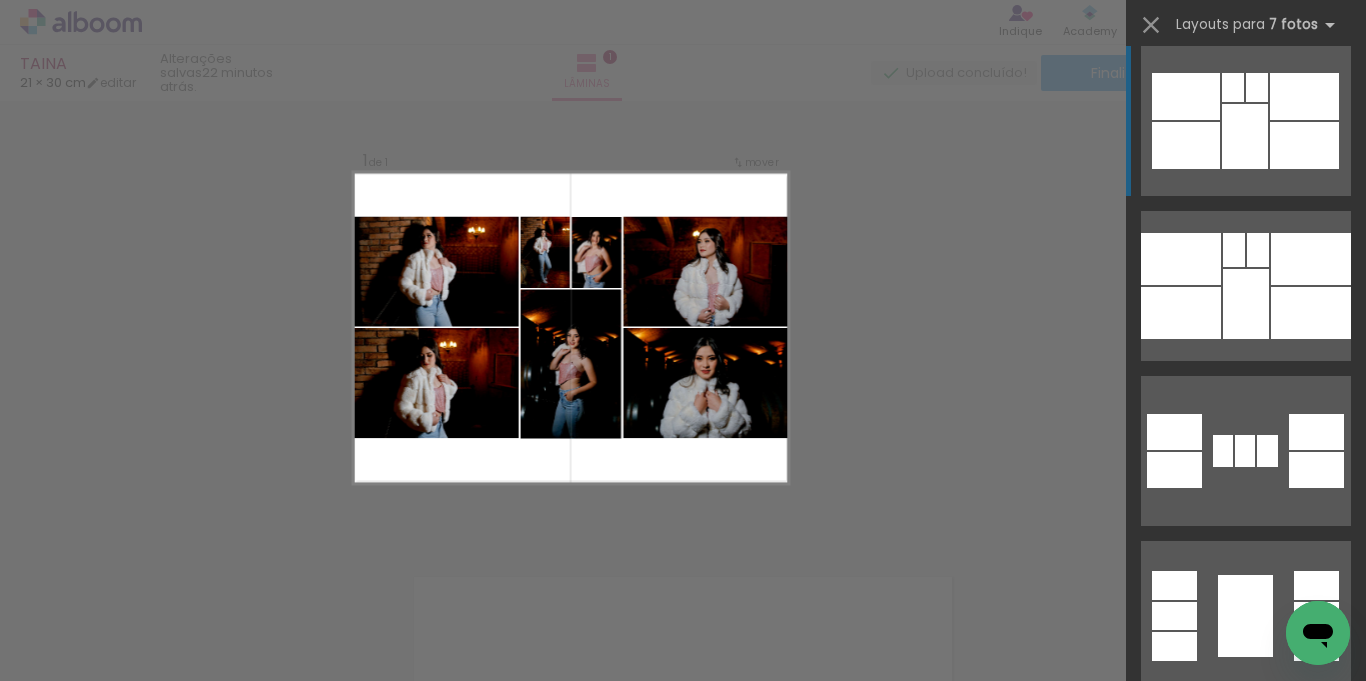 click at bounding box center [1181, 259] 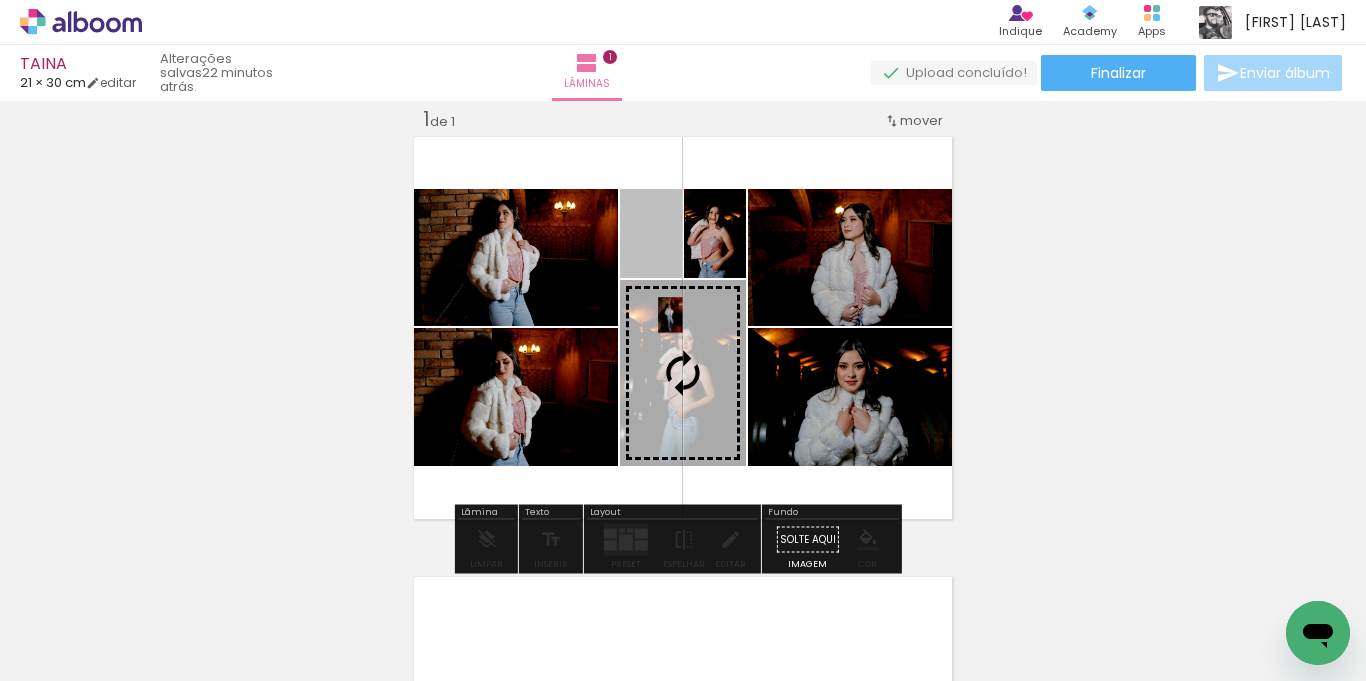 drag, startPoint x: 657, startPoint y: 248, endPoint x: 663, endPoint y: 315, distance: 67.26812 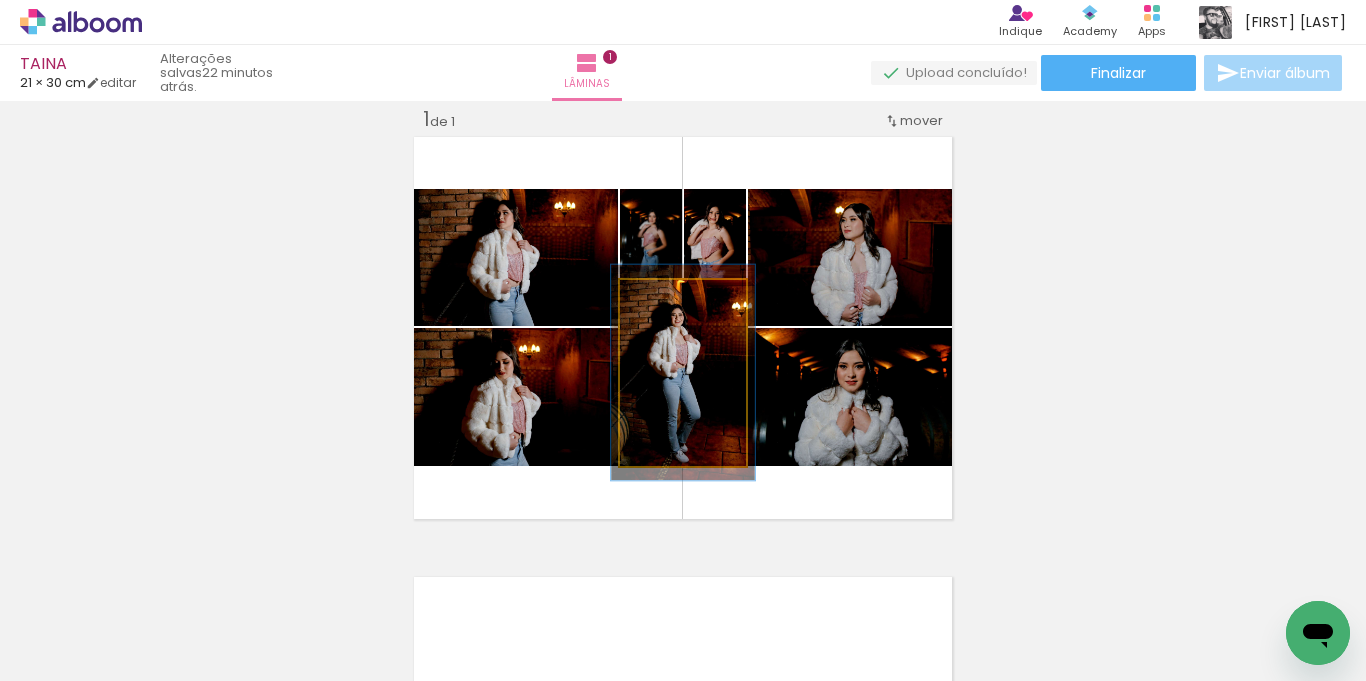 type on "114" 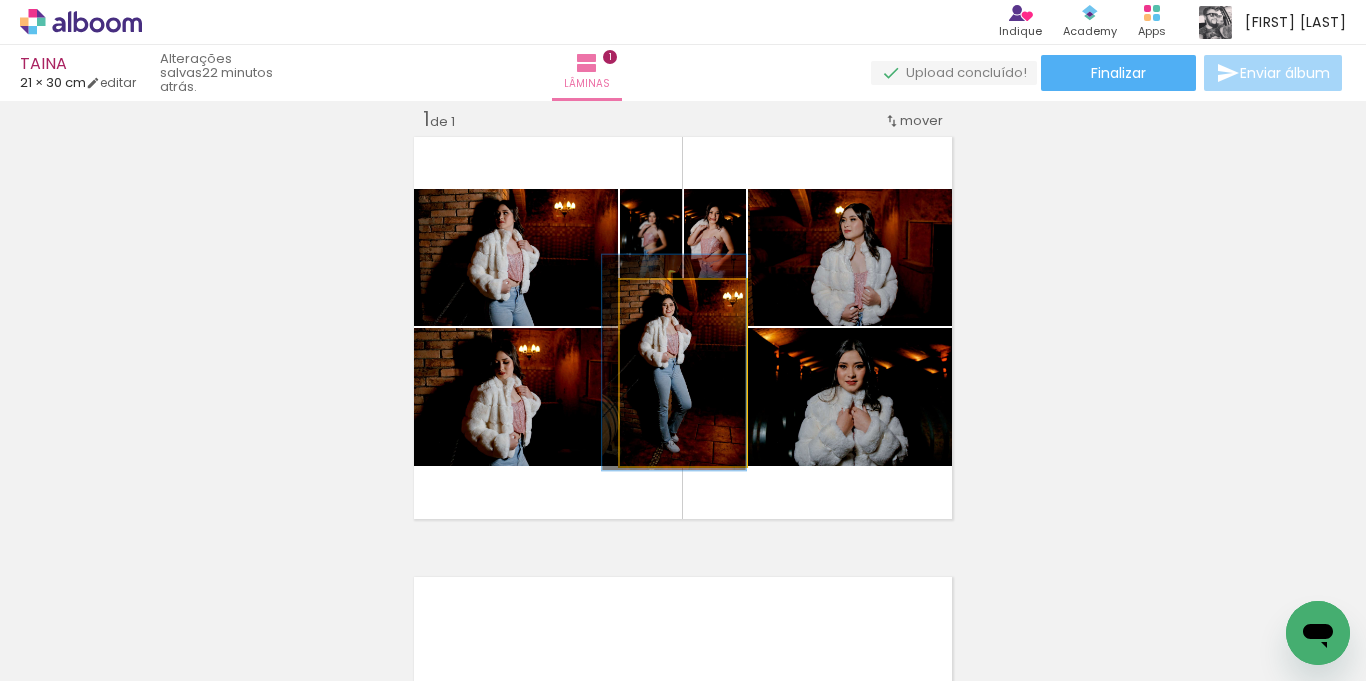 drag, startPoint x: 705, startPoint y: 396, endPoint x: 685, endPoint y: 386, distance: 22.36068 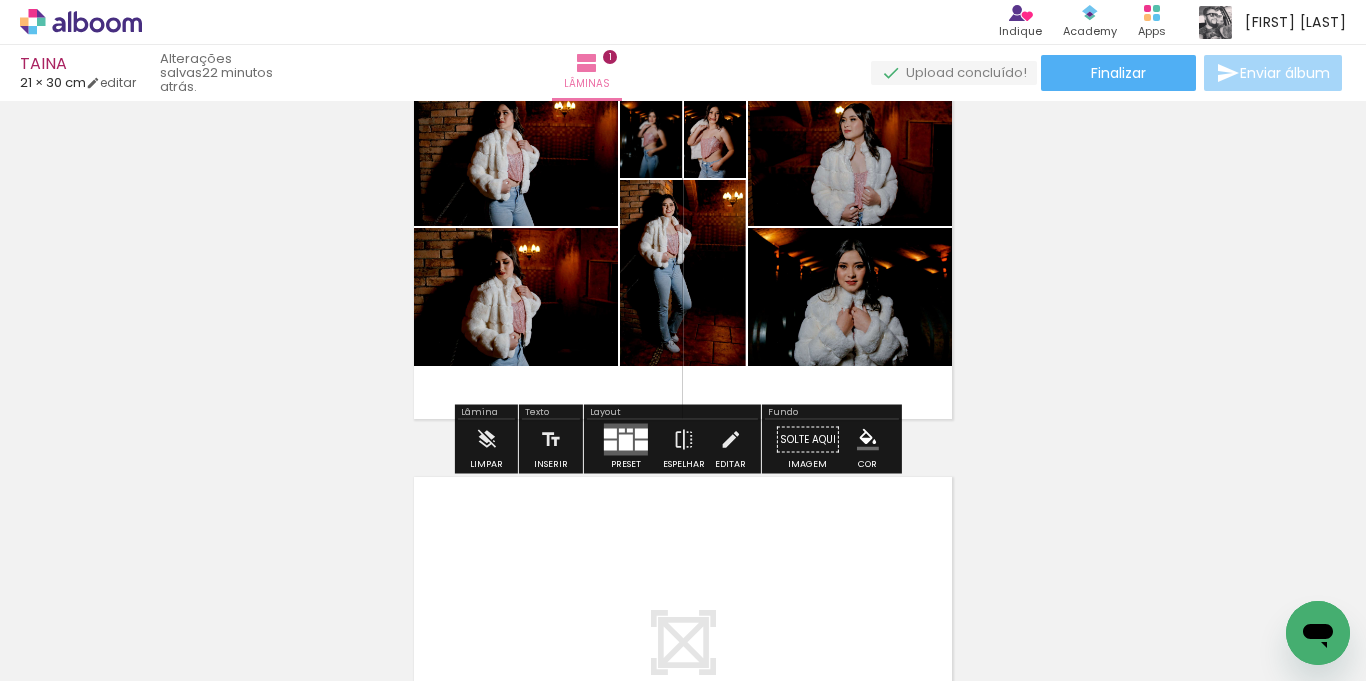 scroll, scrollTop: 226, scrollLeft: 0, axis: vertical 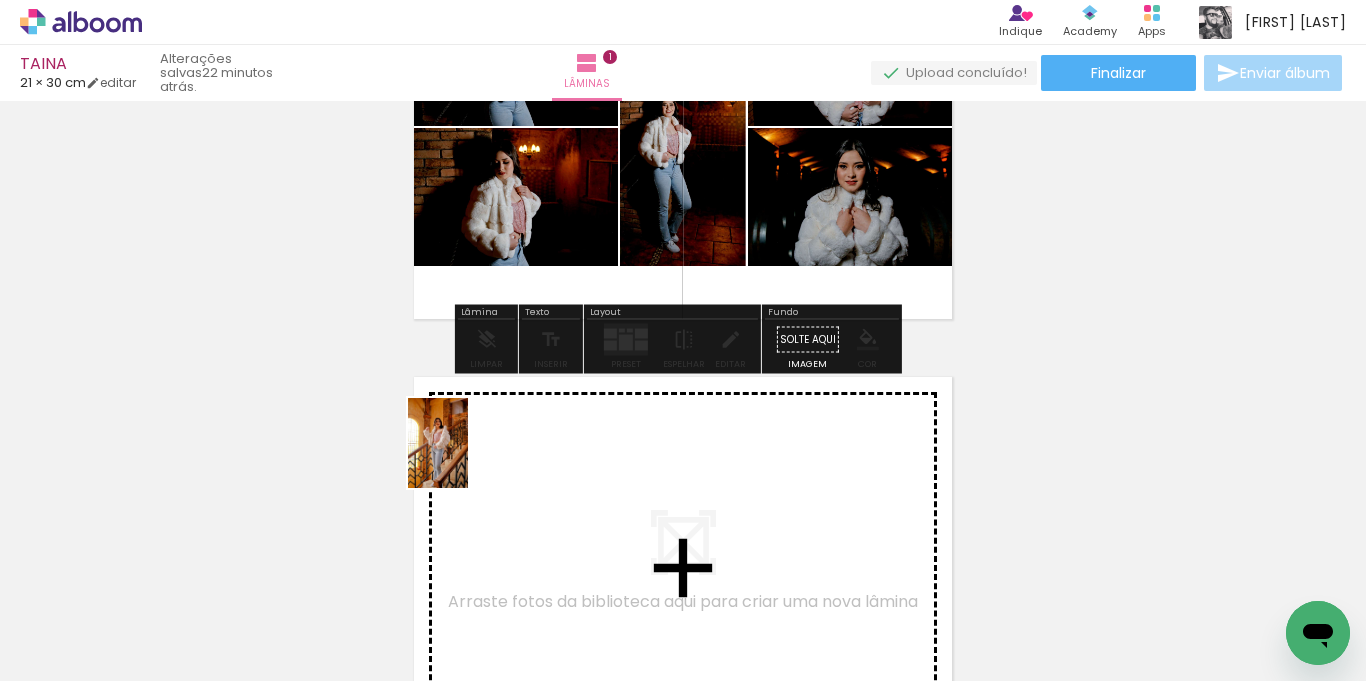 drag, startPoint x: 220, startPoint y: 622, endPoint x: 468, endPoint y: 458, distance: 297.32138 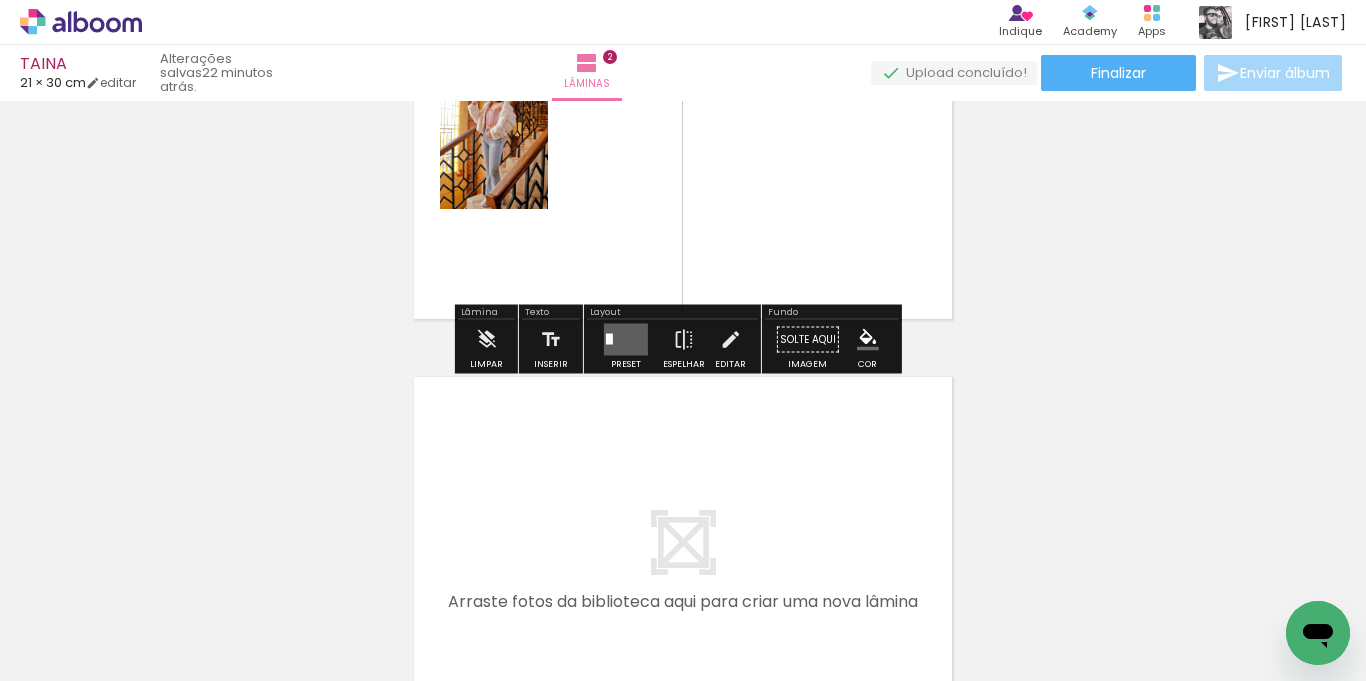 scroll, scrollTop: 566, scrollLeft: 0, axis: vertical 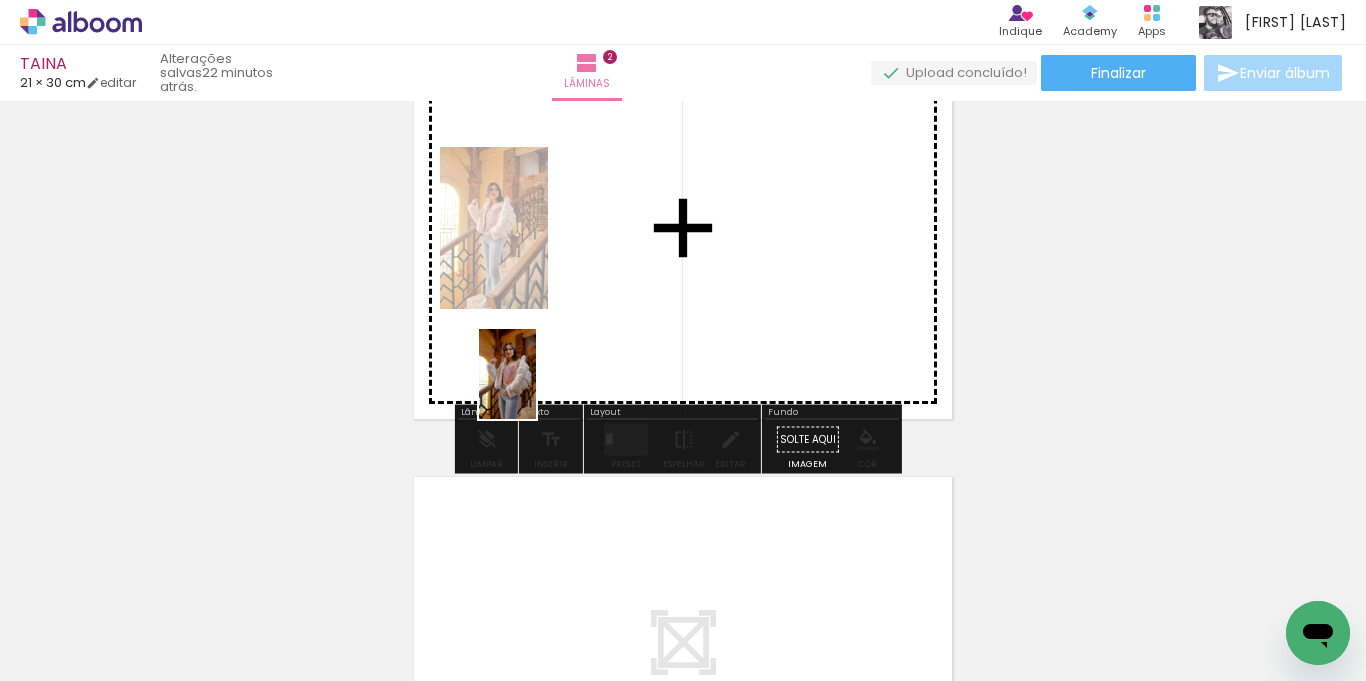 drag, startPoint x: 279, startPoint y: 562, endPoint x: 585, endPoint y: 336, distance: 380.4103 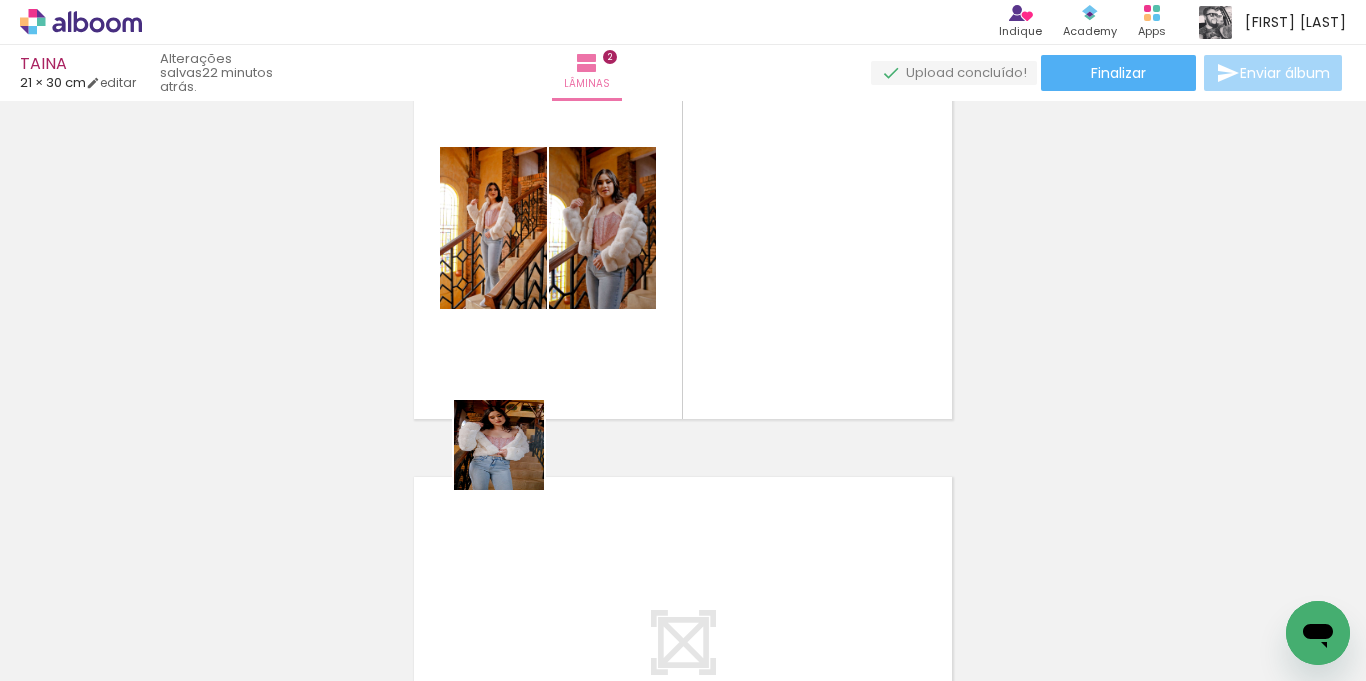 drag, startPoint x: 281, startPoint y: 580, endPoint x: 327, endPoint y: 596, distance: 48.703182 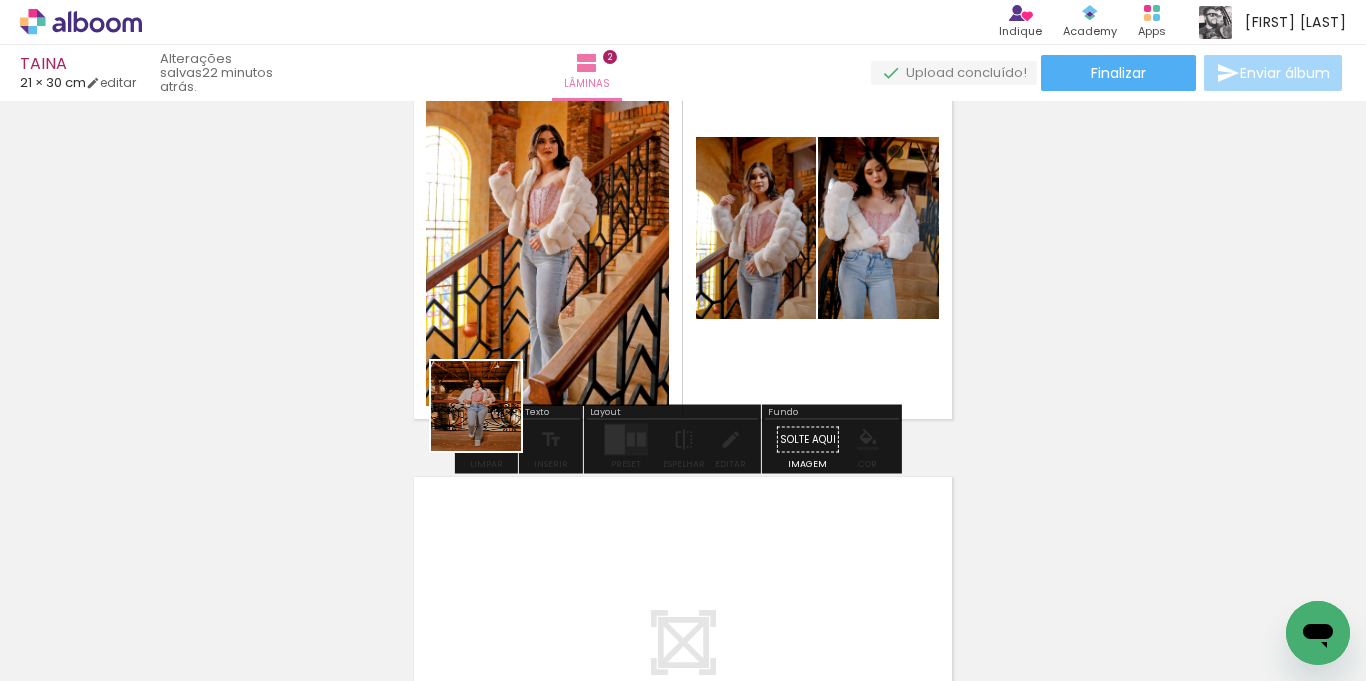 drag, startPoint x: 213, startPoint y: 622, endPoint x: 530, endPoint y: 394, distance: 390.4779 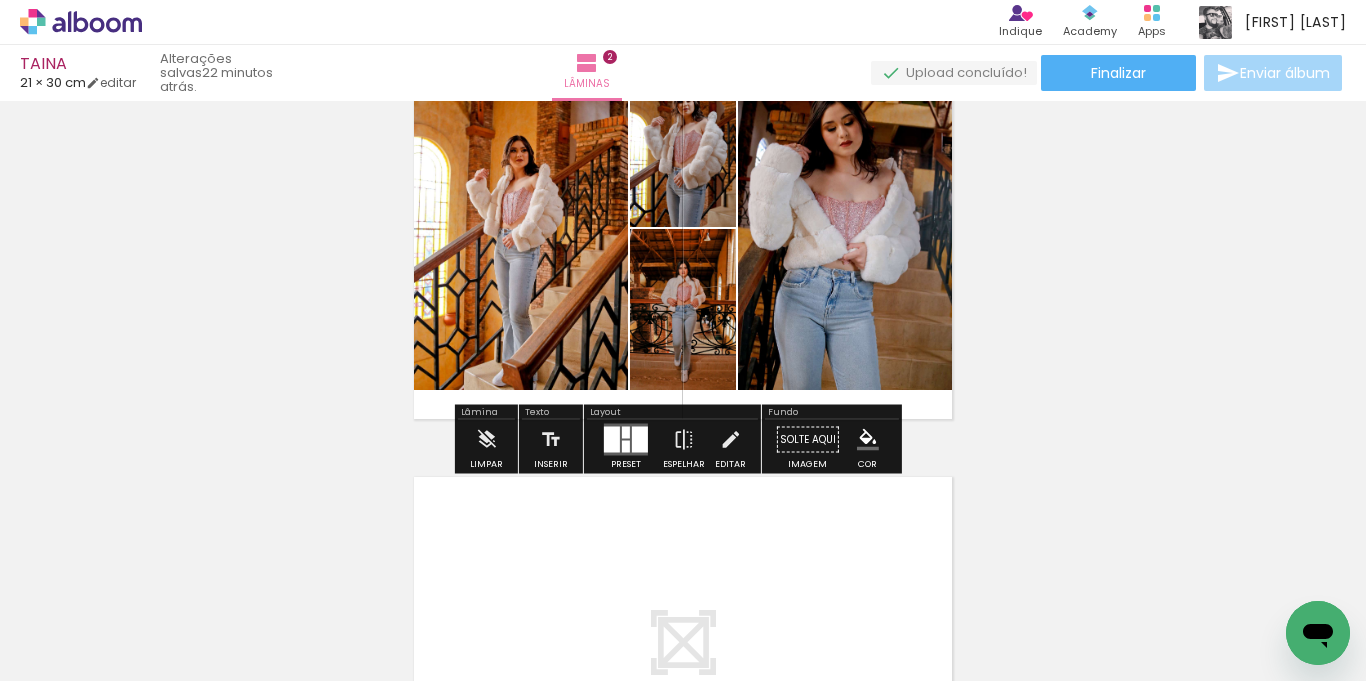 click at bounding box center (626, 433) 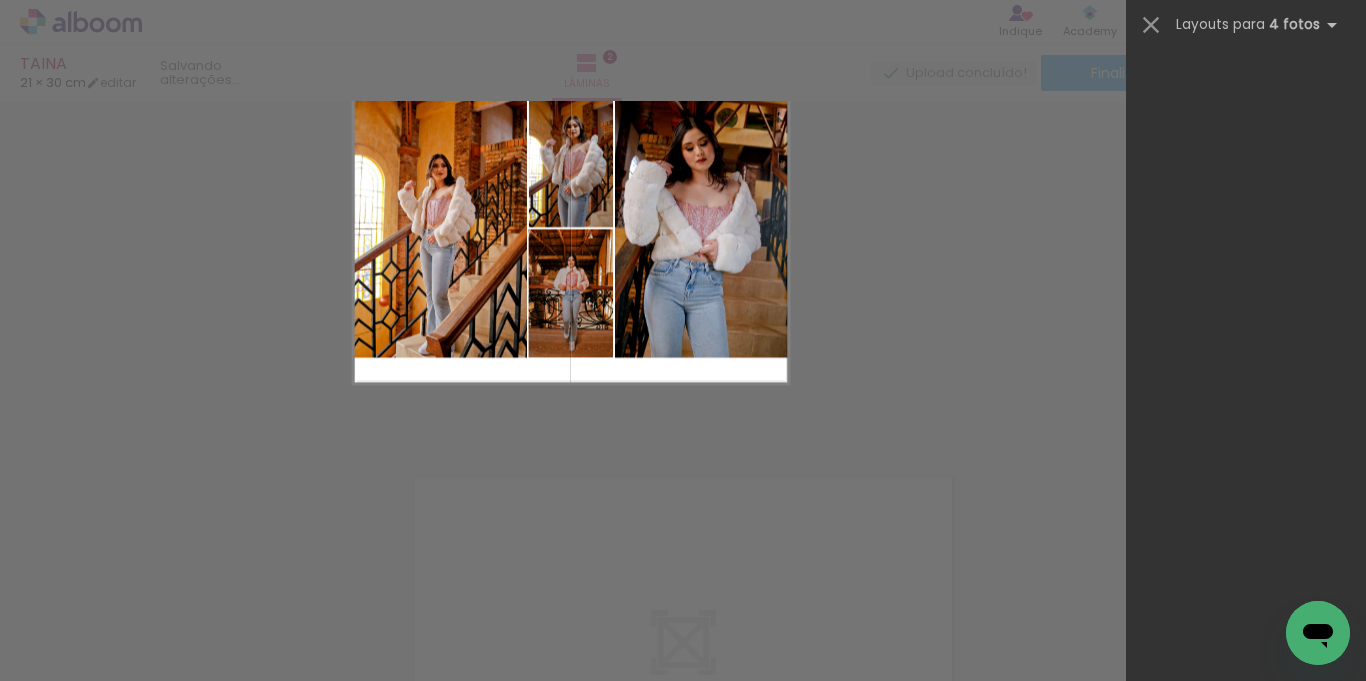scroll, scrollTop: 0, scrollLeft: 0, axis: both 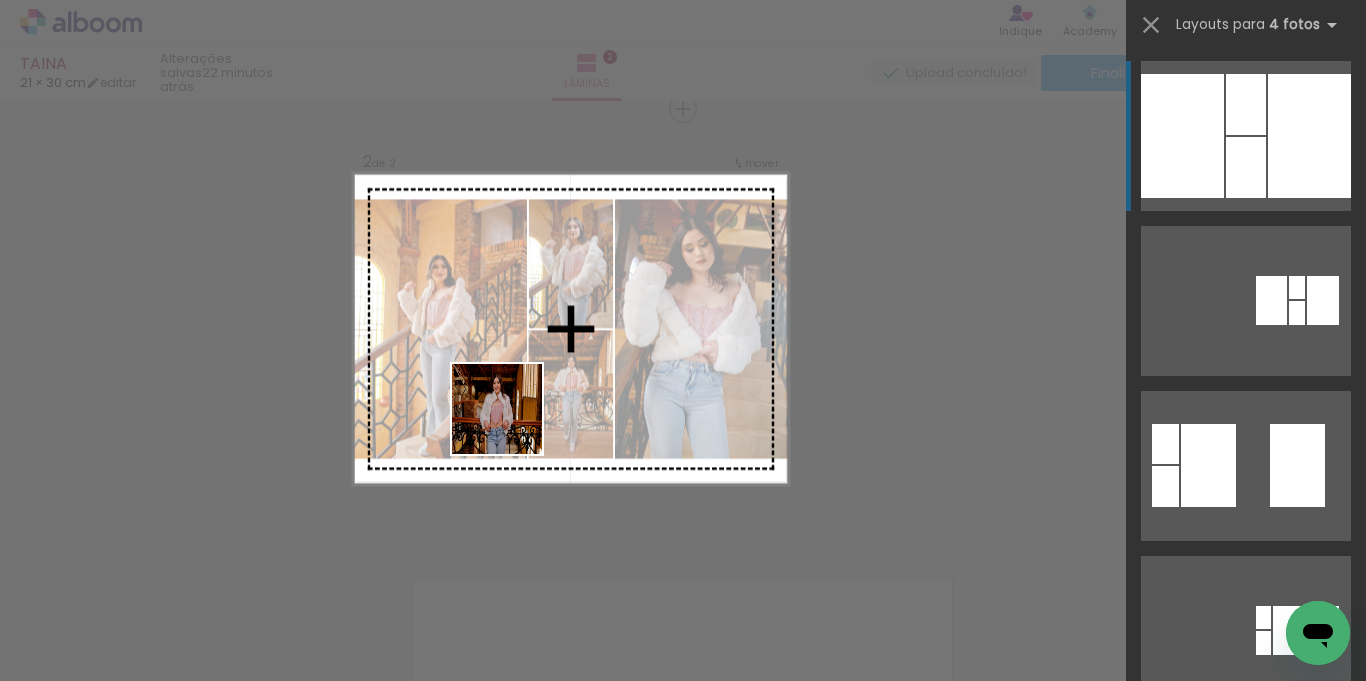 drag, startPoint x: 214, startPoint y: 622, endPoint x: 512, endPoint y: 424, distance: 357.78204 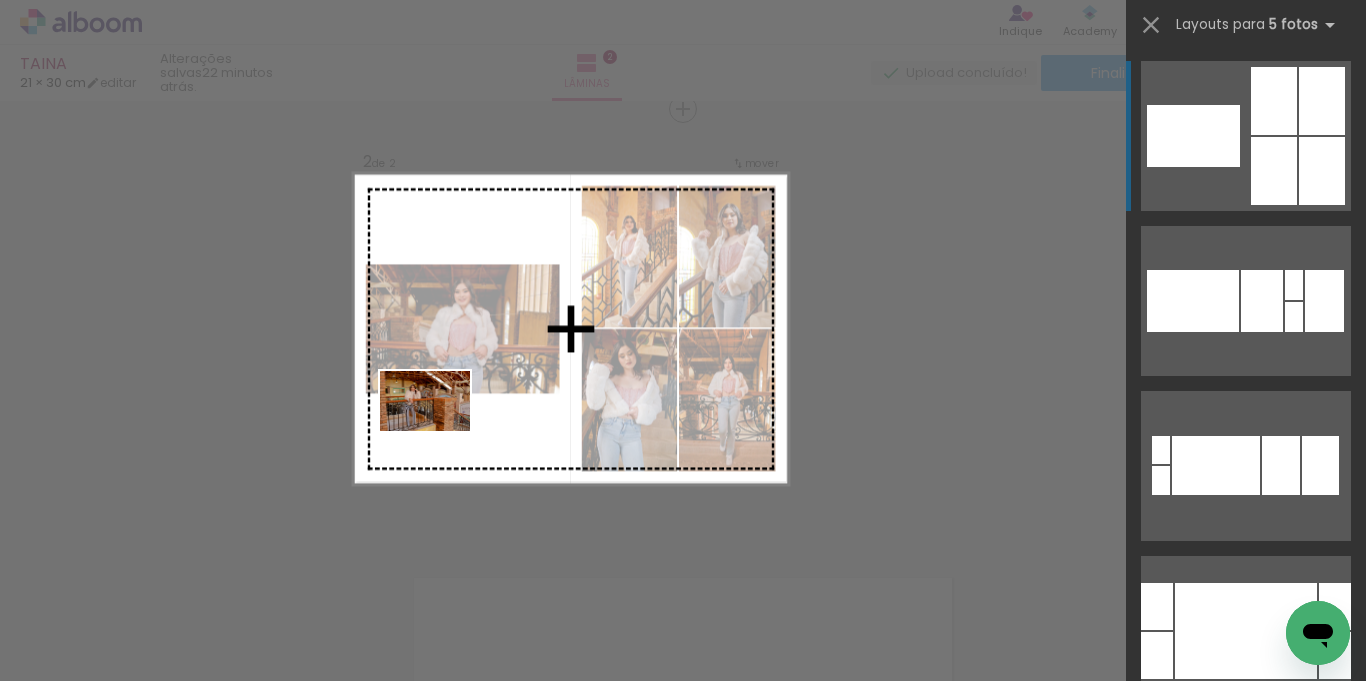 drag, startPoint x: 212, startPoint y: 625, endPoint x: 440, endPoint y: 431, distance: 299.366 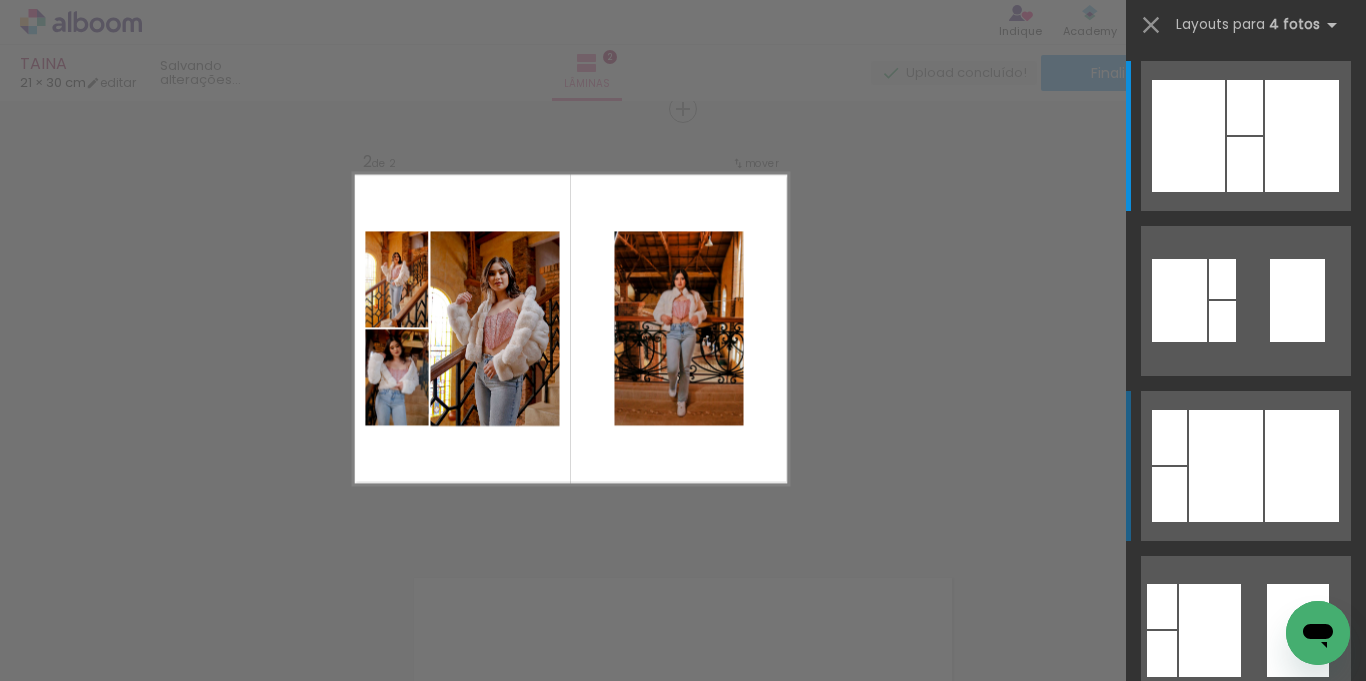 scroll, scrollTop: 1060, scrollLeft: 0, axis: vertical 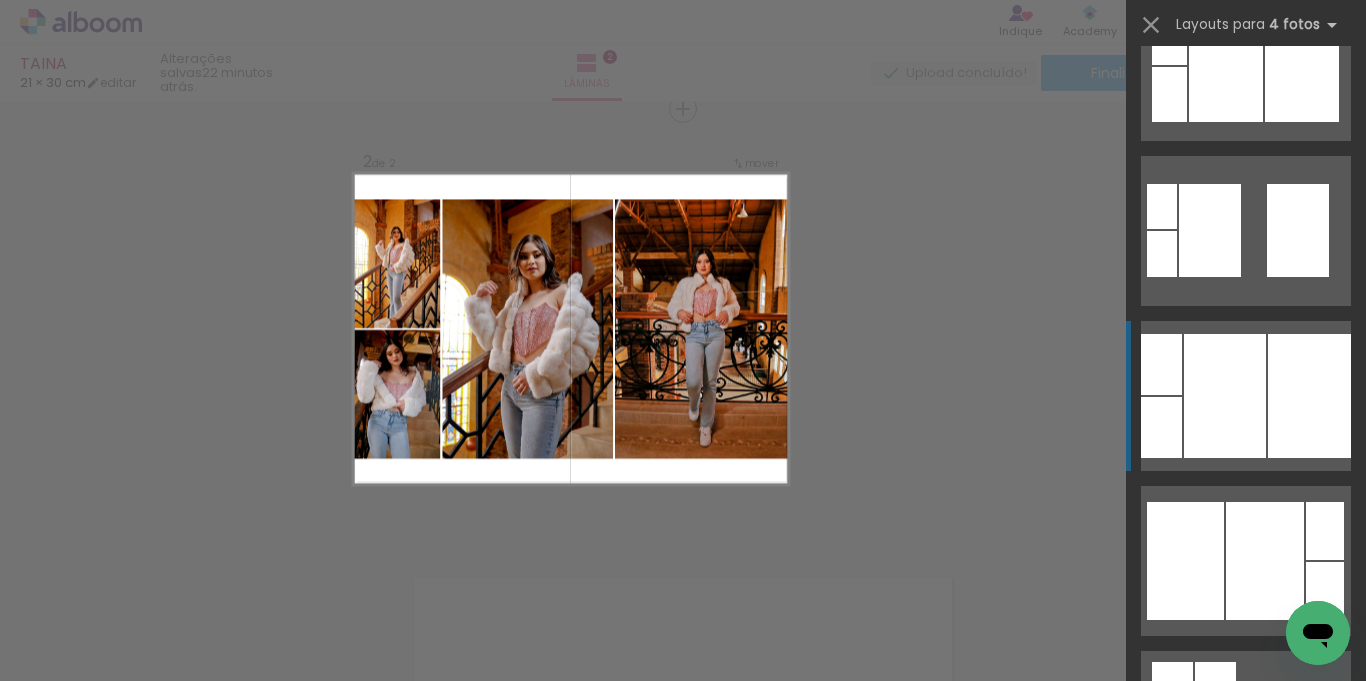 click at bounding box center [1245, -293] 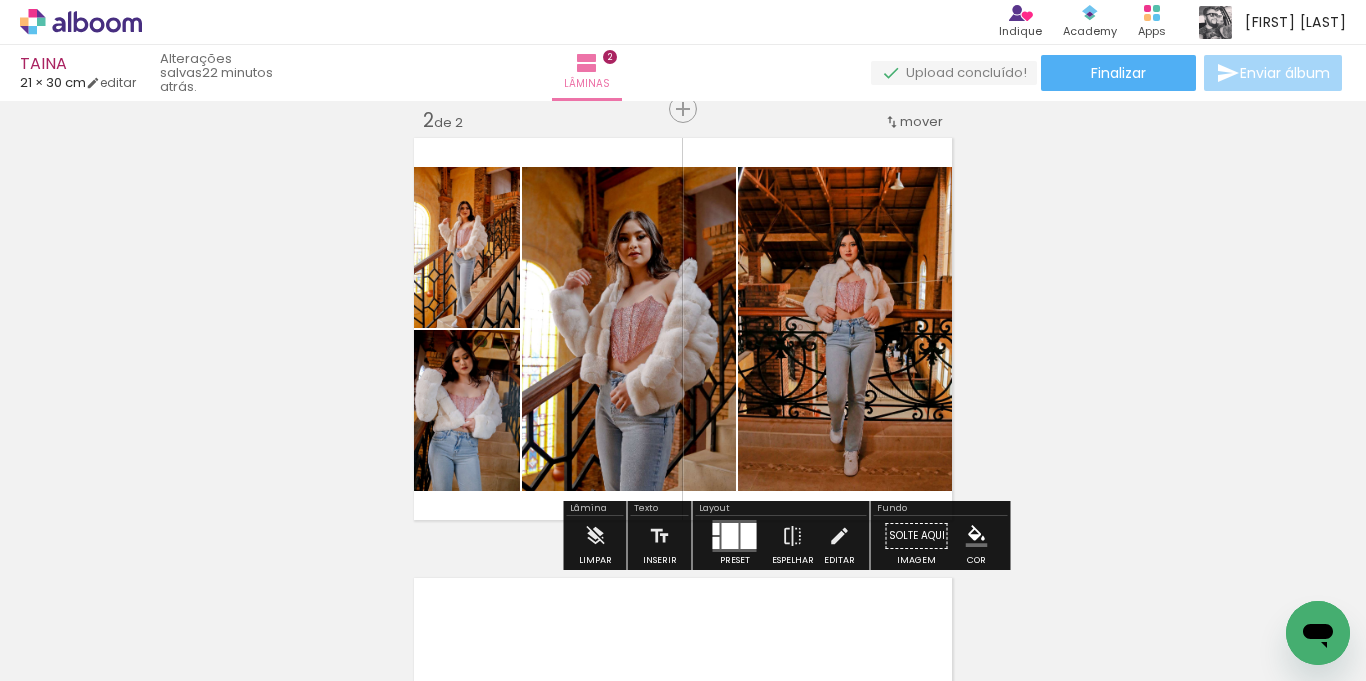 scroll, scrollTop: 565, scrollLeft: 0, axis: vertical 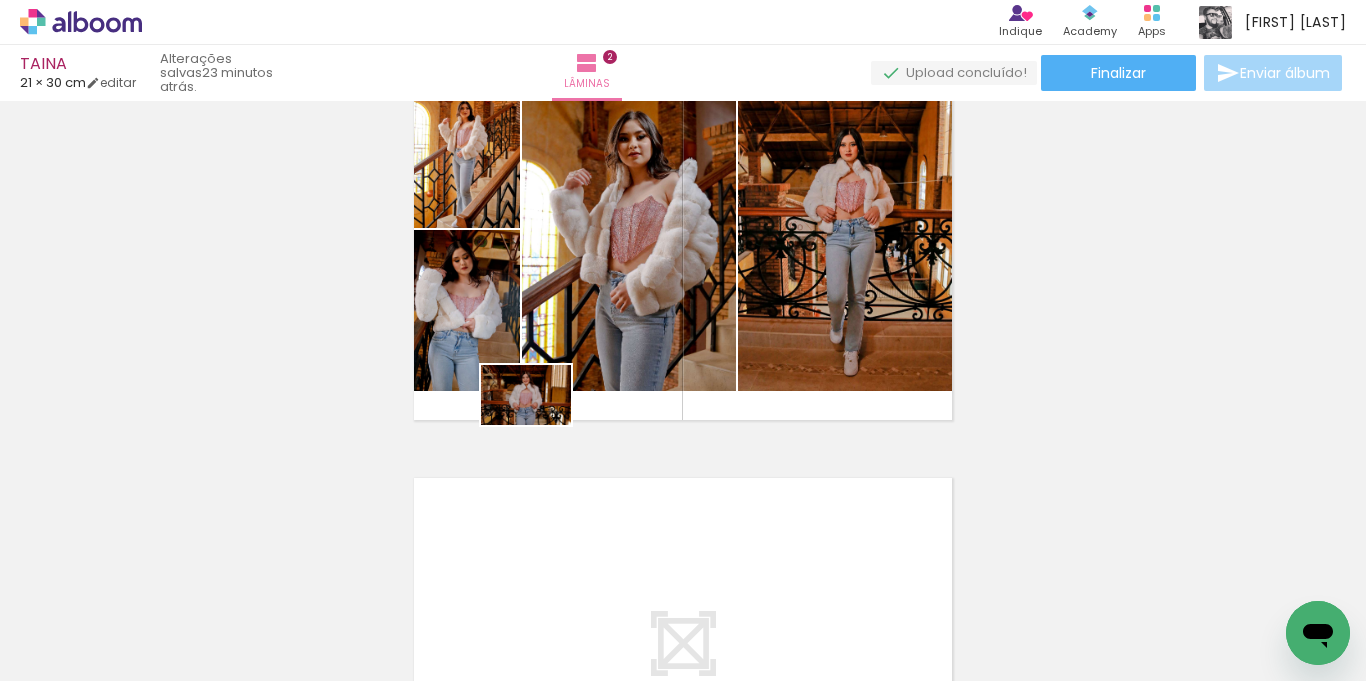 drag, startPoint x: 216, startPoint y: 625, endPoint x: 541, endPoint y: 425, distance: 381.60843 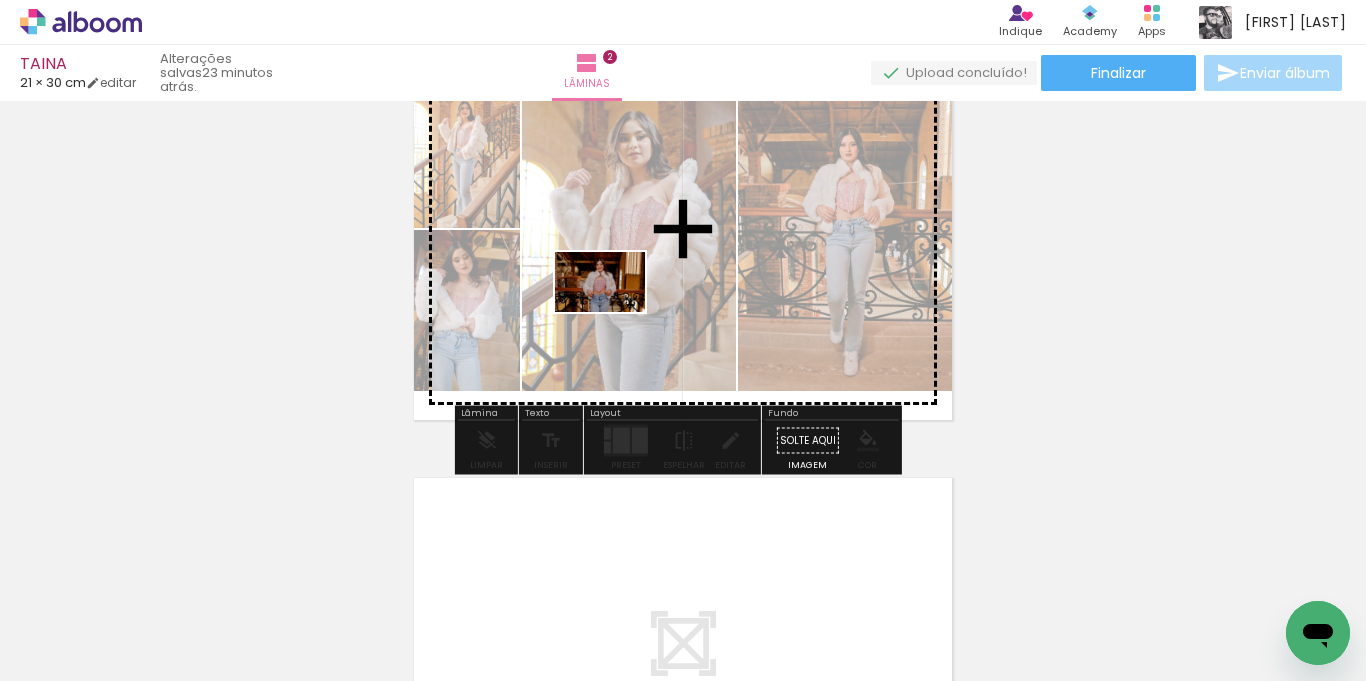 drag, startPoint x: 207, startPoint y: 615, endPoint x: 432, endPoint y: 432, distance: 290.02414 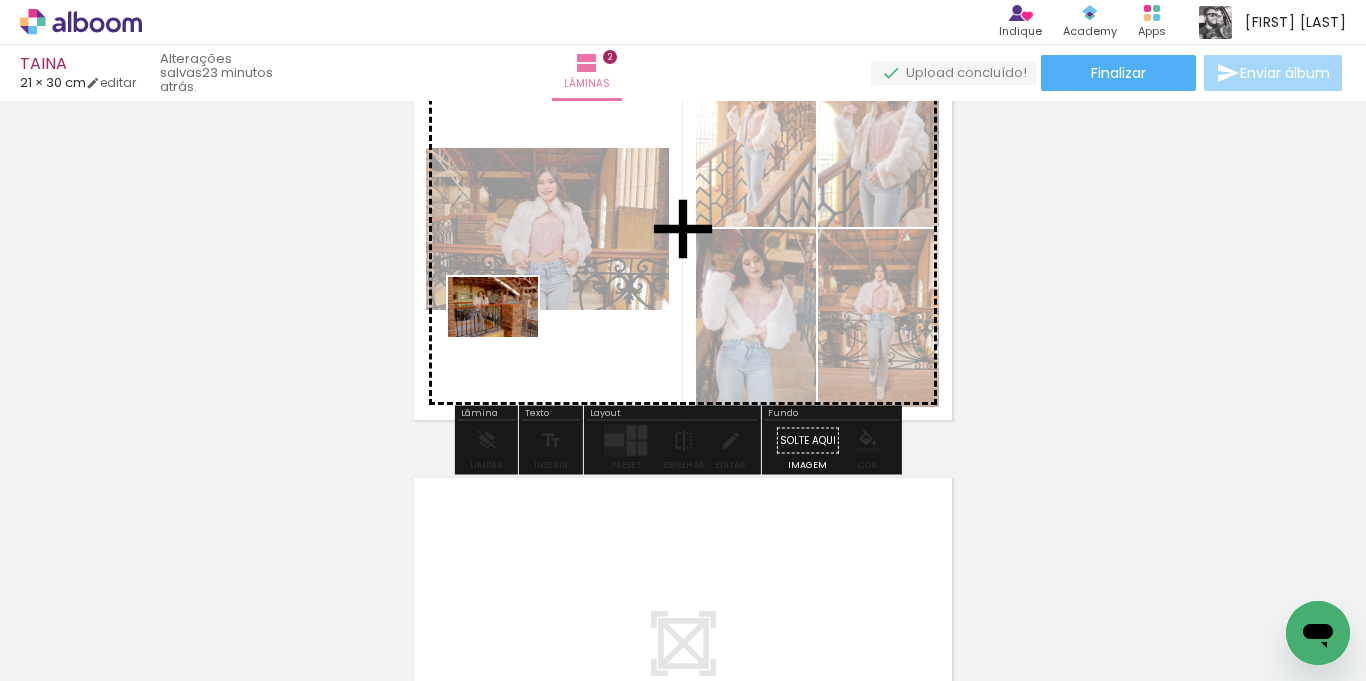 drag, startPoint x: 218, startPoint y: 614, endPoint x: 508, endPoint y: 337, distance: 401.0349 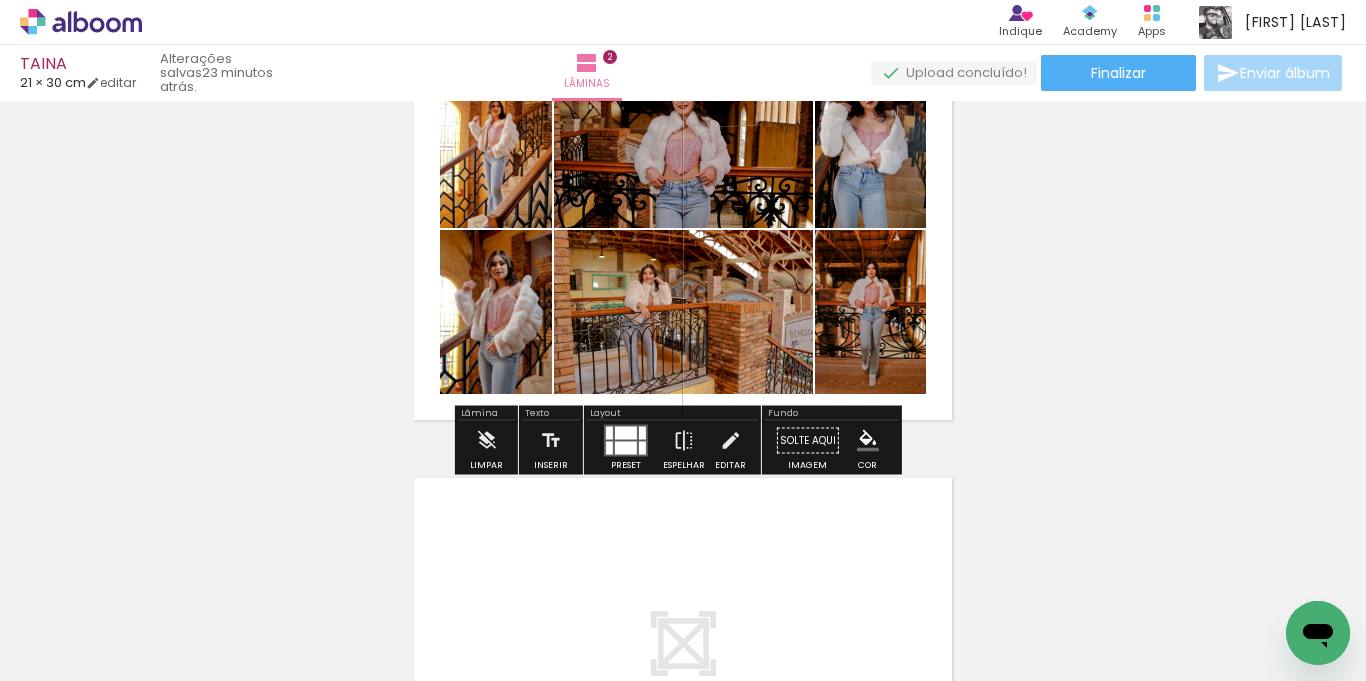 drag, startPoint x: 613, startPoint y: 445, endPoint x: 788, endPoint y: 436, distance: 175.23128 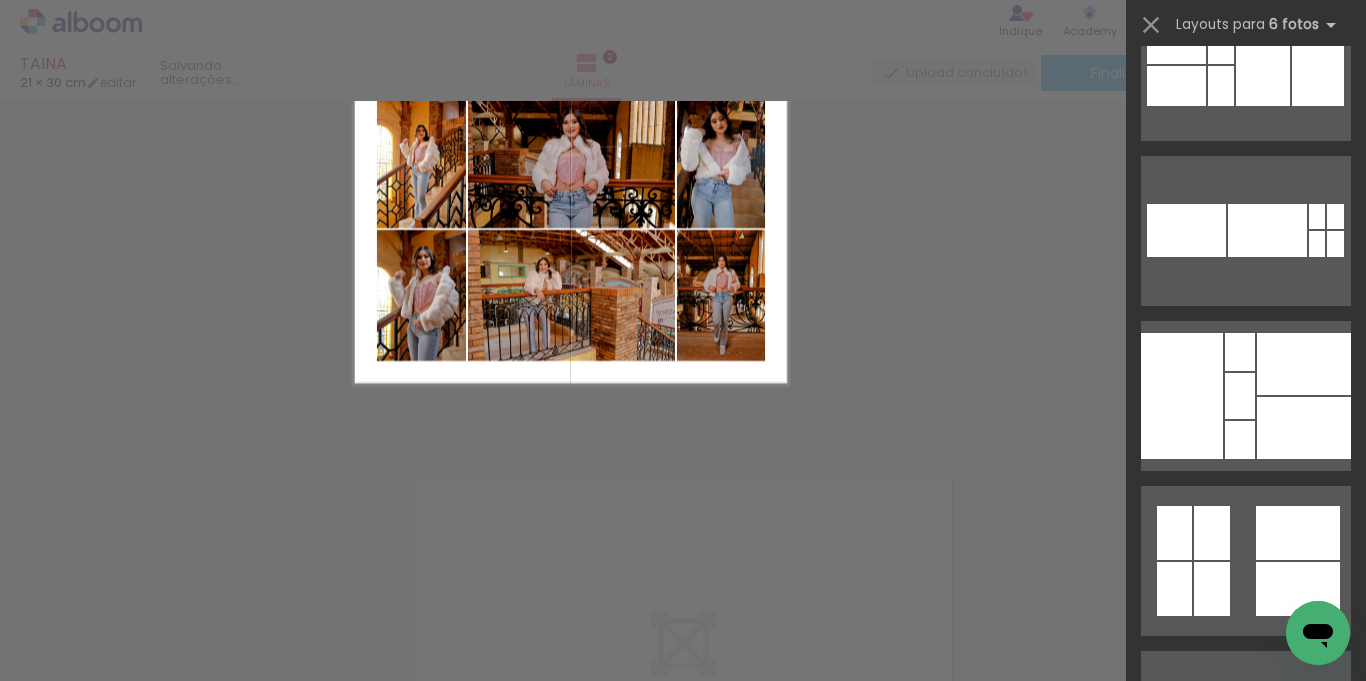 scroll, scrollTop: 0, scrollLeft: 0, axis: both 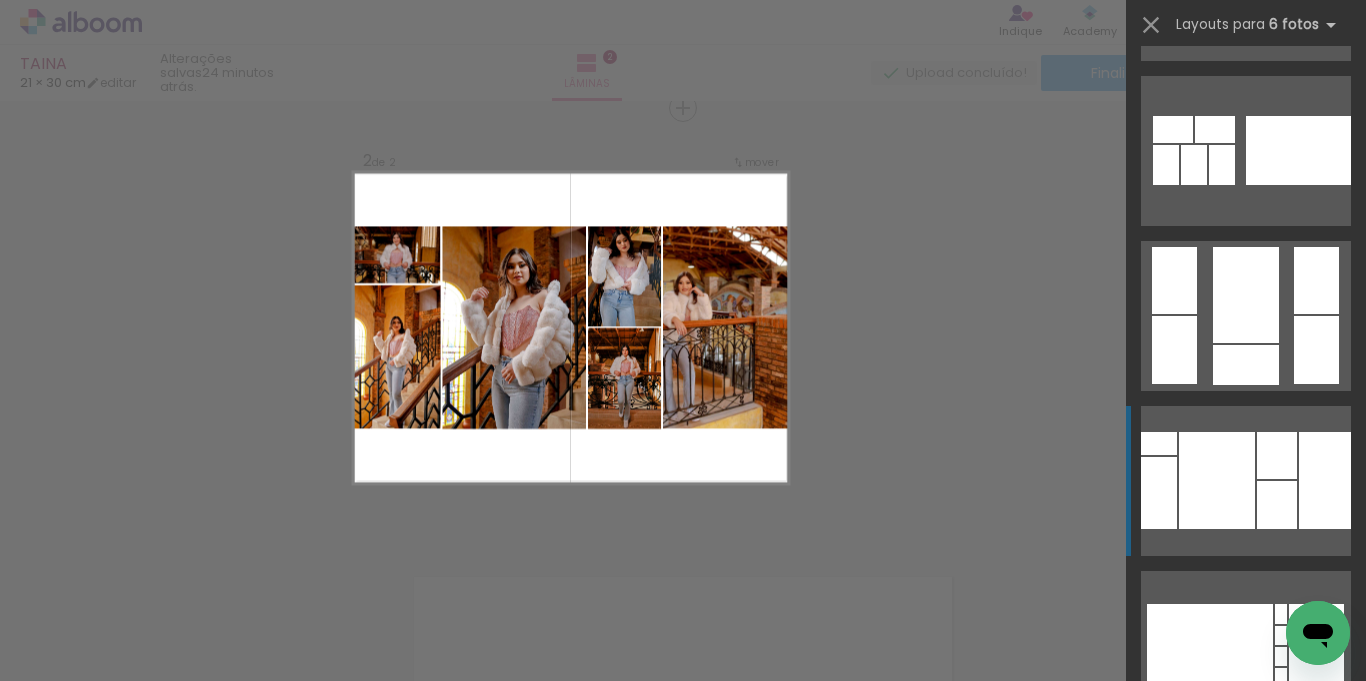 click at bounding box center (1217, 480) 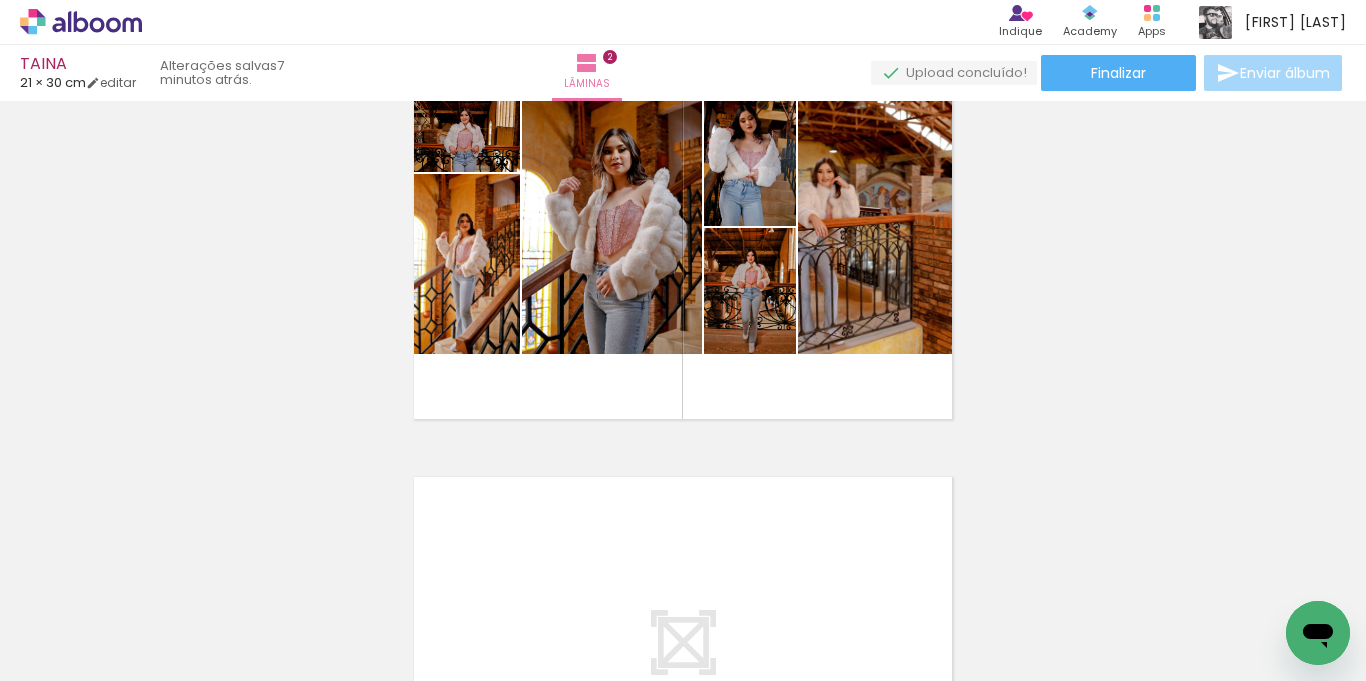 scroll, scrollTop: 666, scrollLeft: 0, axis: vertical 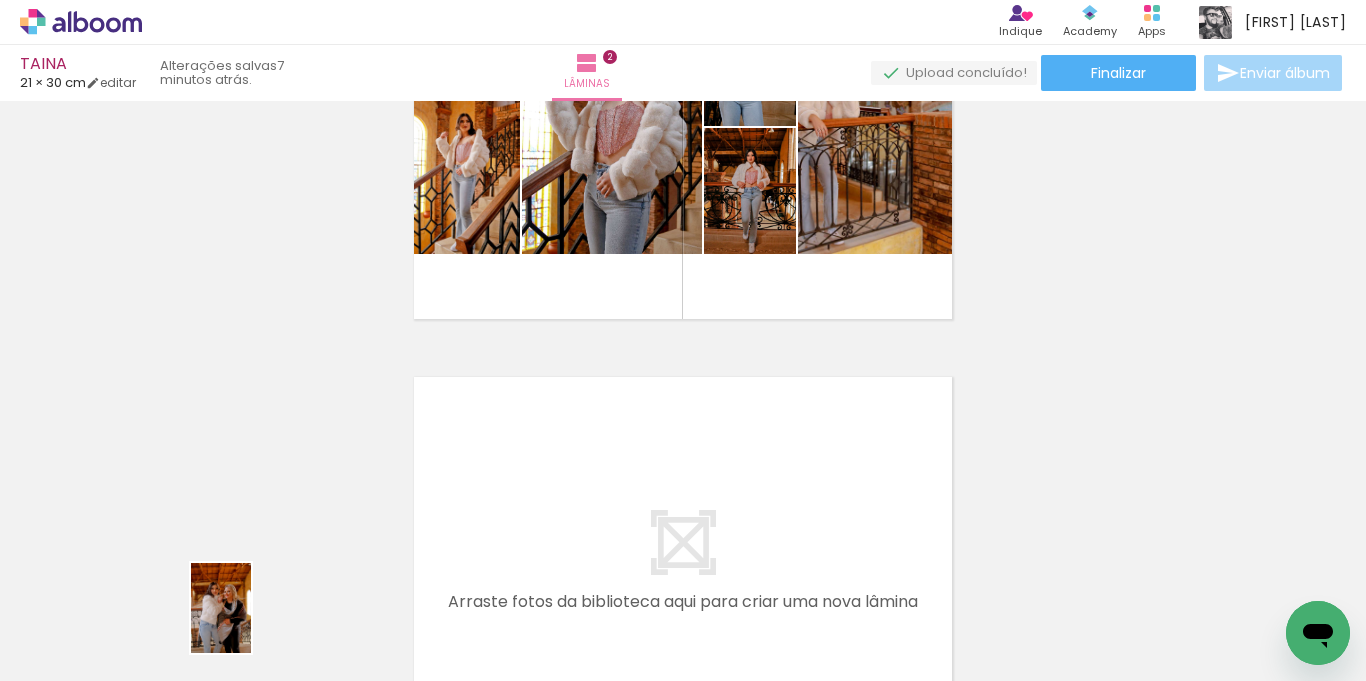 drag, startPoint x: 216, startPoint y: 627, endPoint x: 251, endPoint y: 623, distance: 35.22783 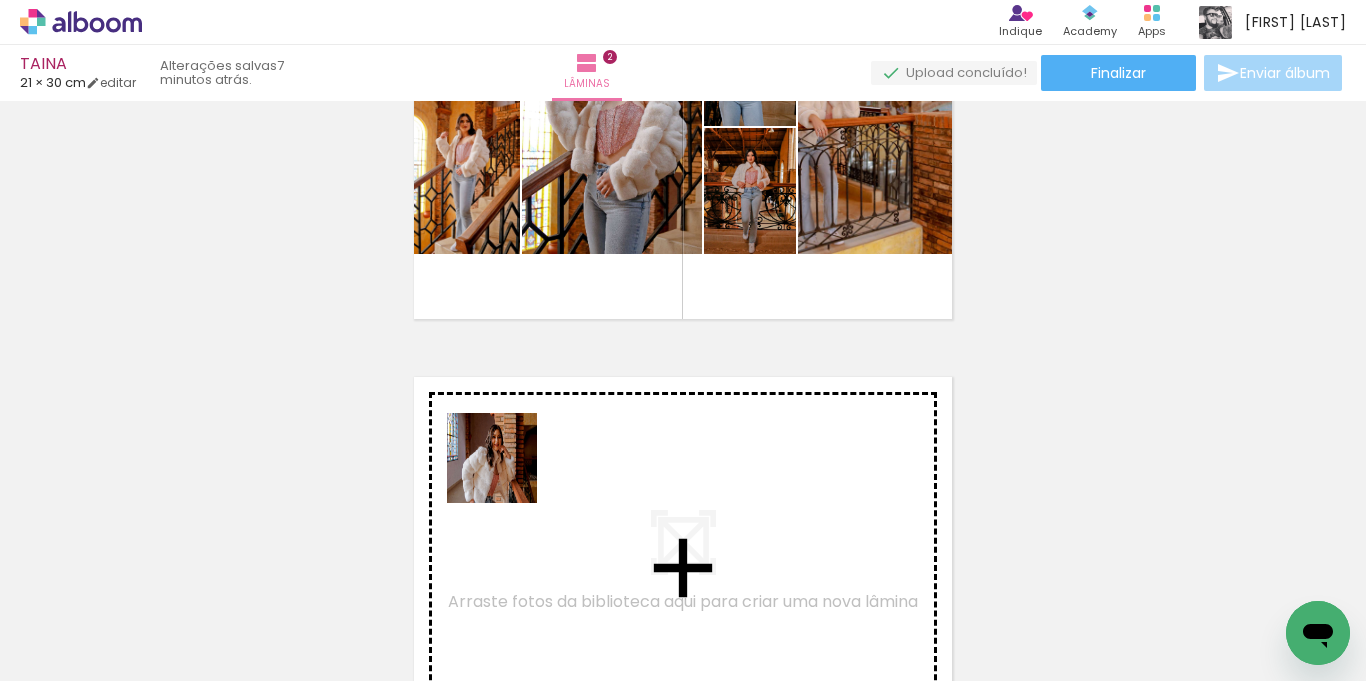 drag, startPoint x: 432, startPoint y: 524, endPoint x: 511, endPoint y: 471, distance: 95.131485 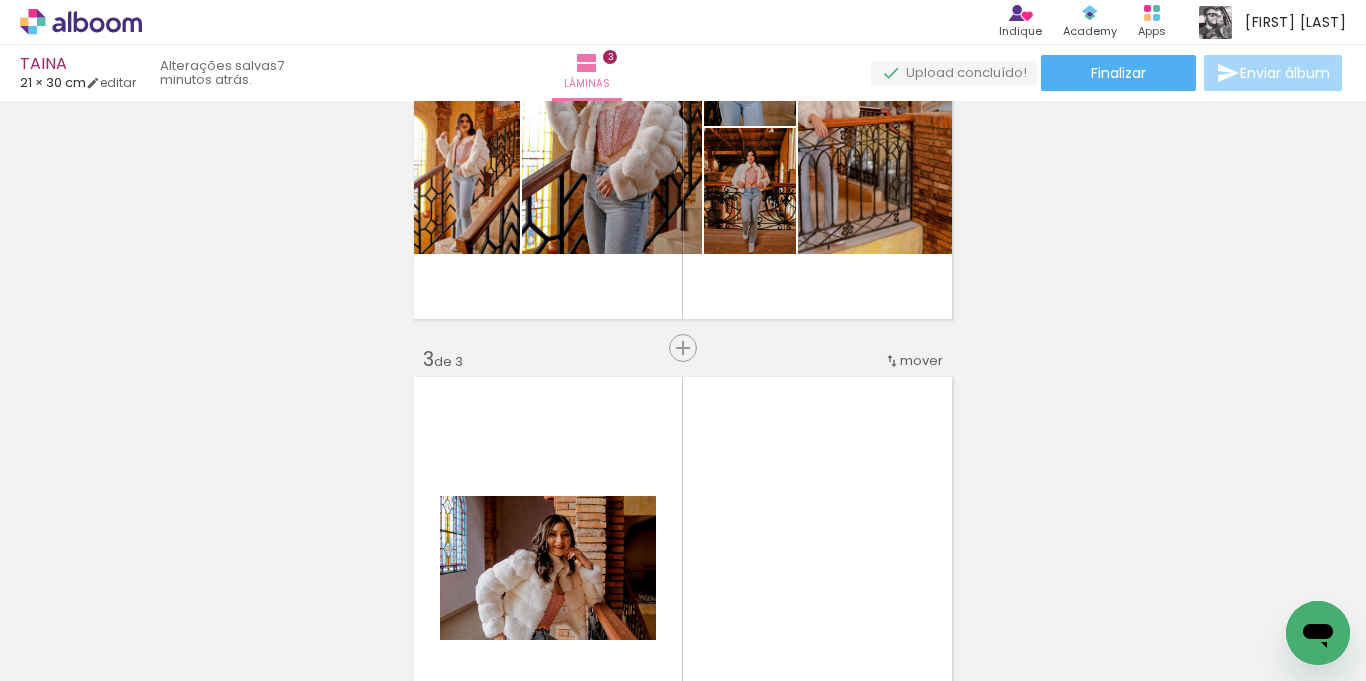 scroll, scrollTop: 906, scrollLeft: 0, axis: vertical 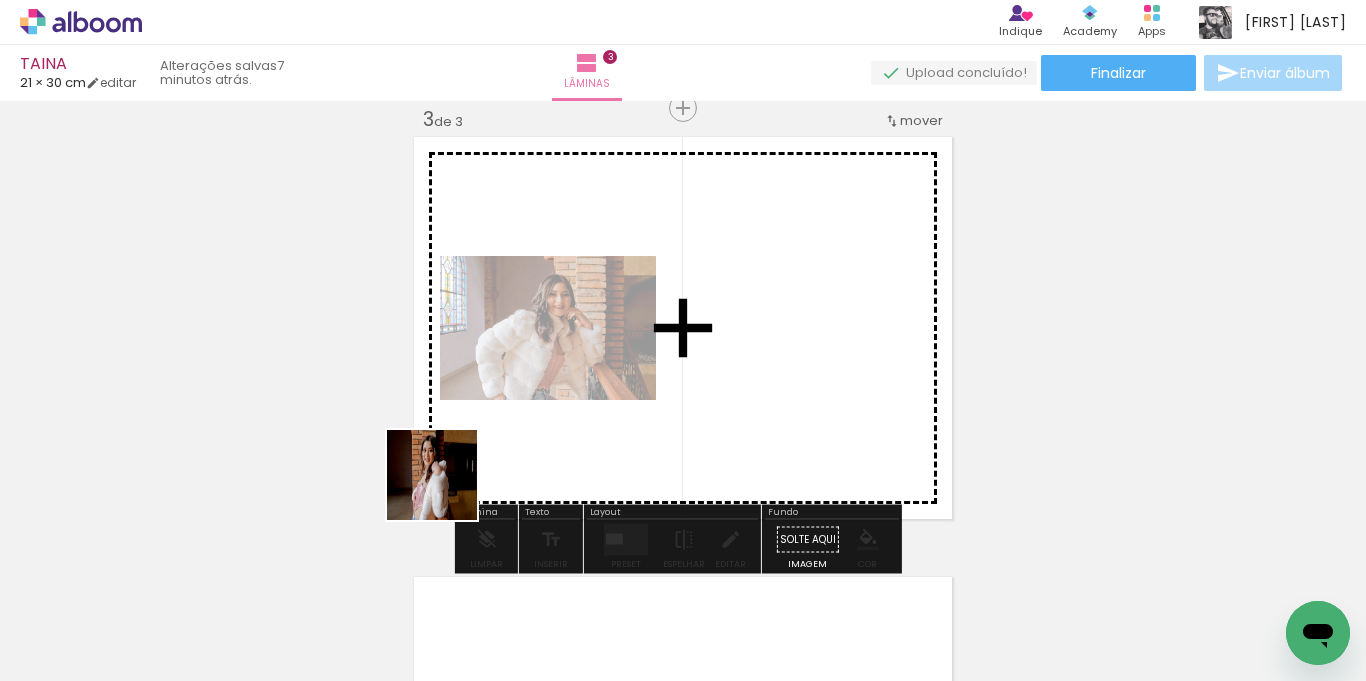 drag, startPoint x: 291, startPoint y: 617, endPoint x: 538, endPoint y: 406, distance: 324.85382 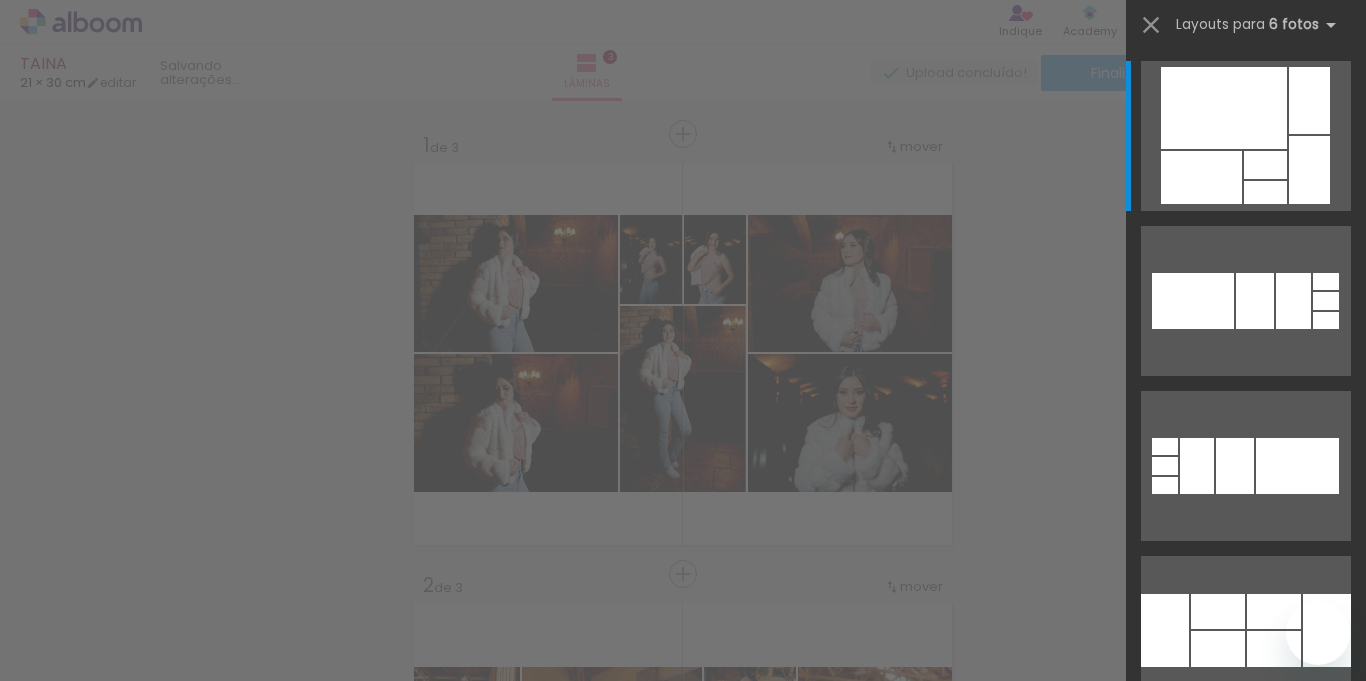 scroll, scrollTop: 0, scrollLeft: 0, axis: both 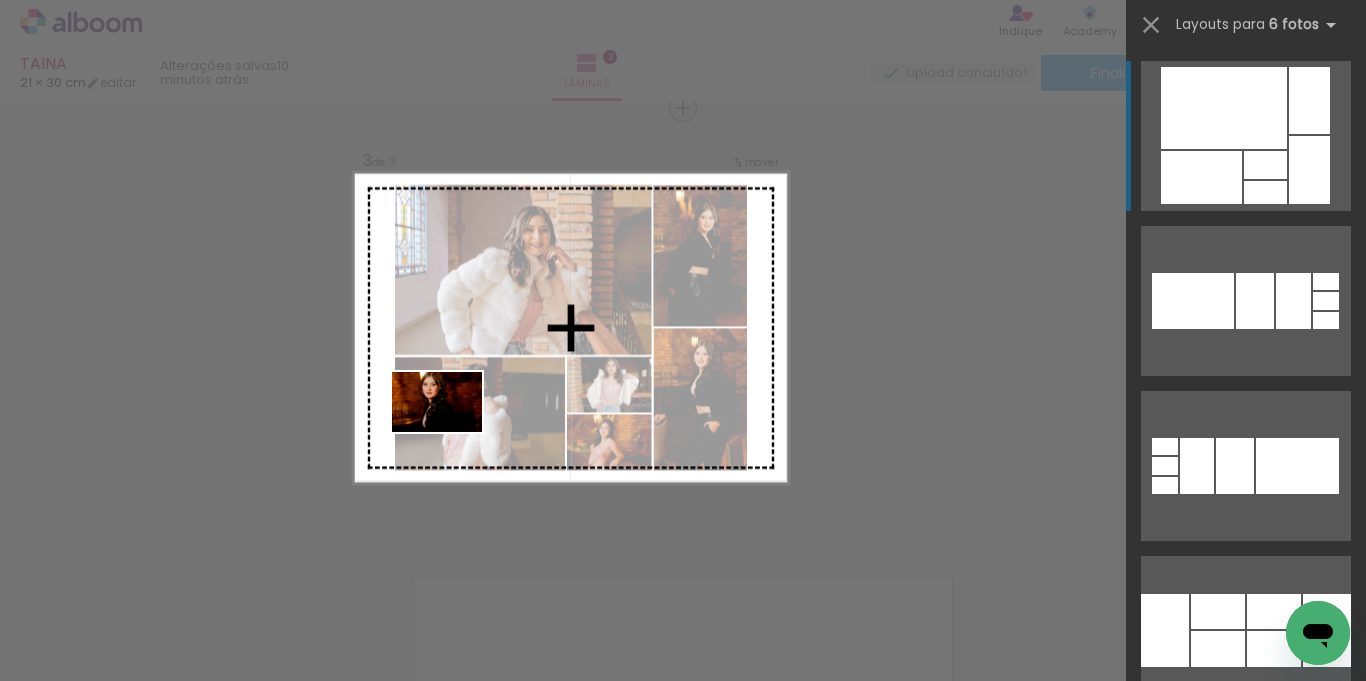 drag, startPoint x: 334, startPoint y: 632, endPoint x: 452, endPoint y: 432, distance: 232.21542 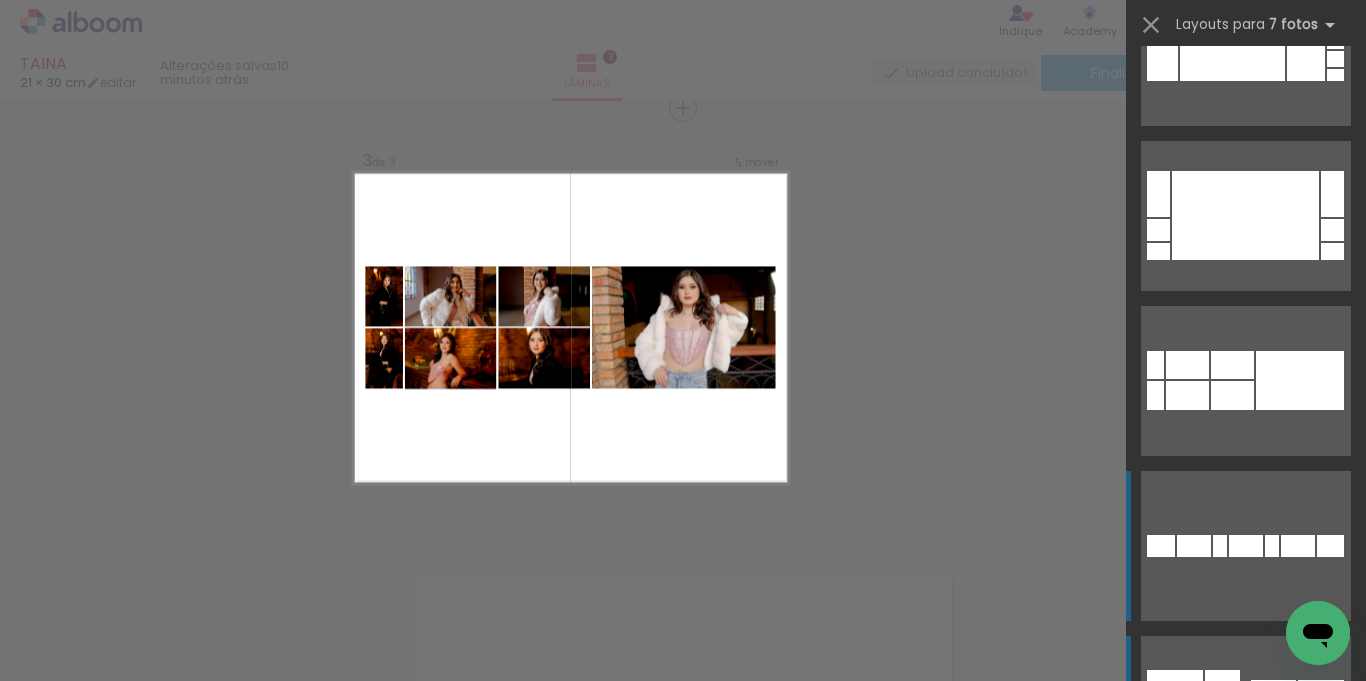 scroll, scrollTop: 2200, scrollLeft: 0, axis: vertical 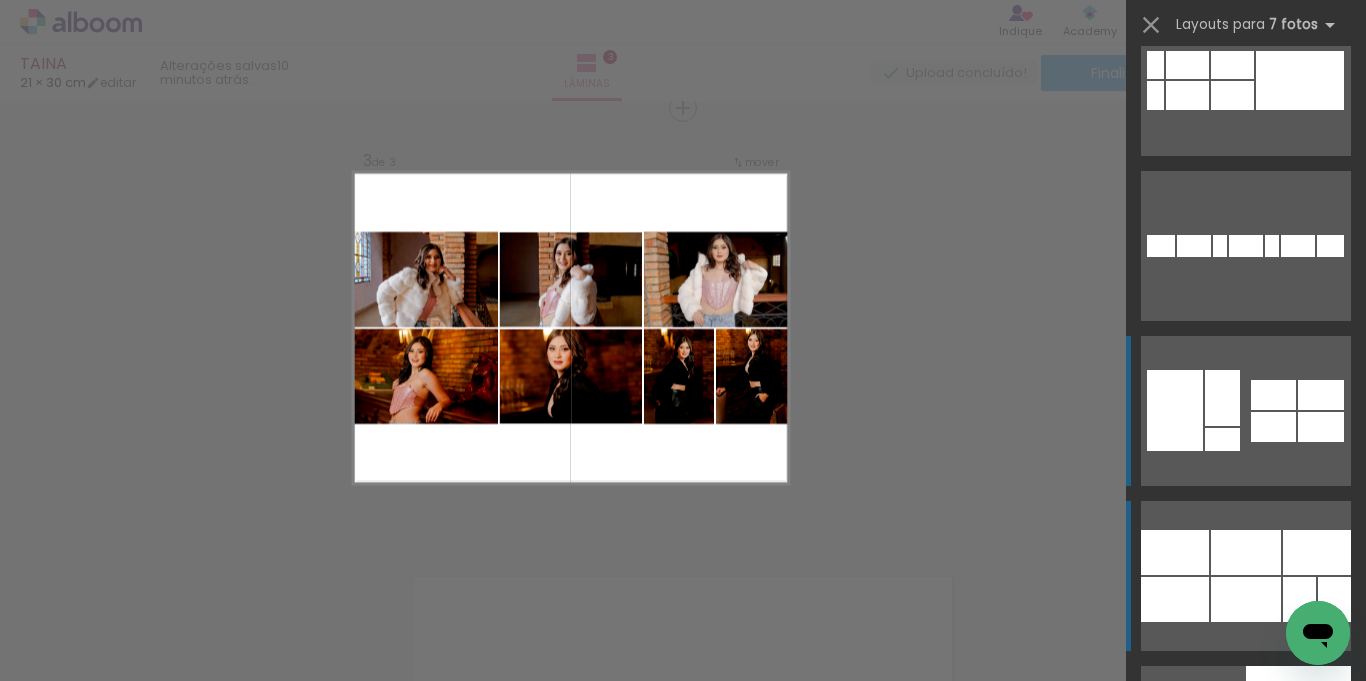click at bounding box center [1175, 552] 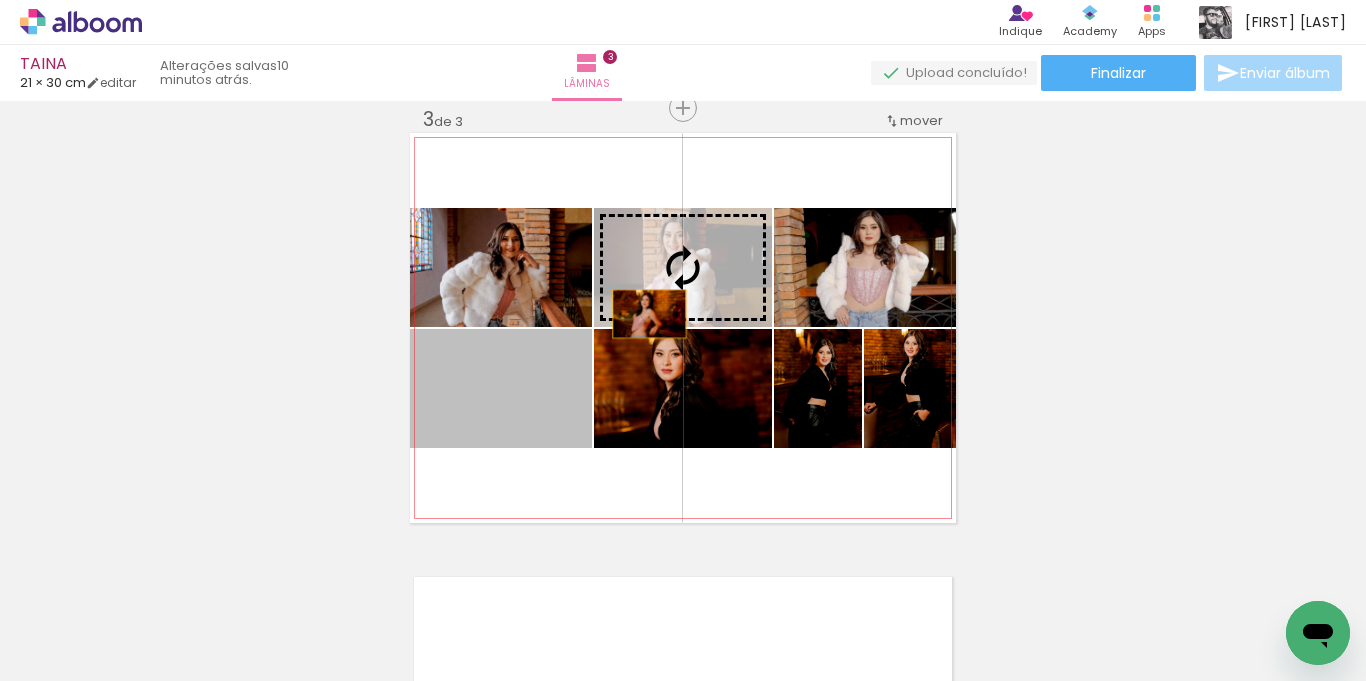 drag, startPoint x: 463, startPoint y: 427, endPoint x: 647, endPoint y: 299, distance: 224.1428 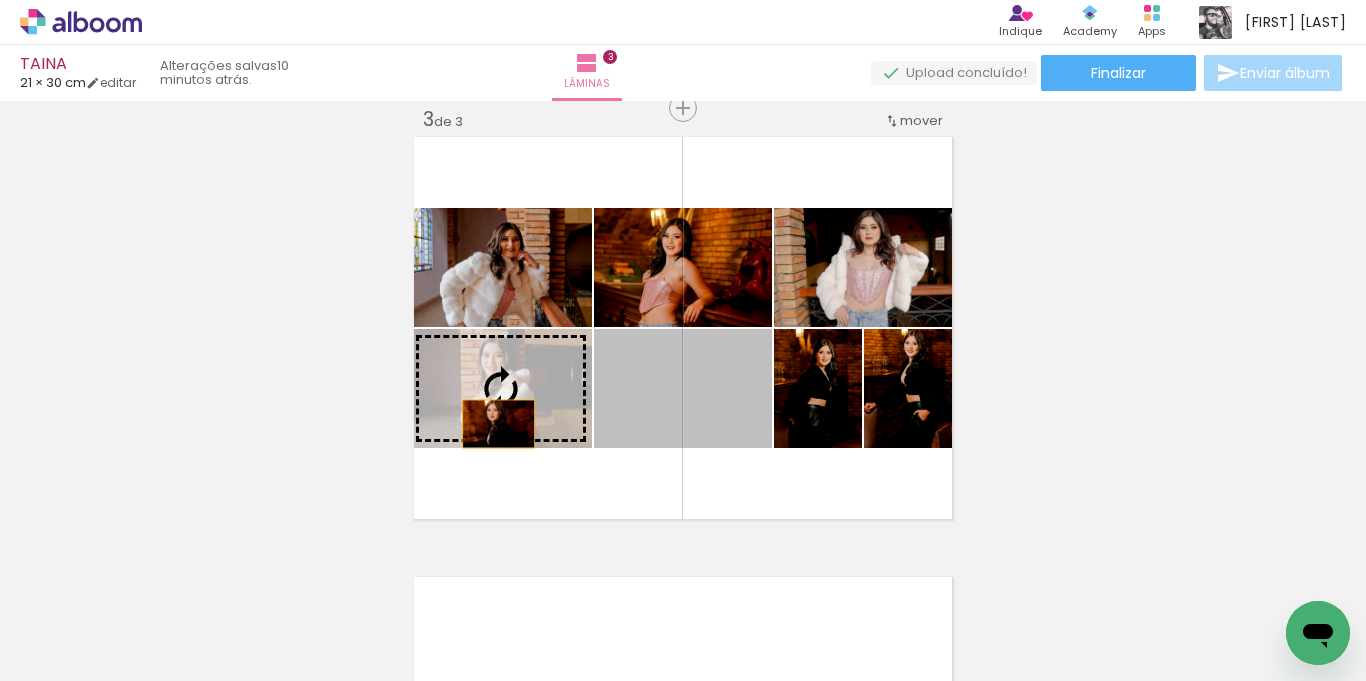 drag, startPoint x: 709, startPoint y: 424, endPoint x: 481, endPoint y: 424, distance: 228 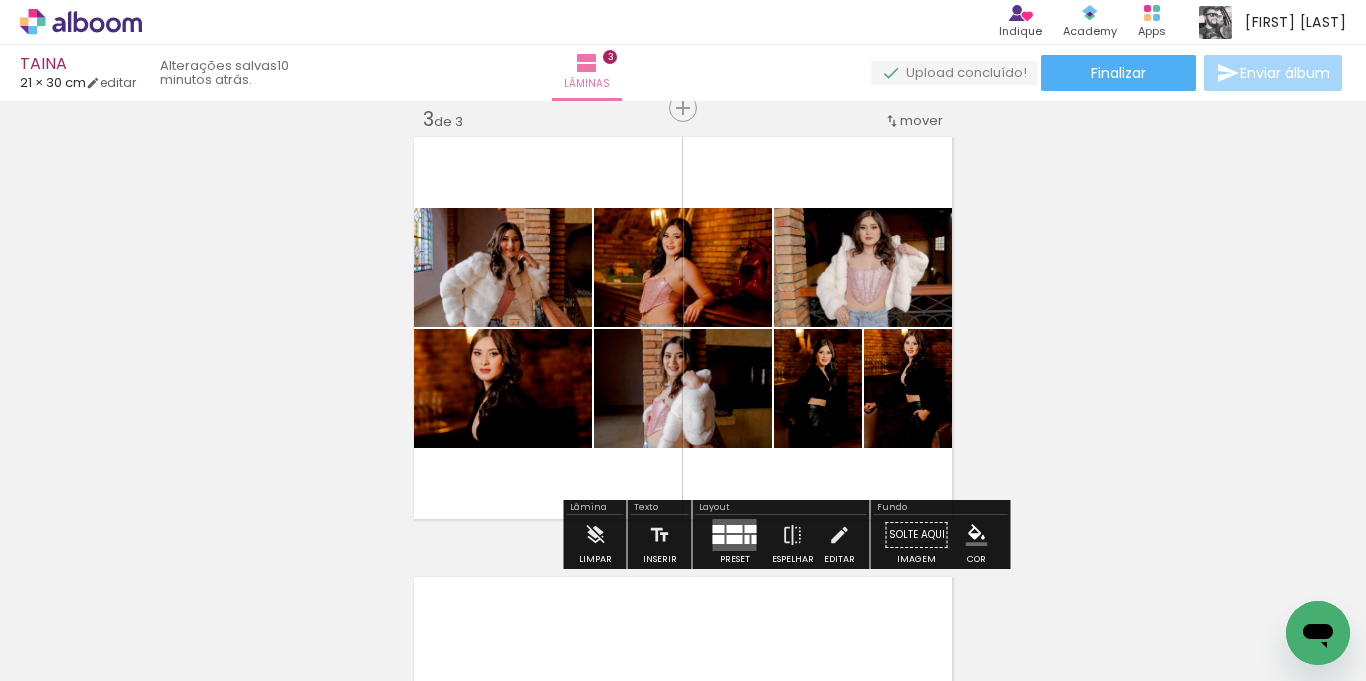 click at bounding box center (751, 529) 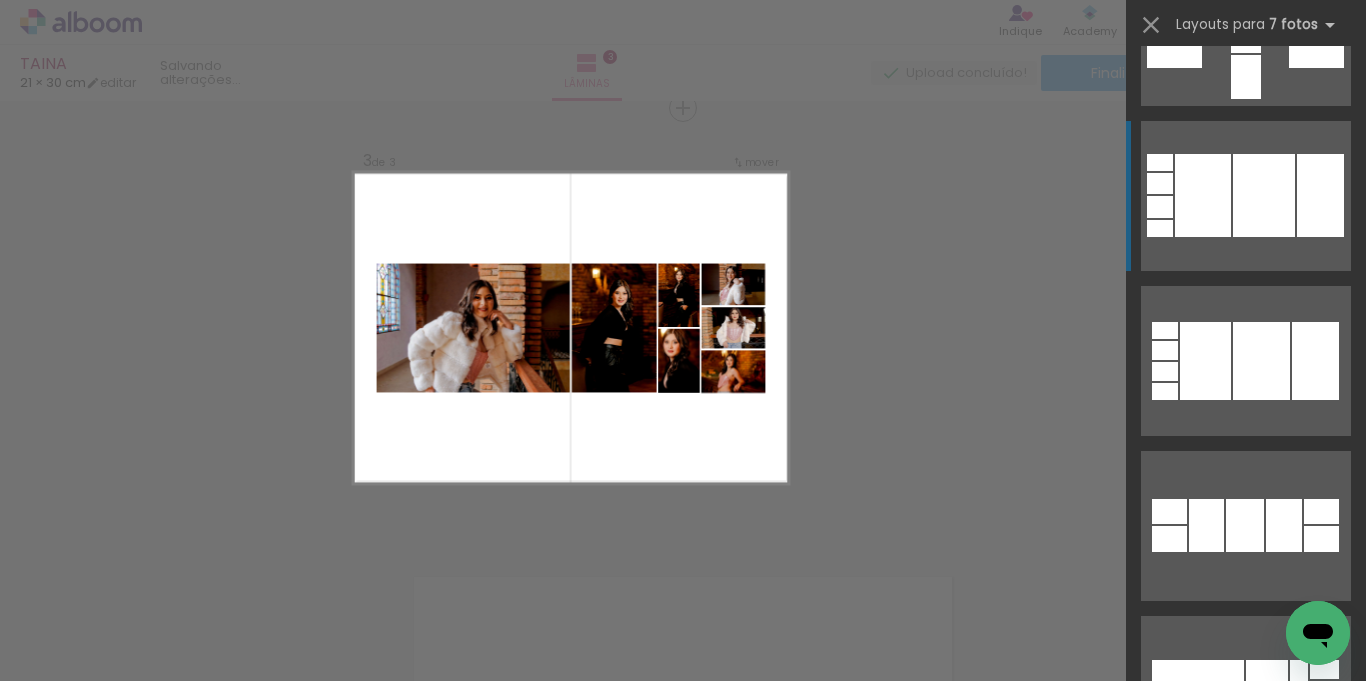 scroll, scrollTop: 3540, scrollLeft: 0, axis: vertical 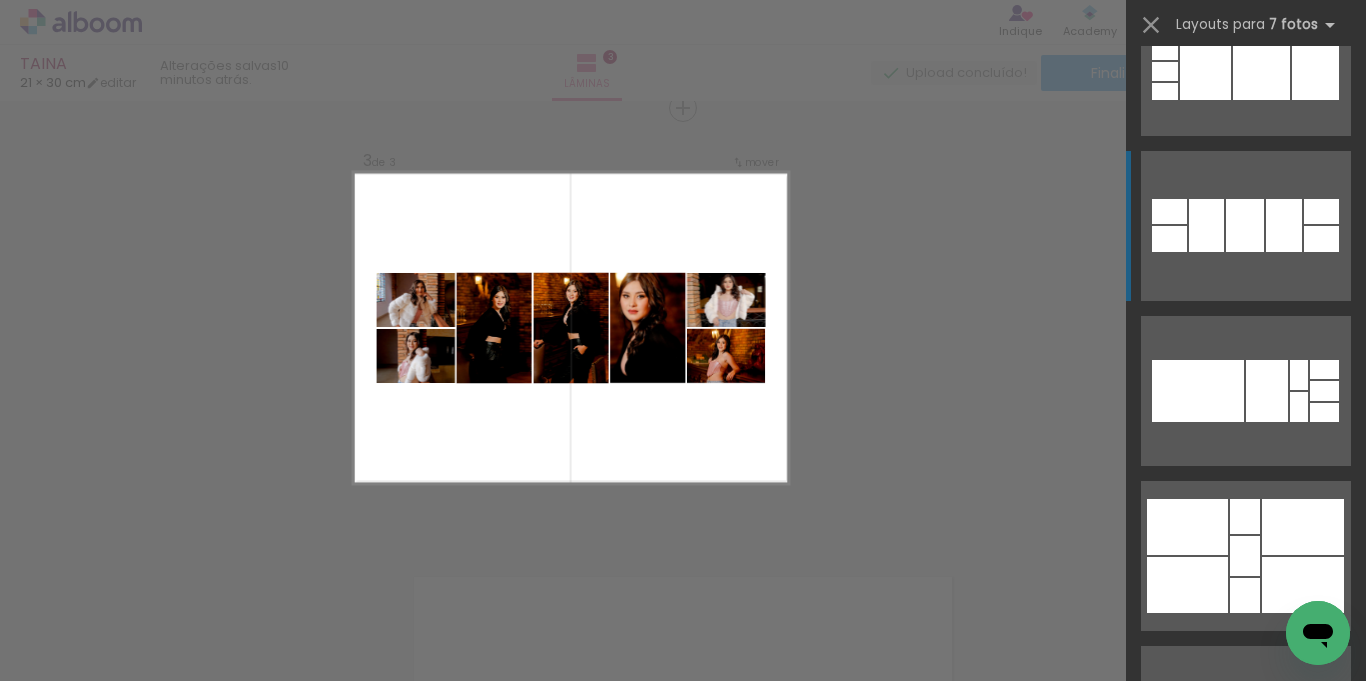 click at bounding box center (1188, 695) 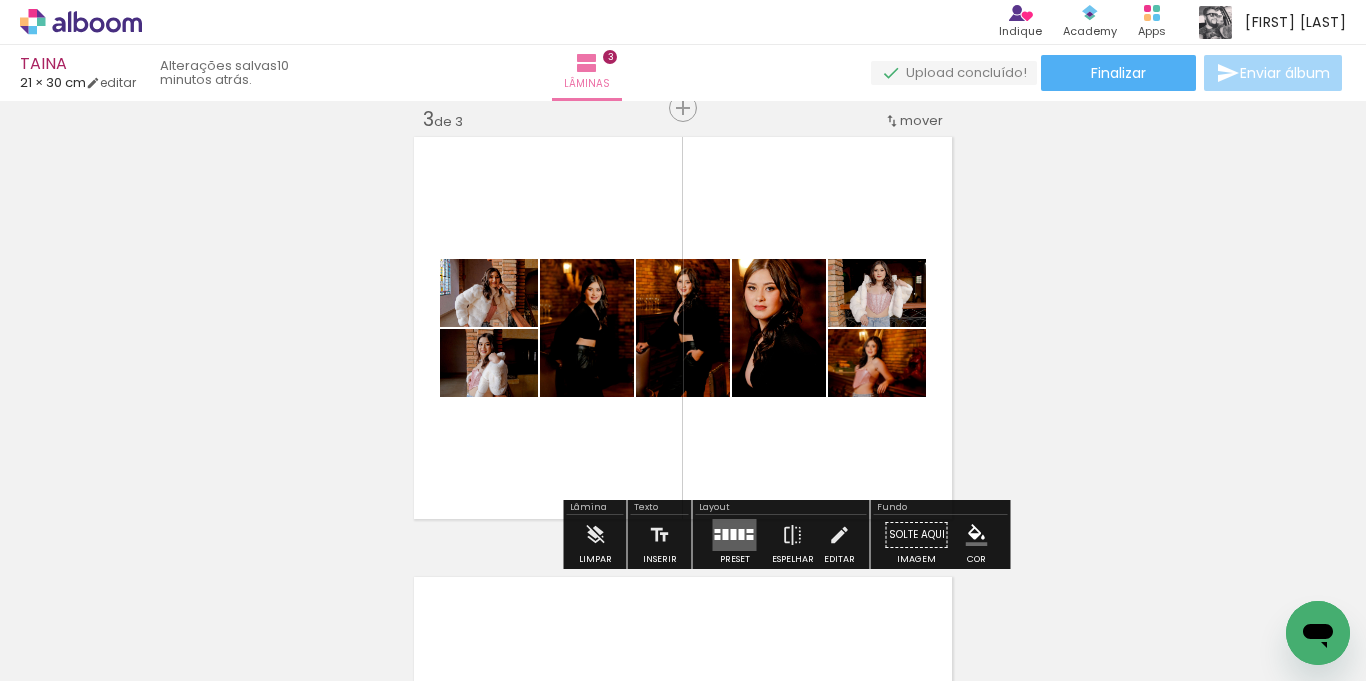 drag, startPoint x: 880, startPoint y: 234, endPoint x: 809, endPoint y: 206, distance: 76.321686 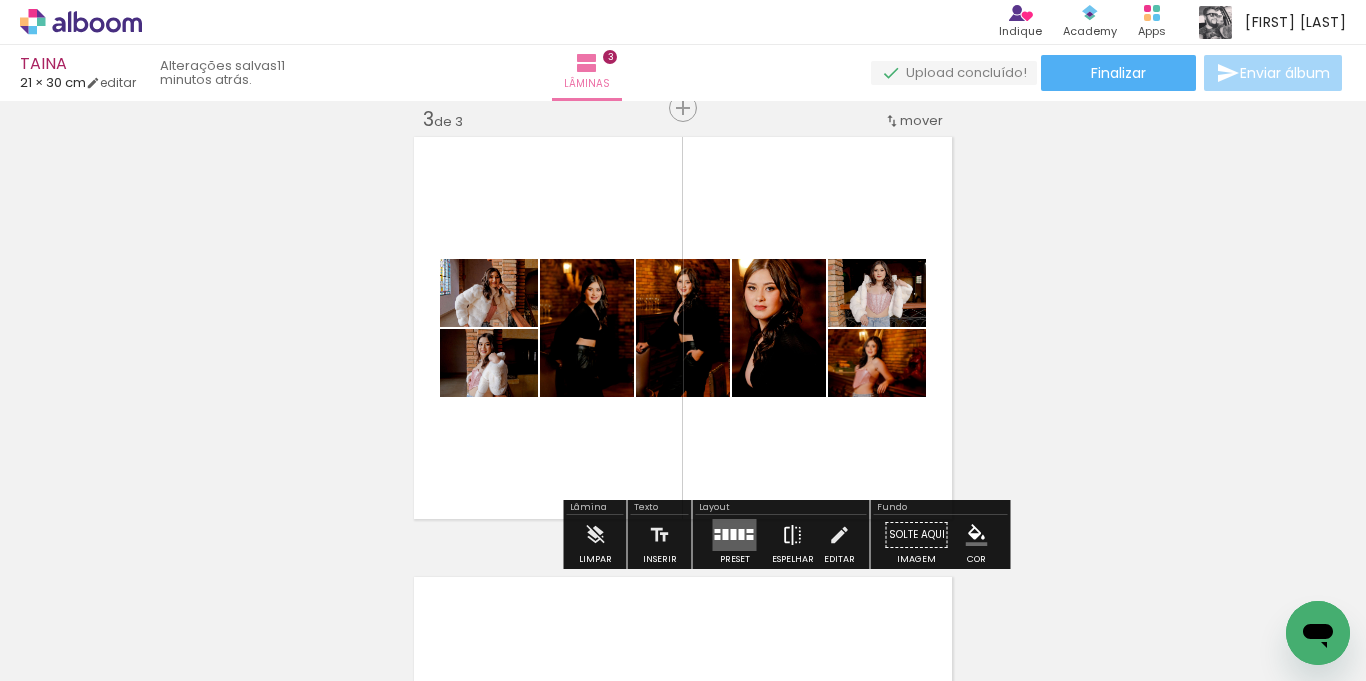 scroll, scrollTop: 1006, scrollLeft: 0, axis: vertical 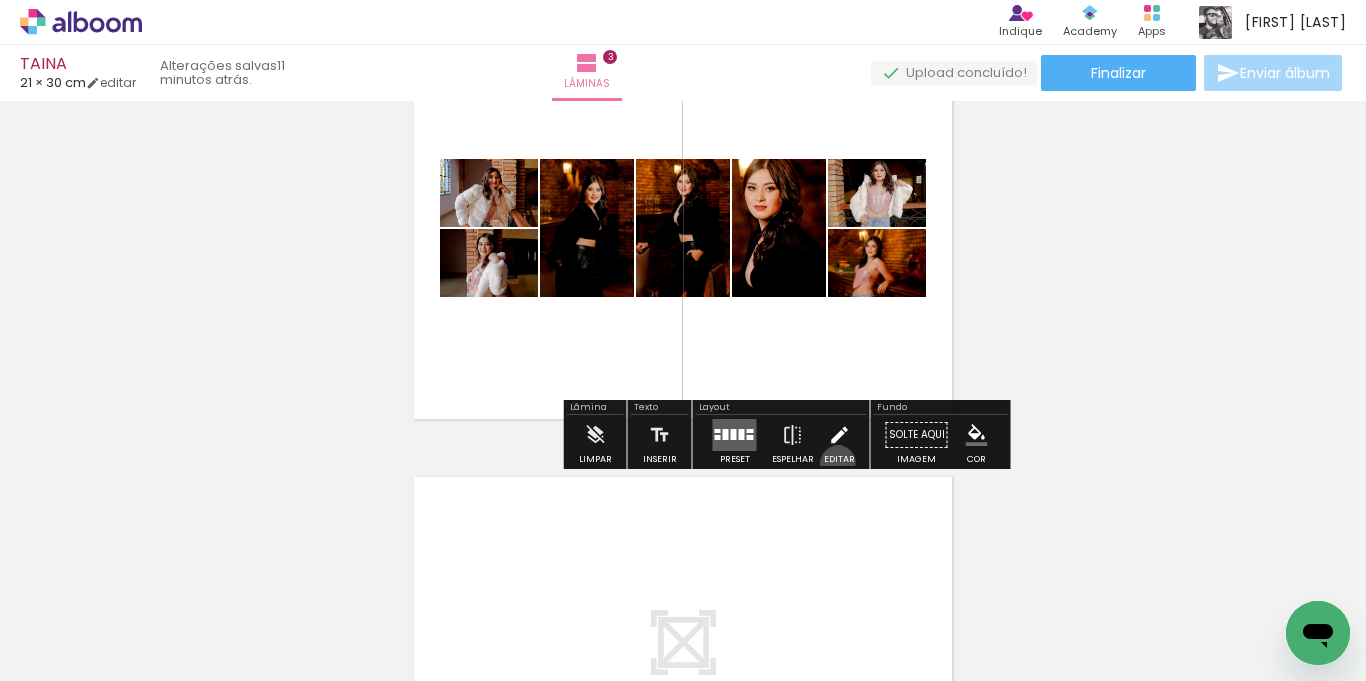 click on "Editar" at bounding box center [839, 459] 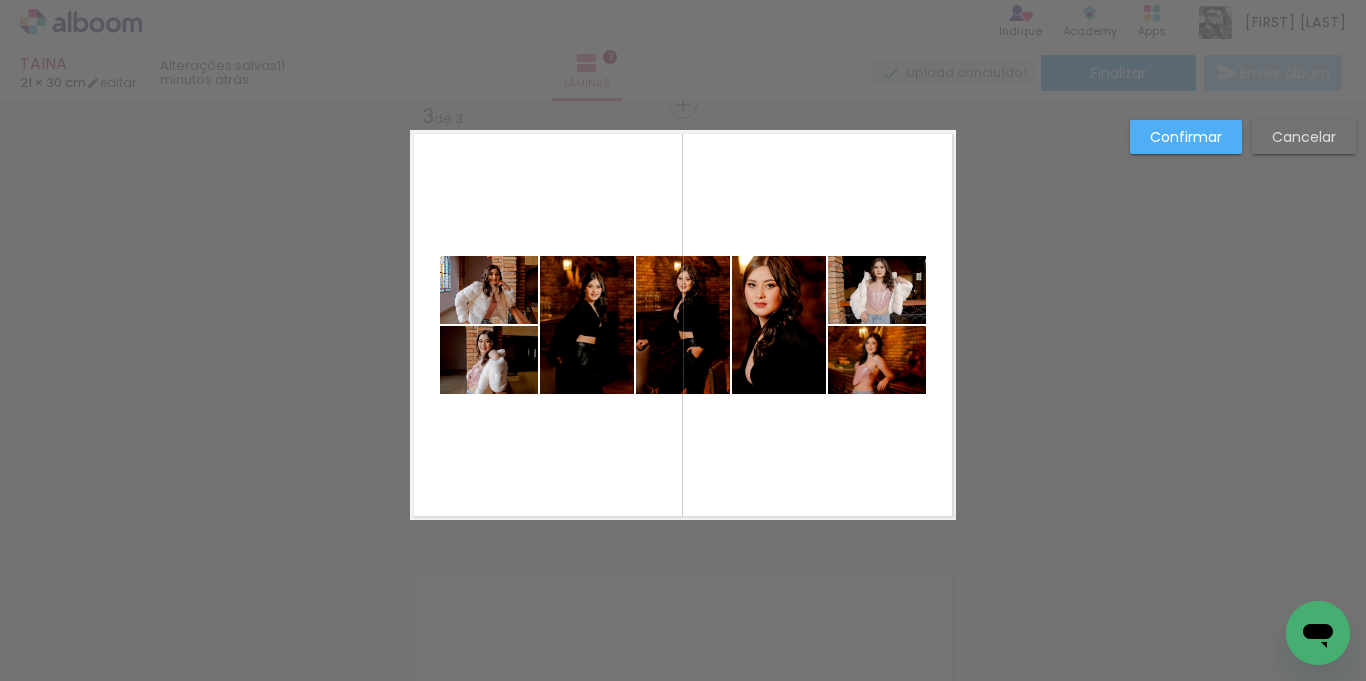scroll, scrollTop: 906, scrollLeft: 0, axis: vertical 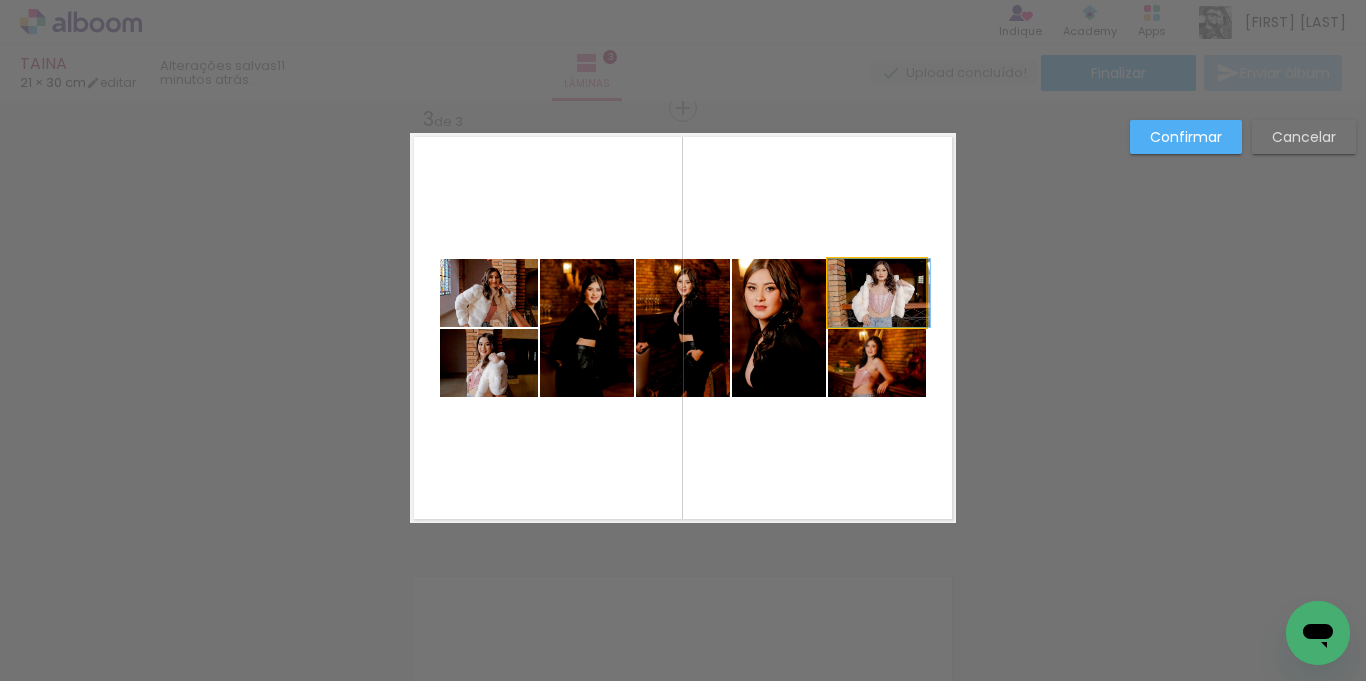 drag, startPoint x: 910, startPoint y: 264, endPoint x: 924, endPoint y: 254, distance: 17.20465 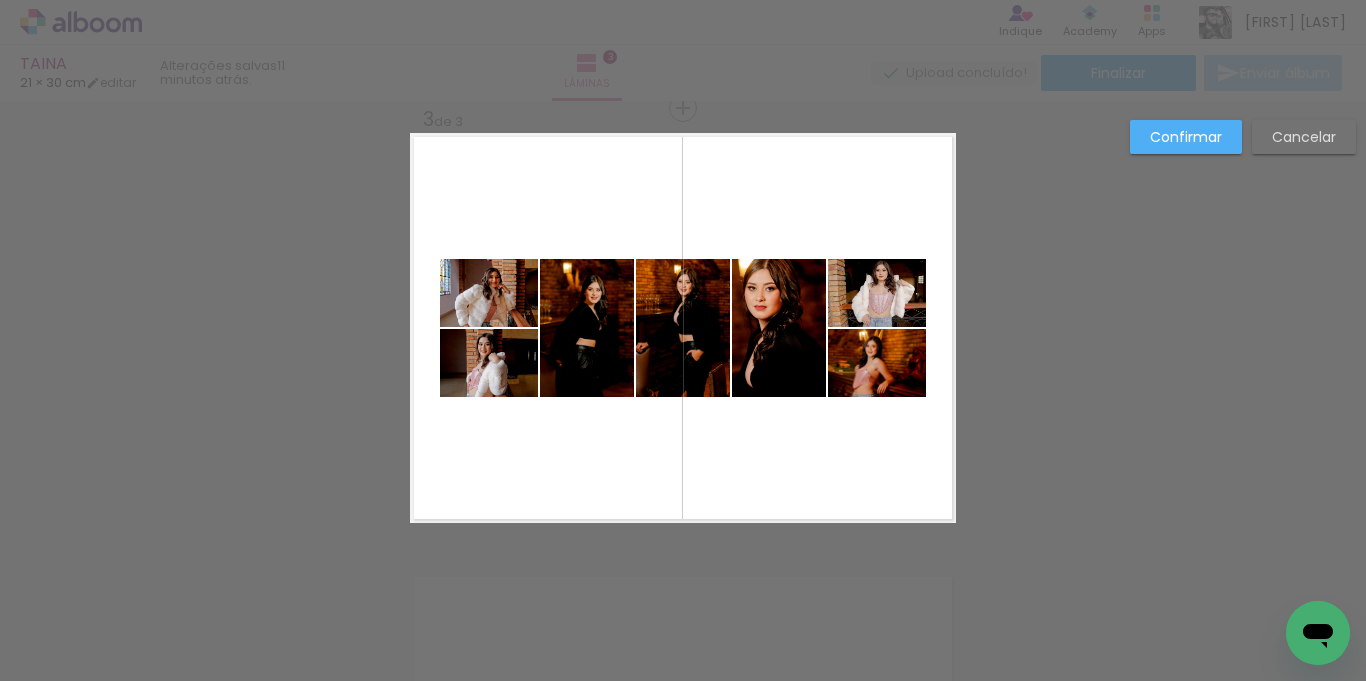 click on "Confirmar" at bounding box center [0, 0] 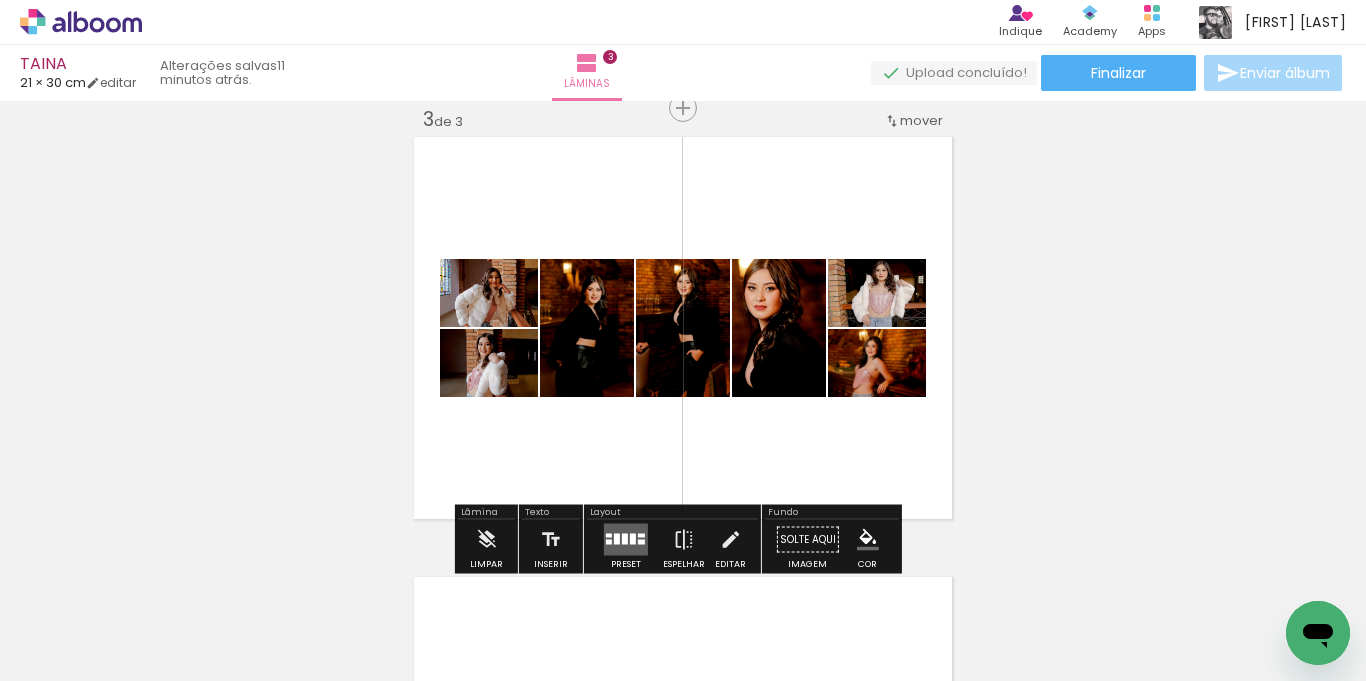 click at bounding box center (633, 539) 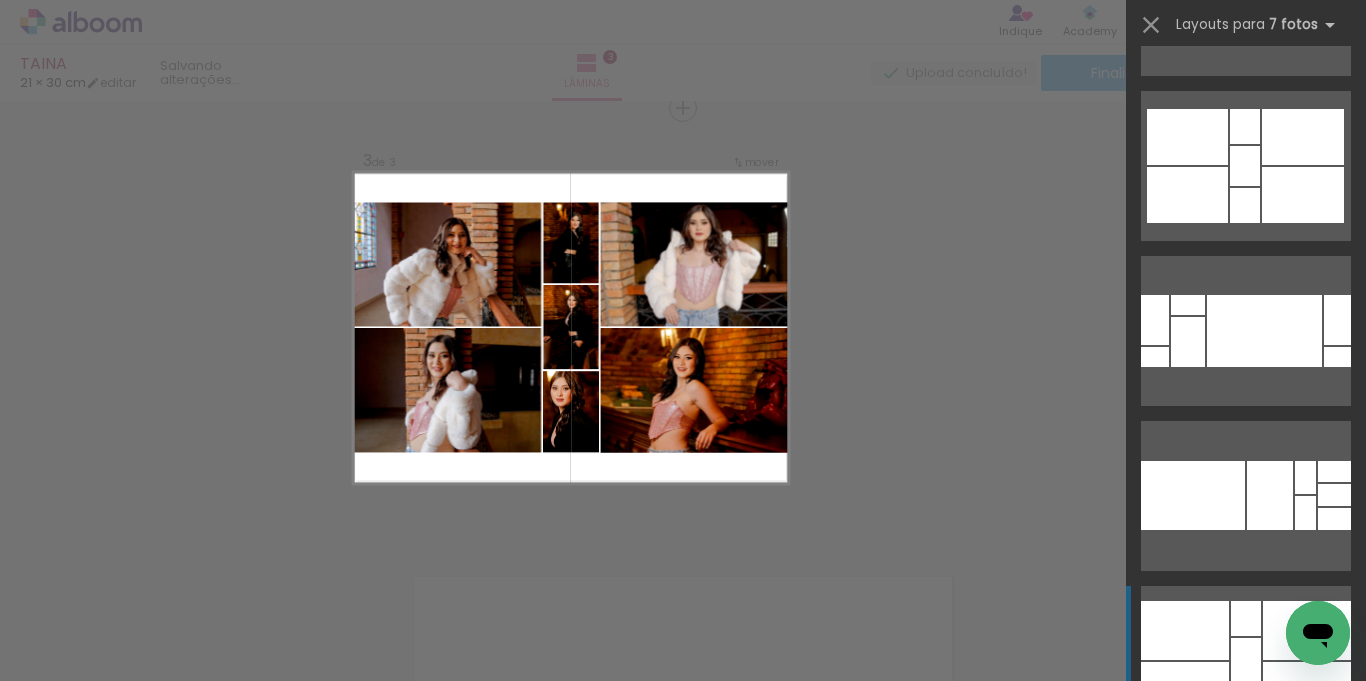 scroll, scrollTop: 4430, scrollLeft: 0, axis: vertical 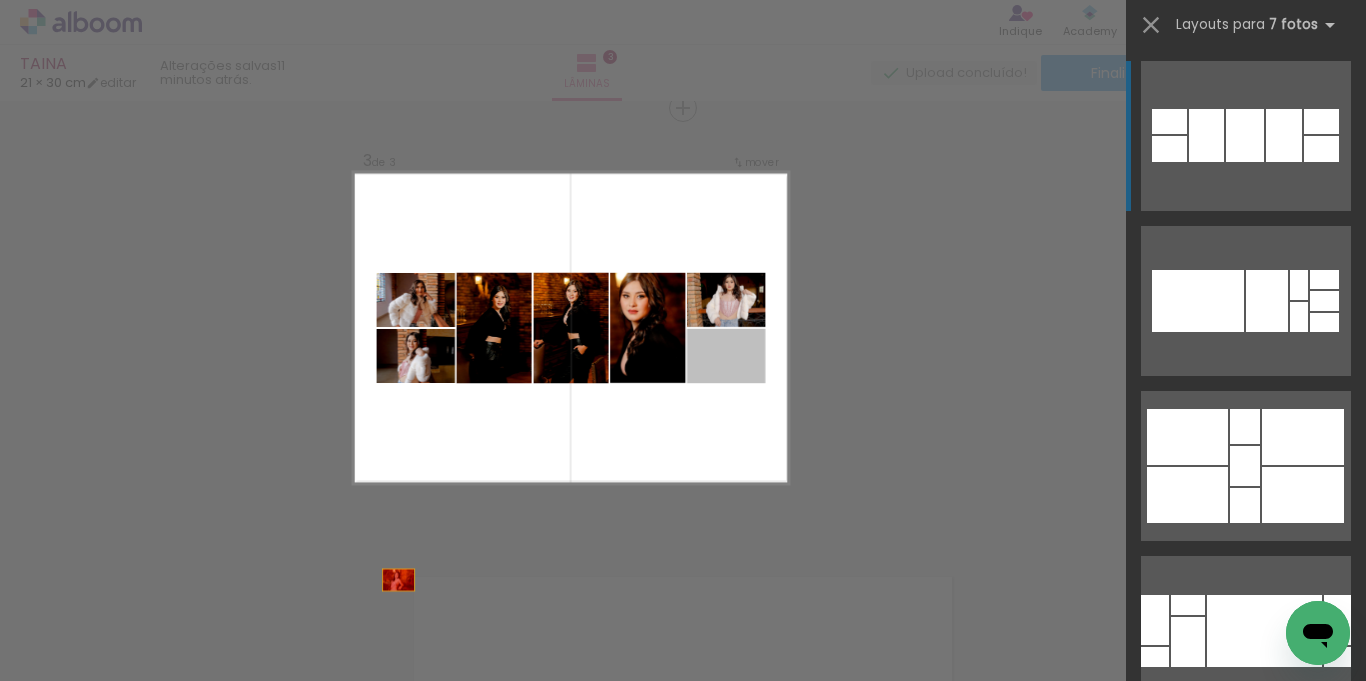 drag, startPoint x: 721, startPoint y: 365, endPoint x: 309, endPoint y: 636, distance: 493.1379 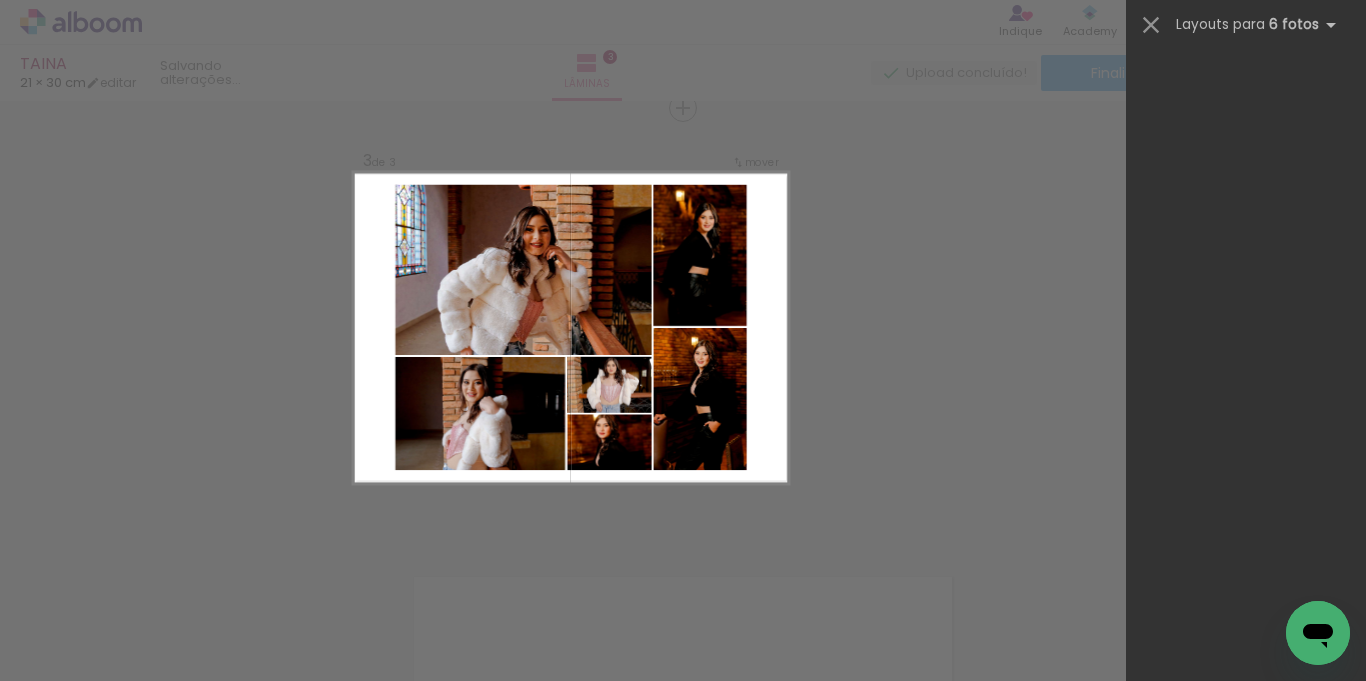 scroll, scrollTop: 0, scrollLeft: 0, axis: both 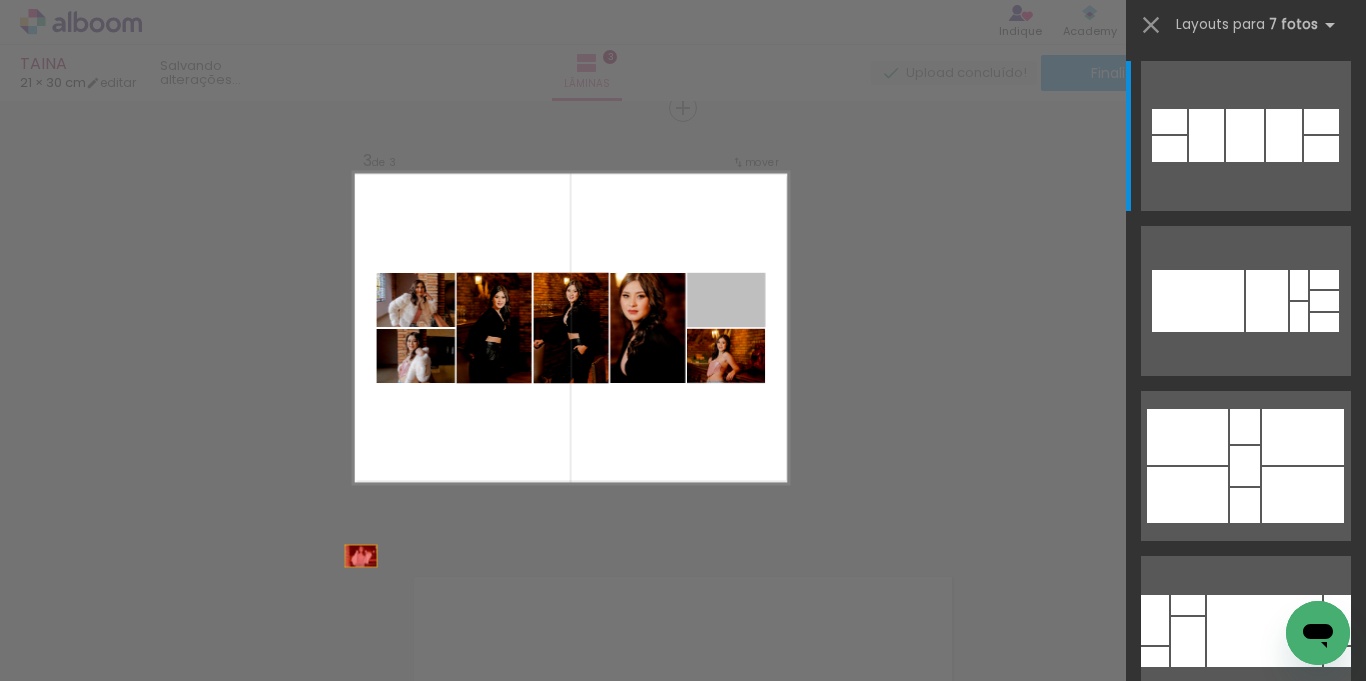 drag, startPoint x: 721, startPoint y: 295, endPoint x: 685, endPoint y: 373, distance: 85.90693 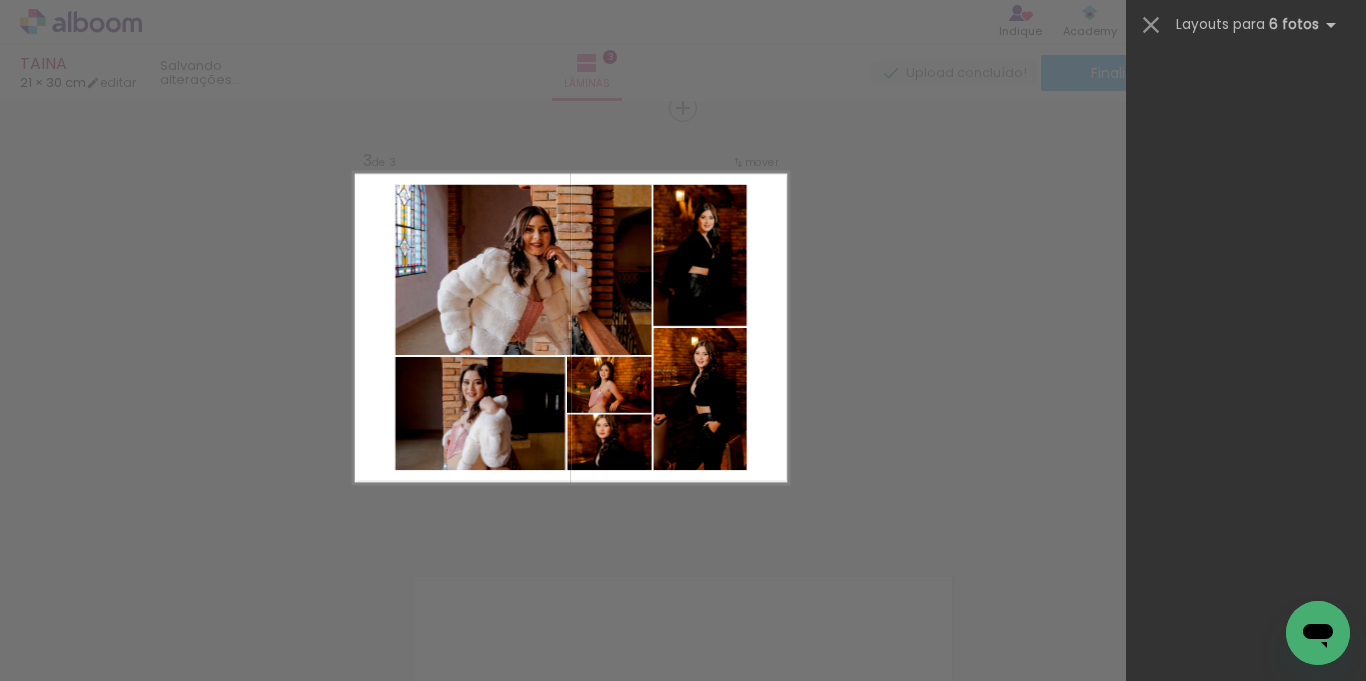 scroll, scrollTop: 0, scrollLeft: 0, axis: both 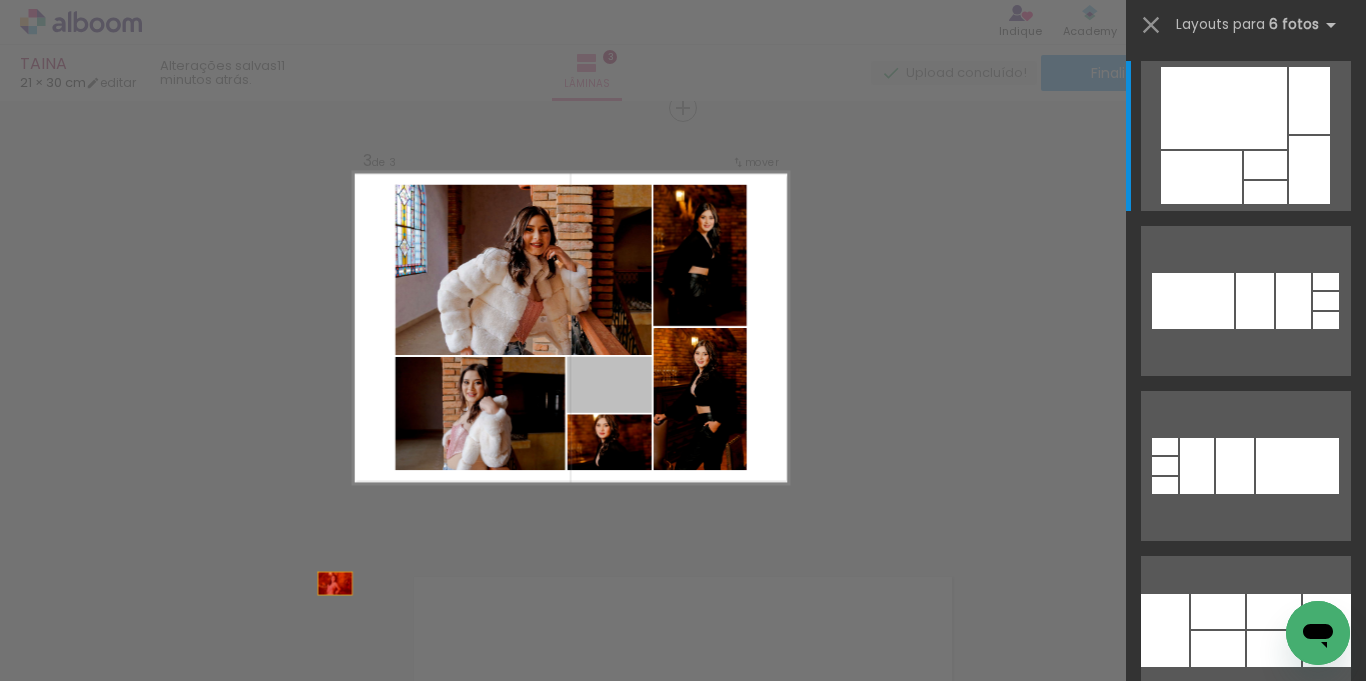 drag, startPoint x: 636, startPoint y: 388, endPoint x: 259, endPoint y: 633, distance: 449.6154 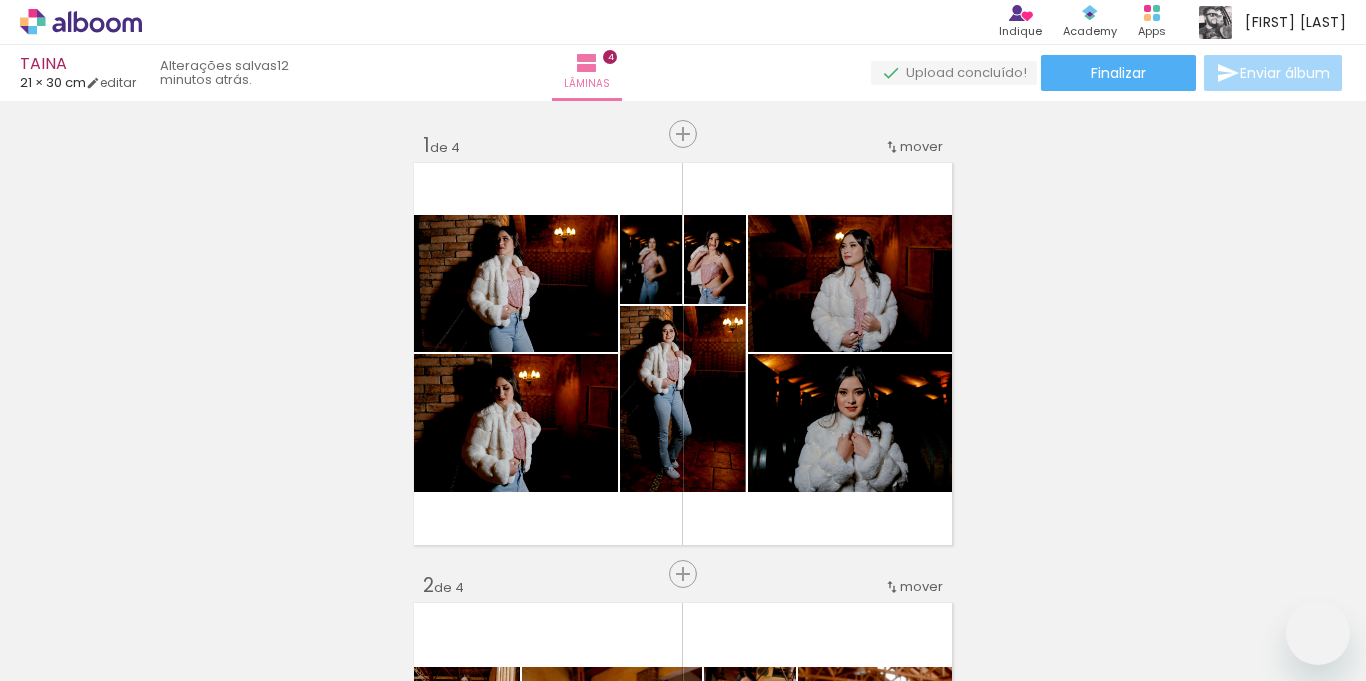 click at bounding box center [683, 340] 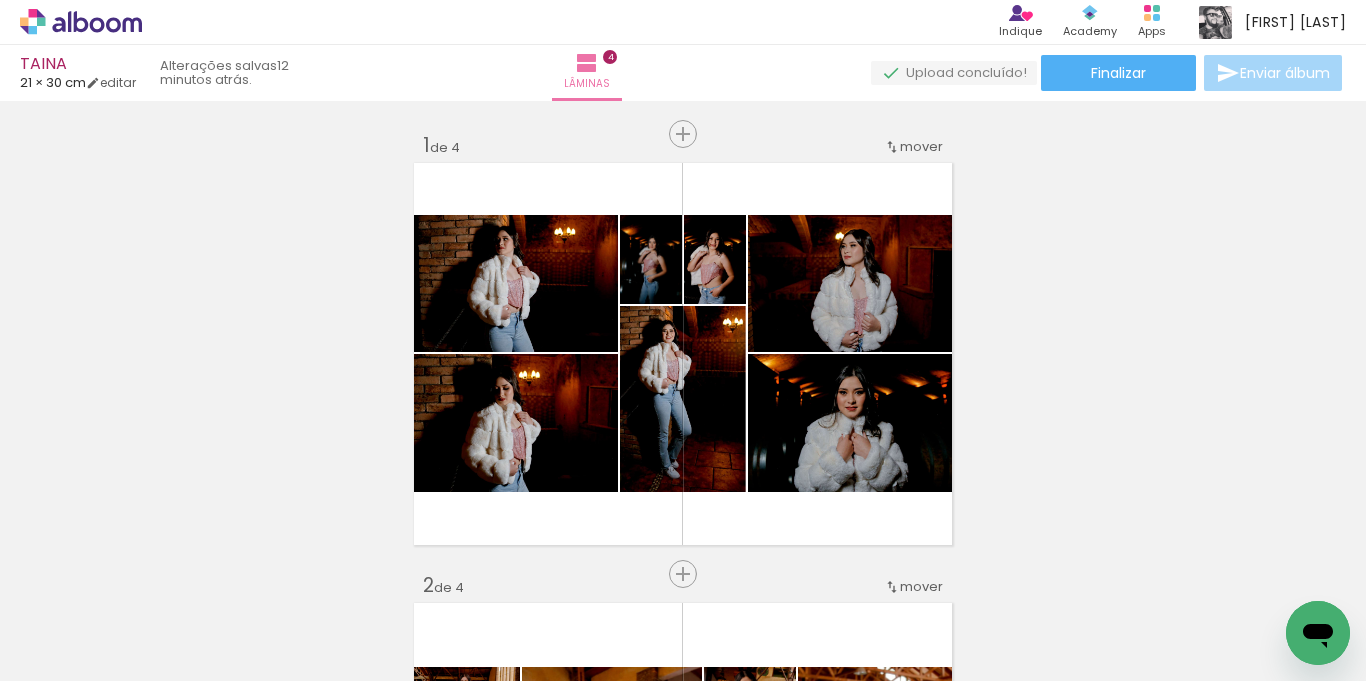 scroll, scrollTop: 1746, scrollLeft: 0, axis: vertical 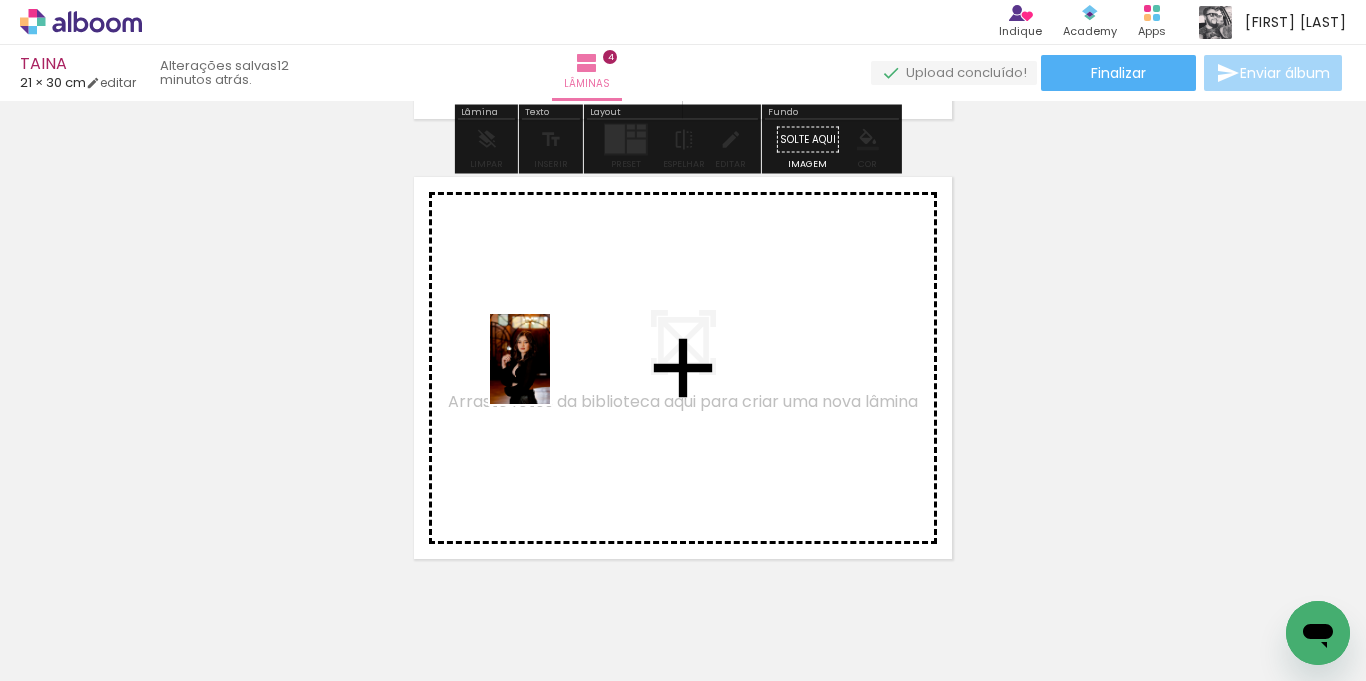 drag, startPoint x: 212, startPoint y: 598, endPoint x: 550, endPoint y: 374, distance: 405.48737 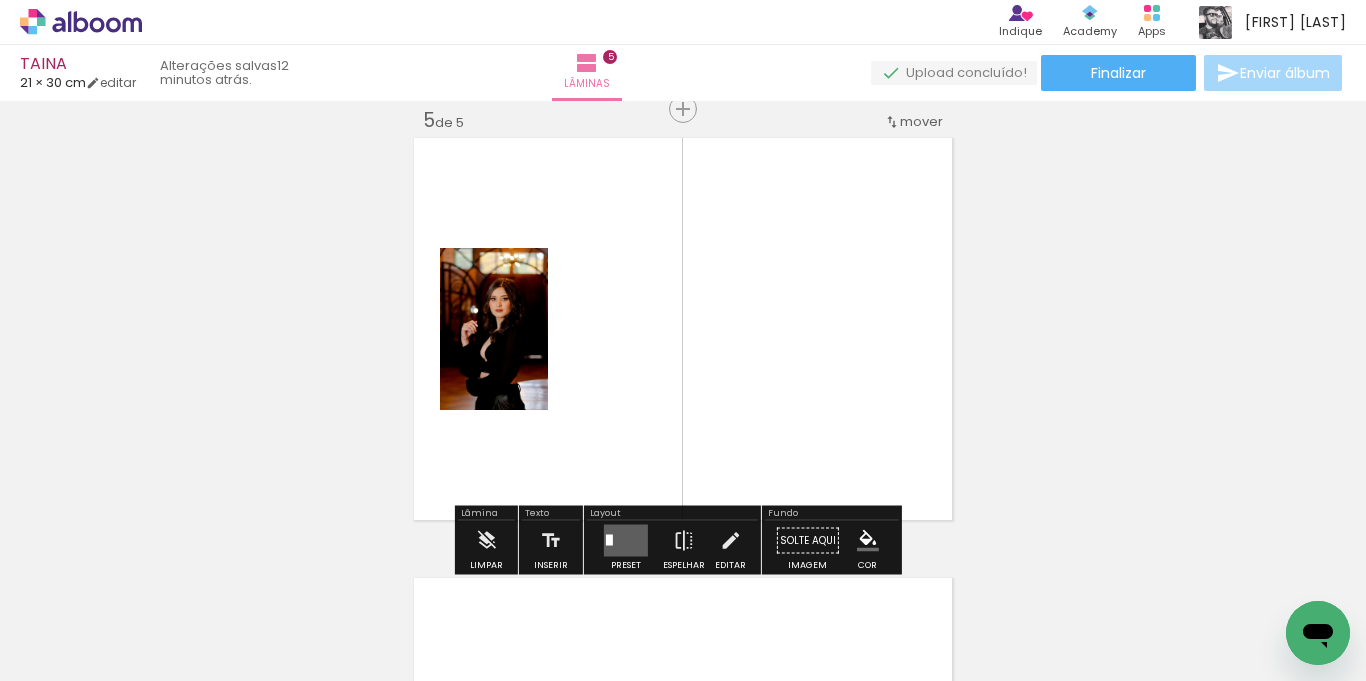 scroll, scrollTop: 1786, scrollLeft: 0, axis: vertical 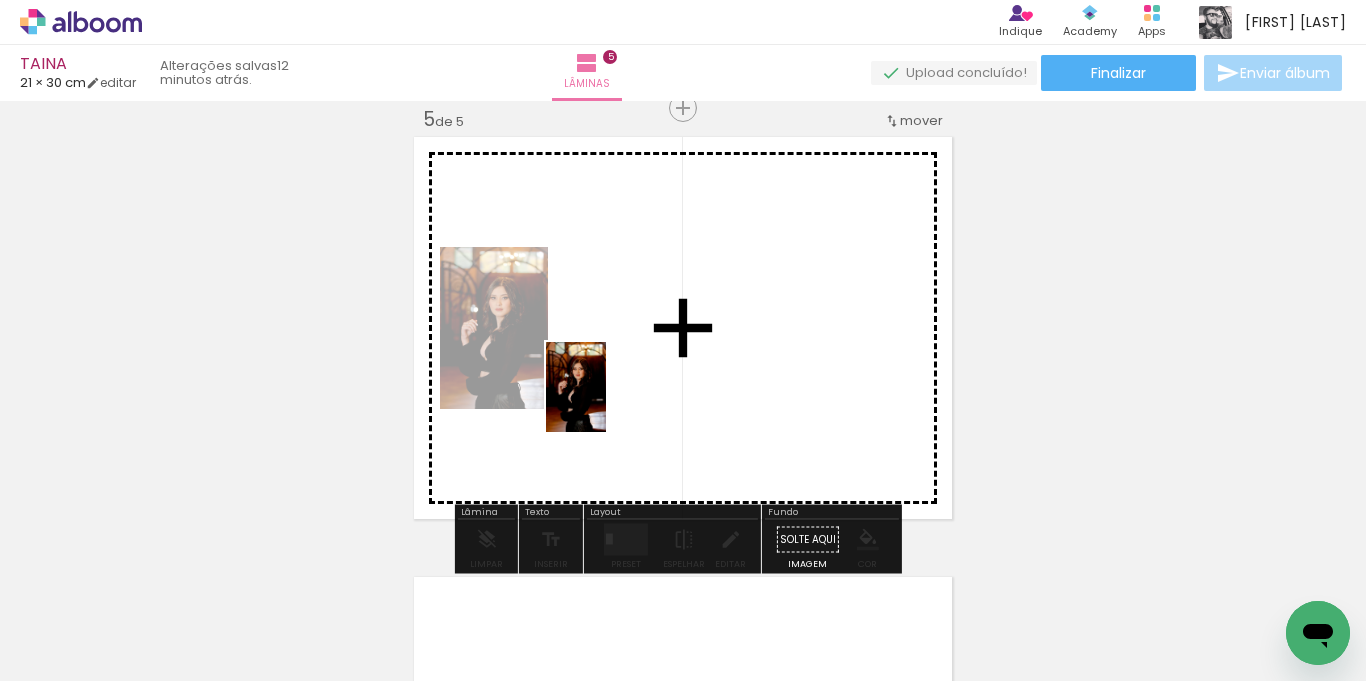 drag, startPoint x: 232, startPoint y: 615, endPoint x: 606, endPoint y: 402, distance: 430.40097 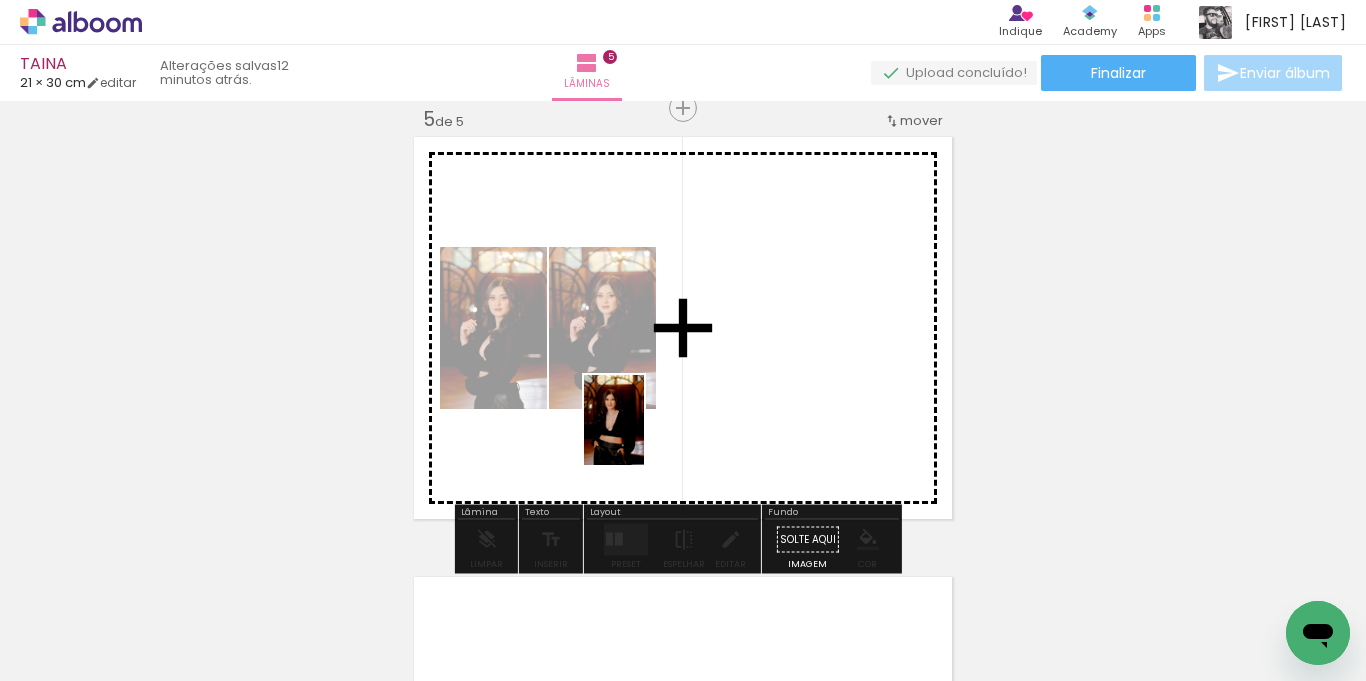 drag, startPoint x: 258, startPoint y: 599, endPoint x: 707, endPoint y: 405, distance: 489.1186 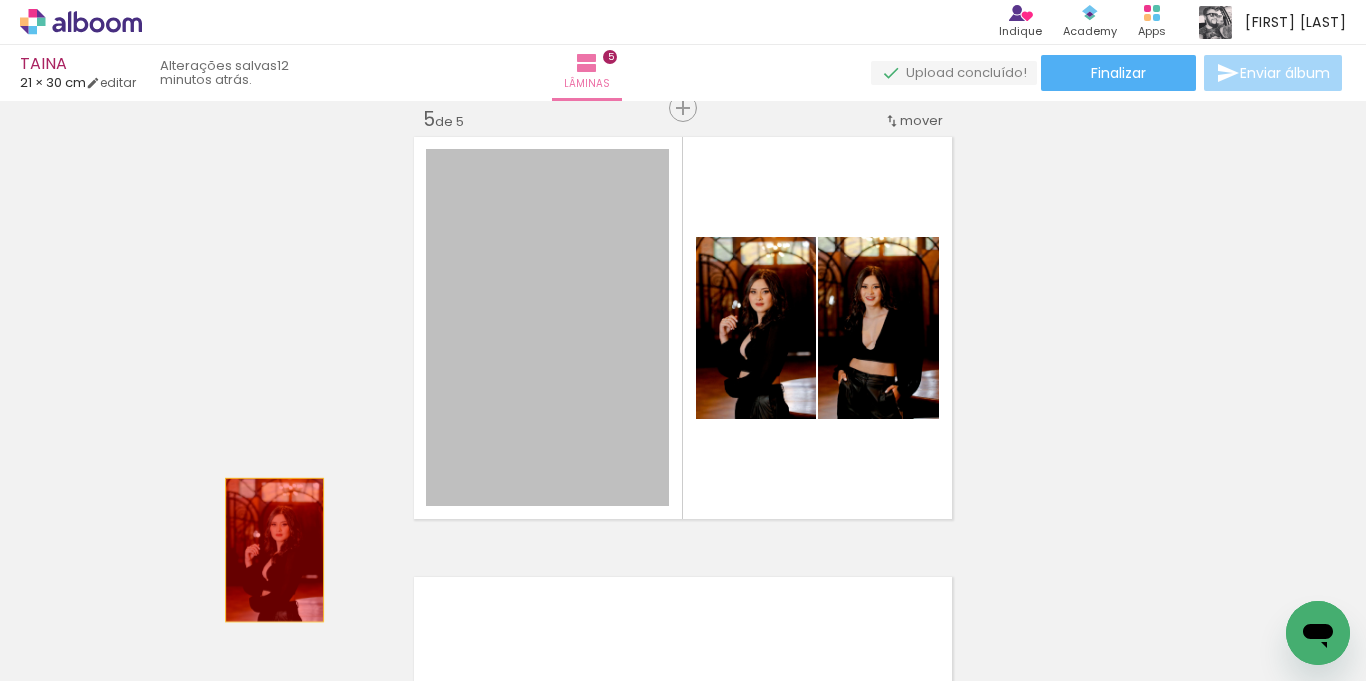 drag, startPoint x: 505, startPoint y: 325, endPoint x: 267, endPoint y: 550, distance: 327.51947 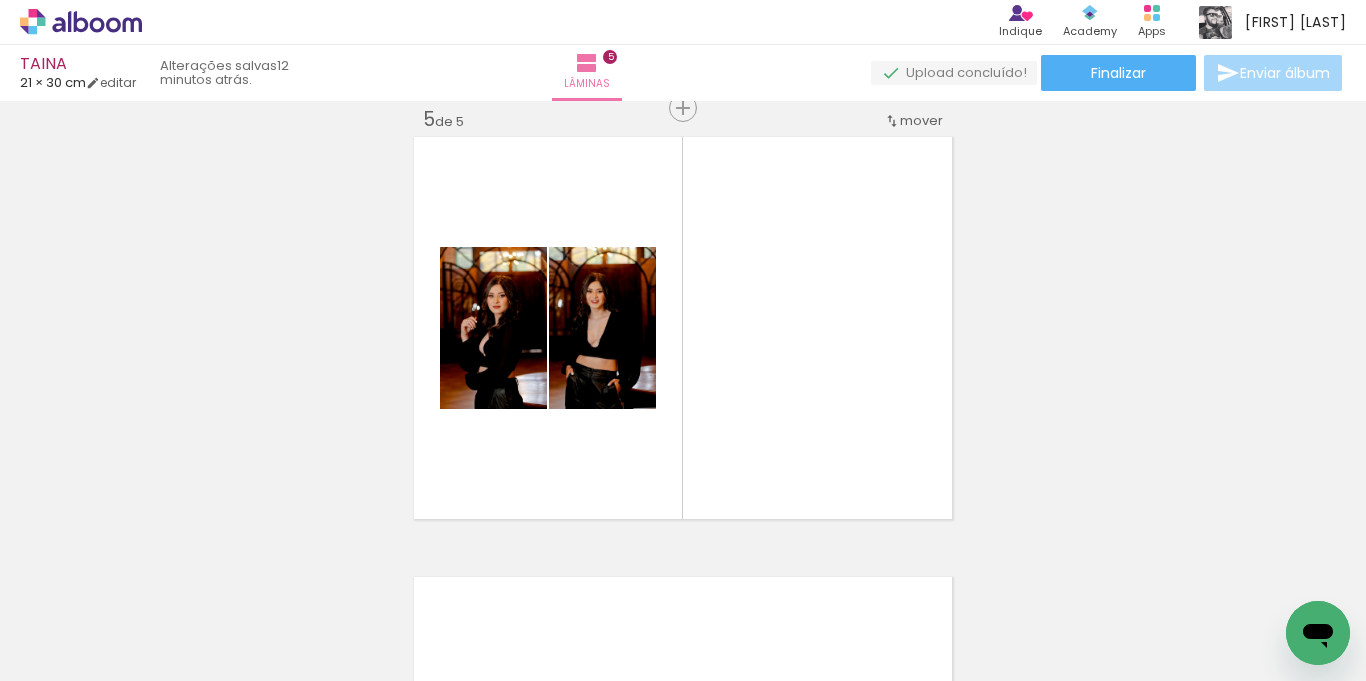 click at bounding box center [156, 573] 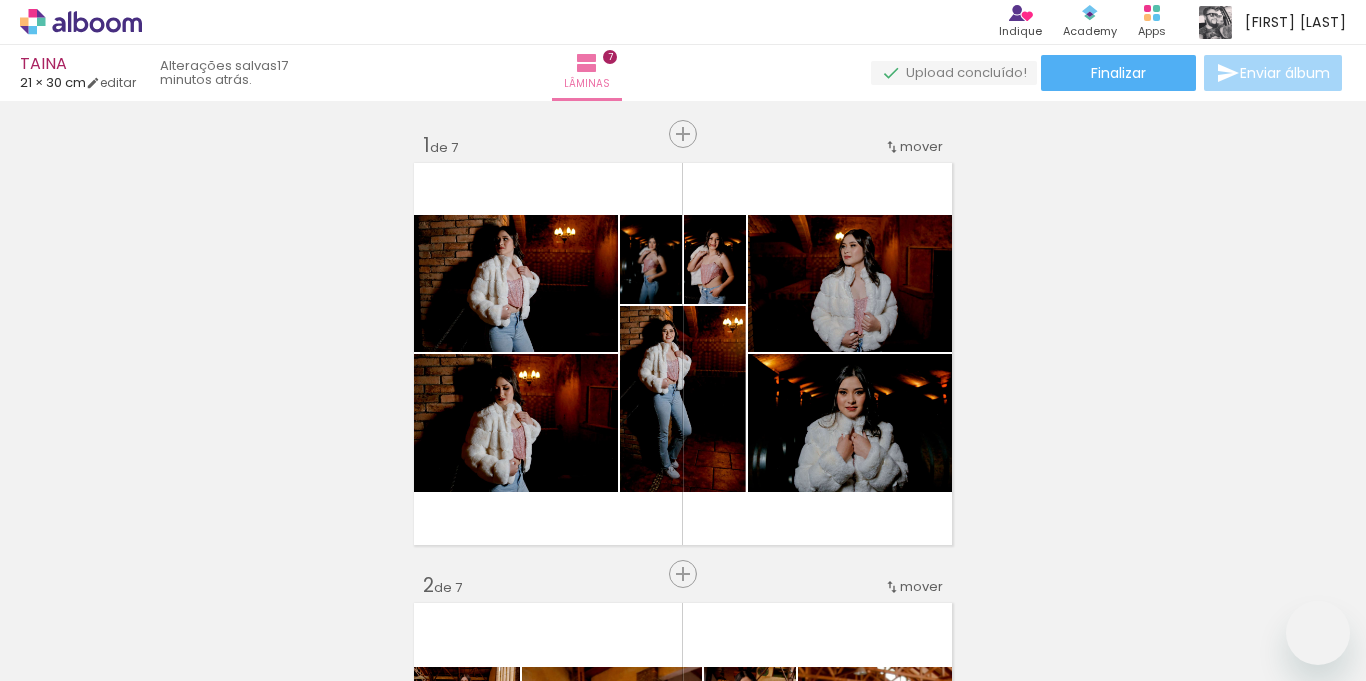 scroll, scrollTop: 0, scrollLeft: 0, axis: both 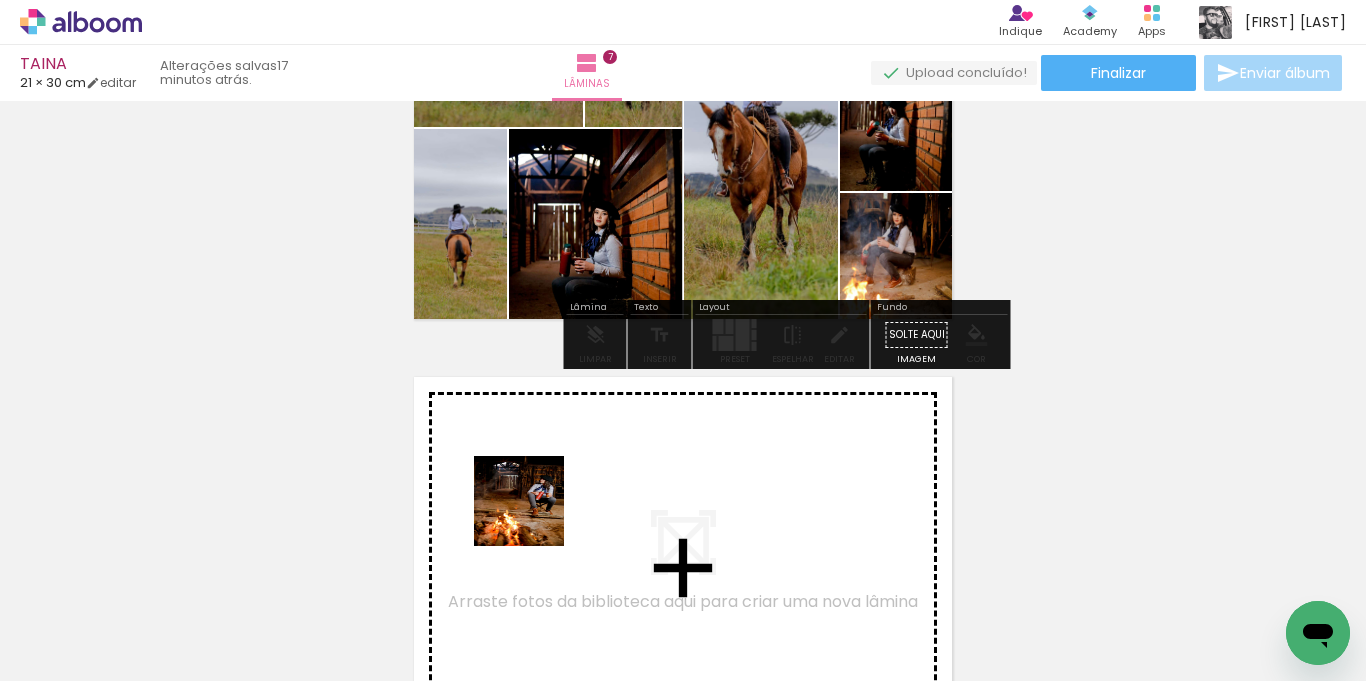 drag, startPoint x: 198, startPoint y: 634, endPoint x: 541, endPoint y: 512, distance: 364.0508 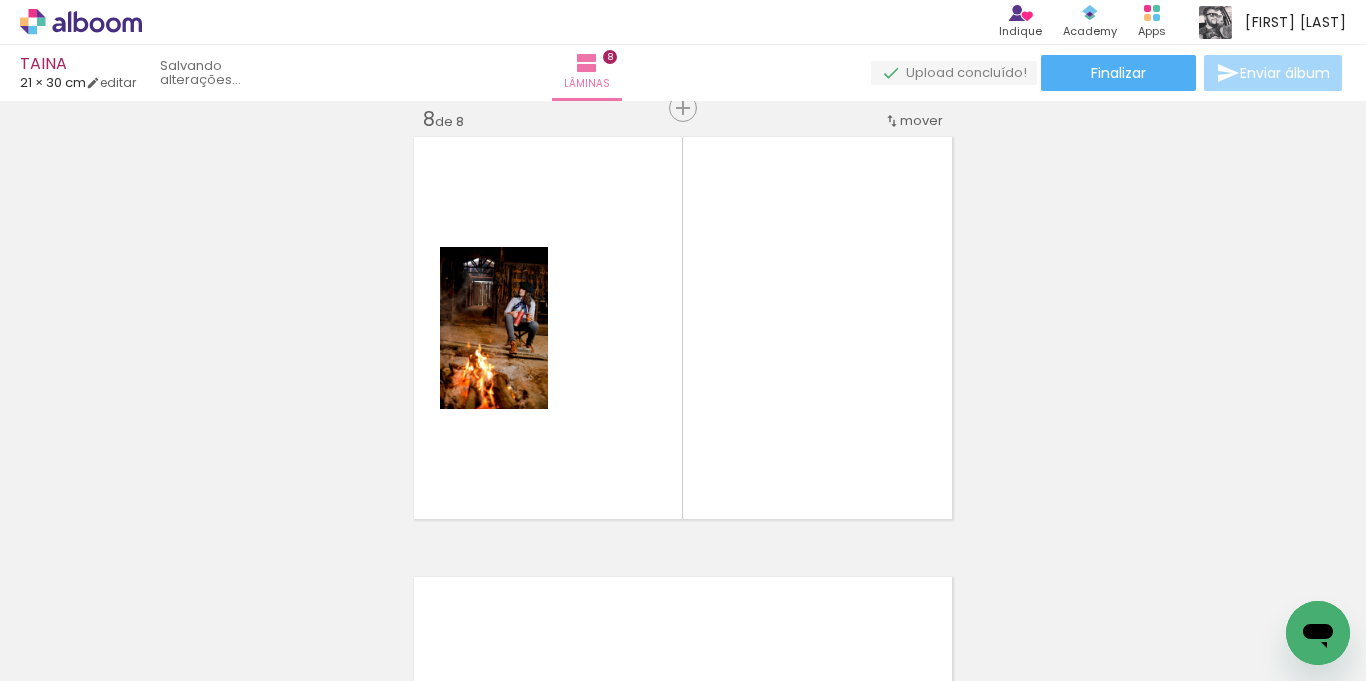 scroll, scrollTop: 3106, scrollLeft: 0, axis: vertical 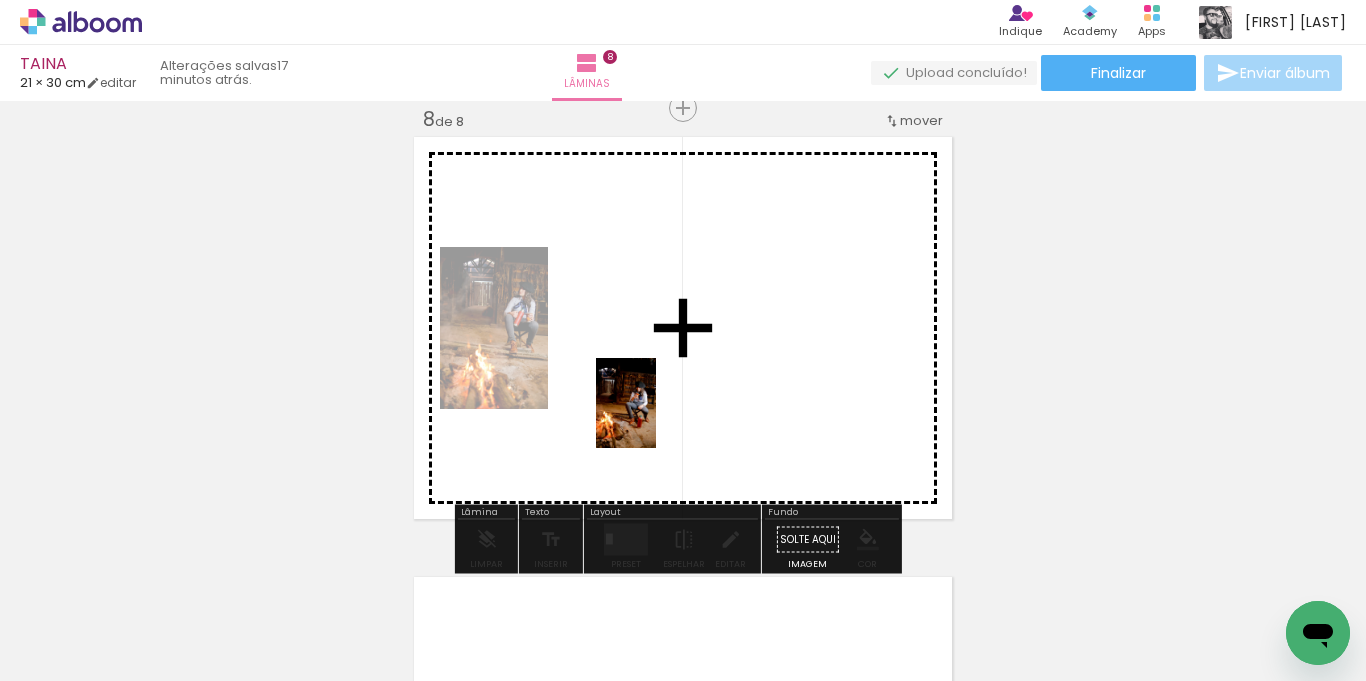 drag, startPoint x: 230, startPoint y: 611, endPoint x: 667, endPoint y: 412, distance: 480.17706 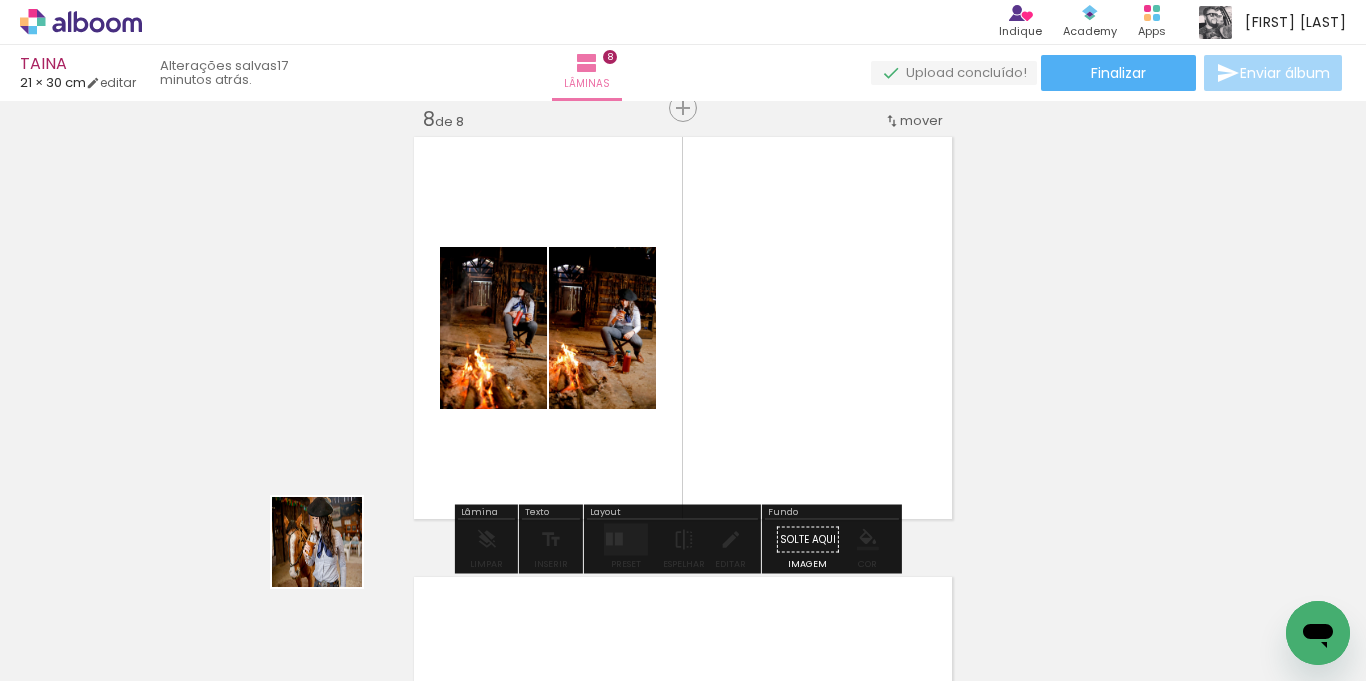 drag, startPoint x: 251, startPoint y: 604, endPoint x: 344, endPoint y: 595, distance: 93.43447 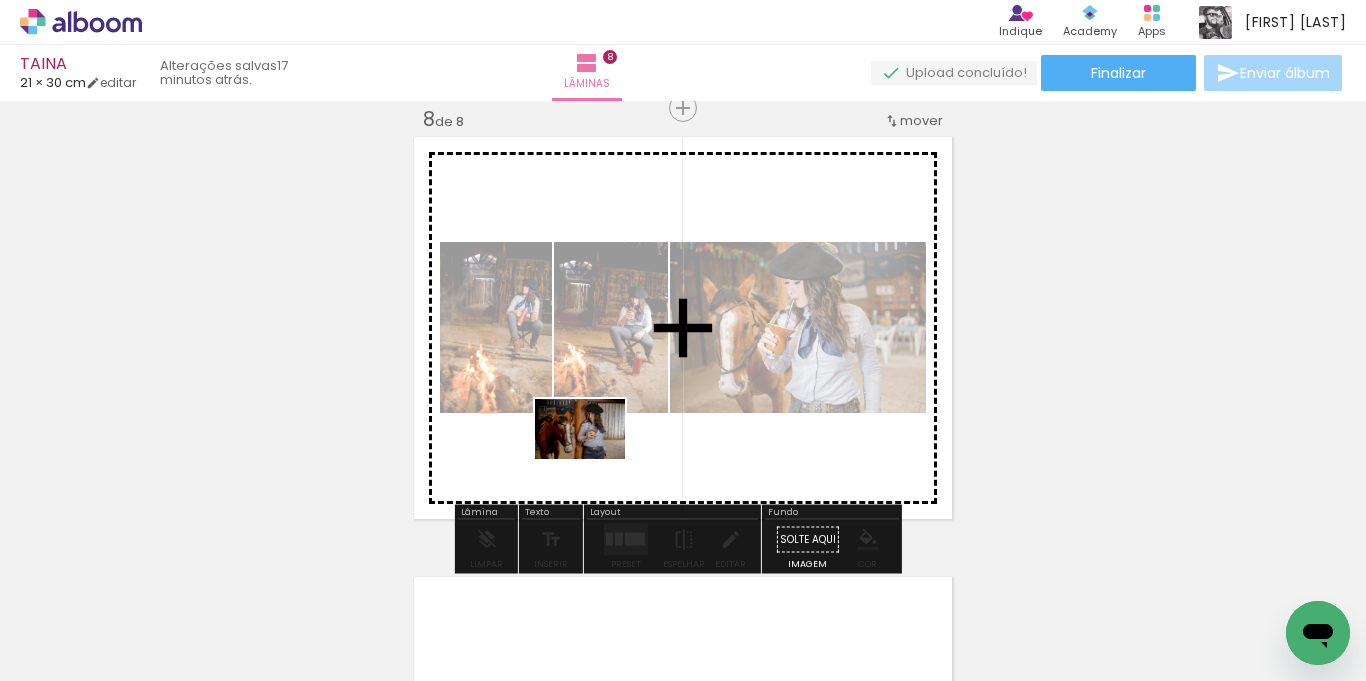 drag, startPoint x: 271, startPoint y: 590, endPoint x: 595, endPoint y: 459, distance: 349.48105 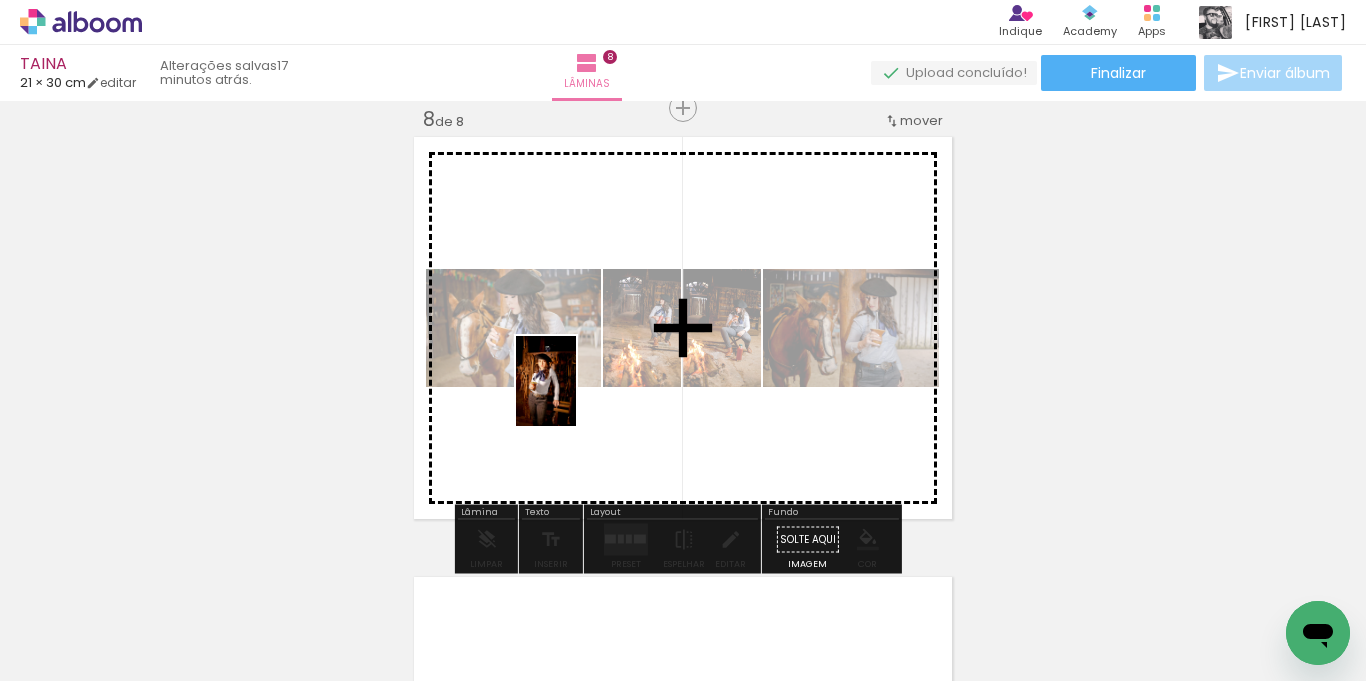 drag, startPoint x: 190, startPoint y: 623, endPoint x: 347, endPoint y: 576, distance: 163.88411 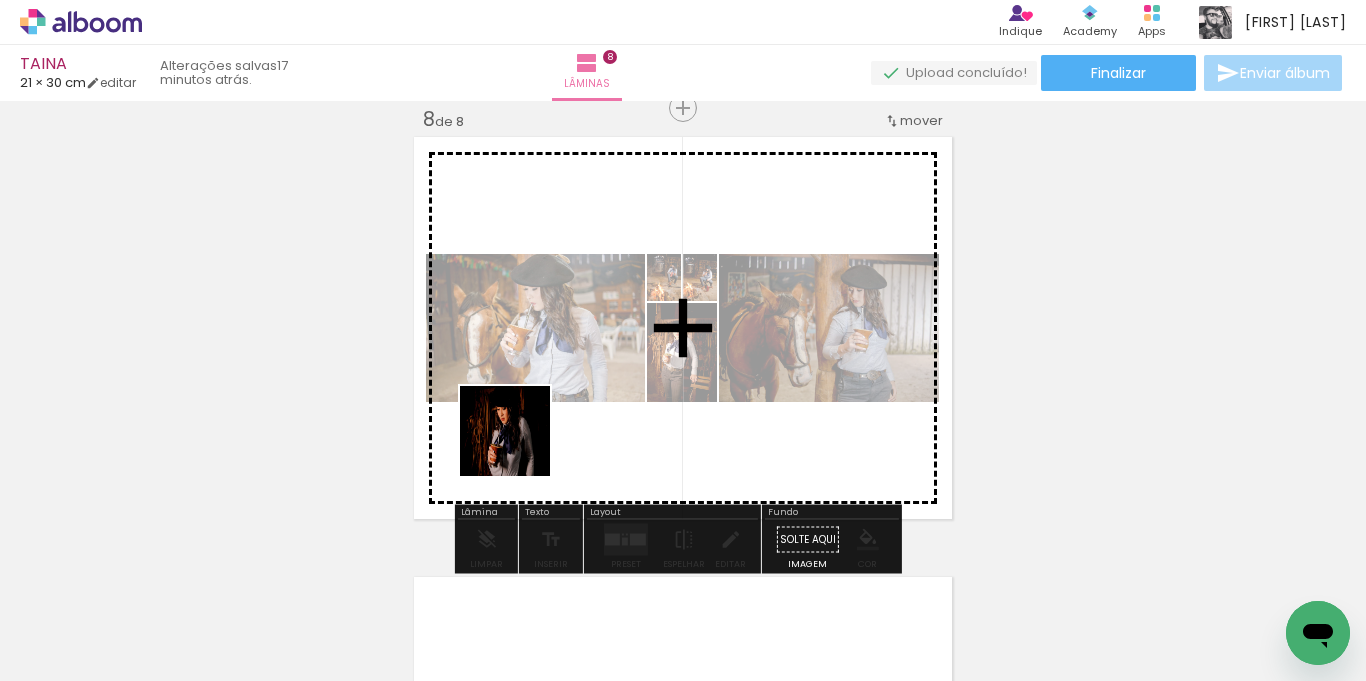 drag, startPoint x: 351, startPoint y: 583, endPoint x: 545, endPoint y: 411, distance: 259.2682 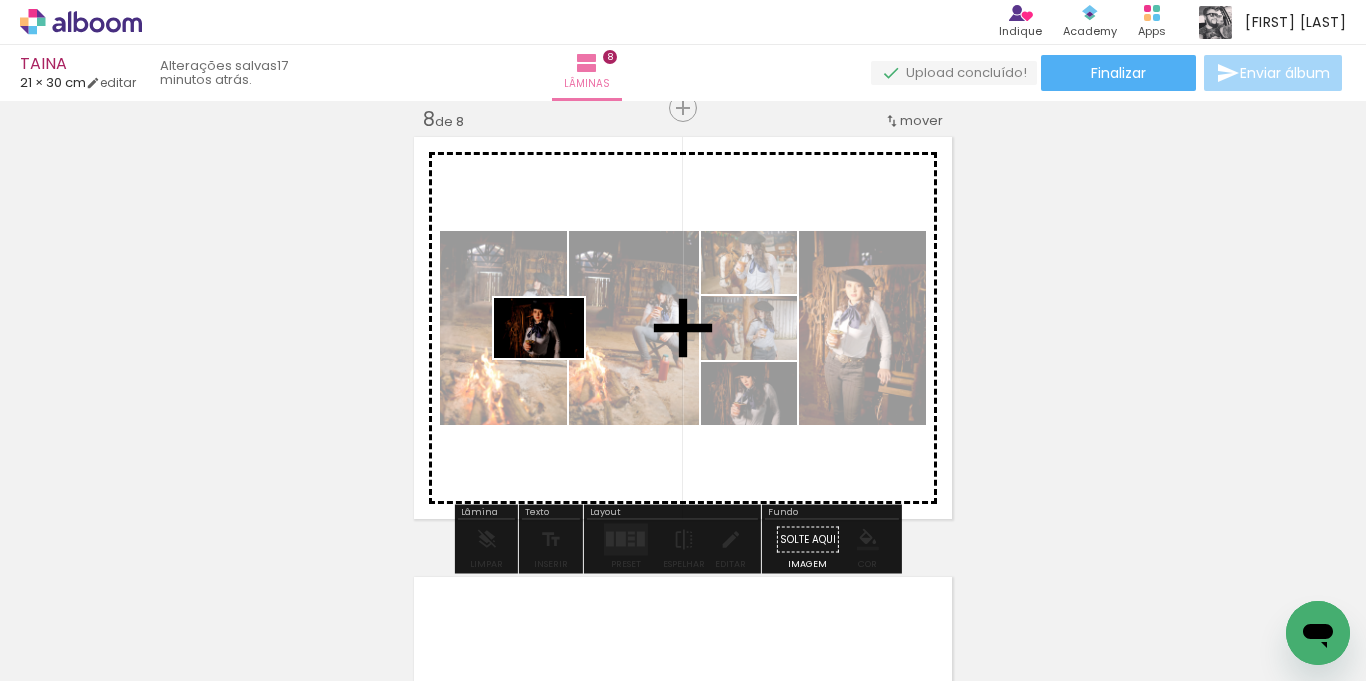 drag, startPoint x: 202, startPoint y: 620, endPoint x: 584, endPoint y: 376, distance: 453.27695 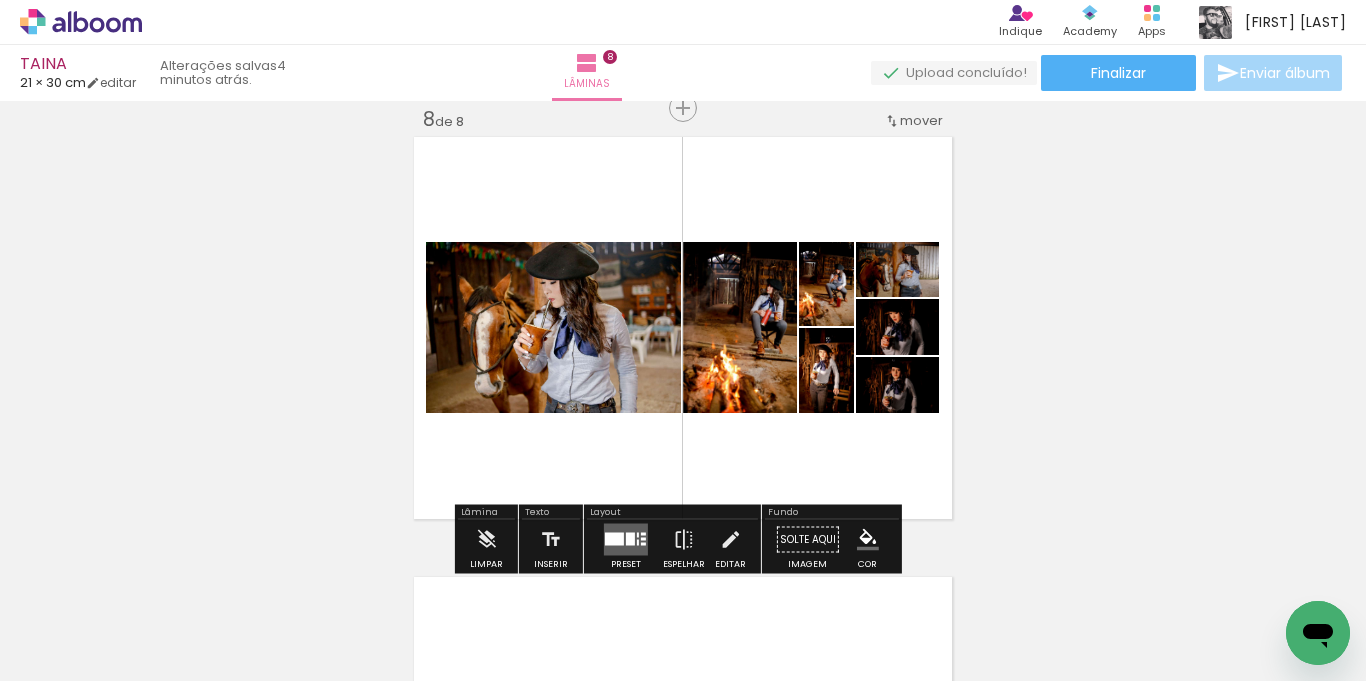 click at bounding box center (614, 539) 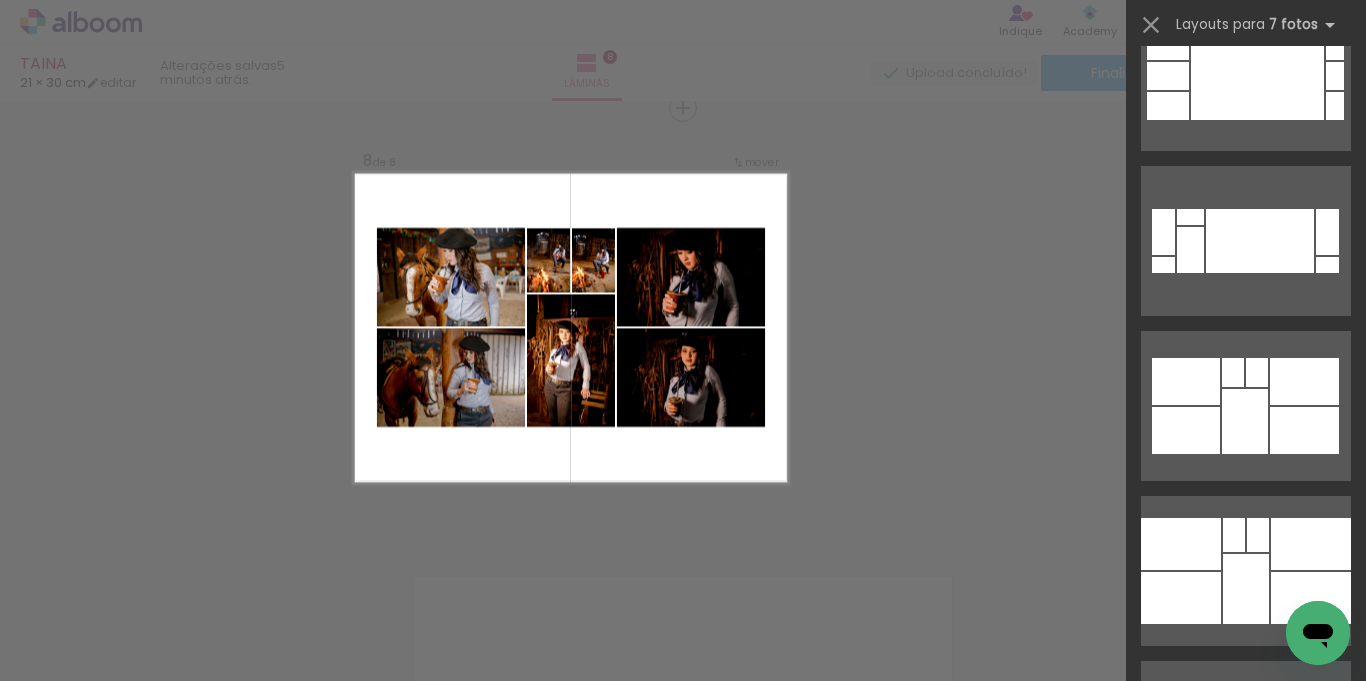 scroll, scrollTop: 2800, scrollLeft: 0, axis: vertical 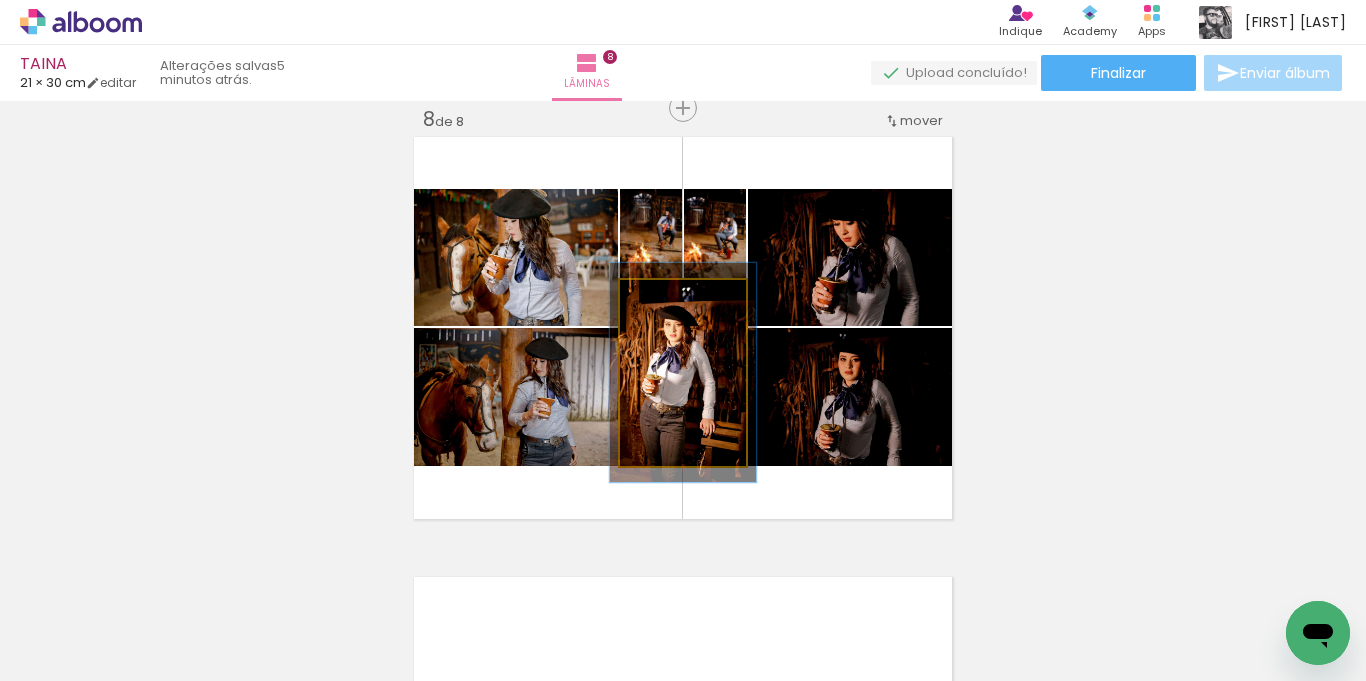 type on "116" 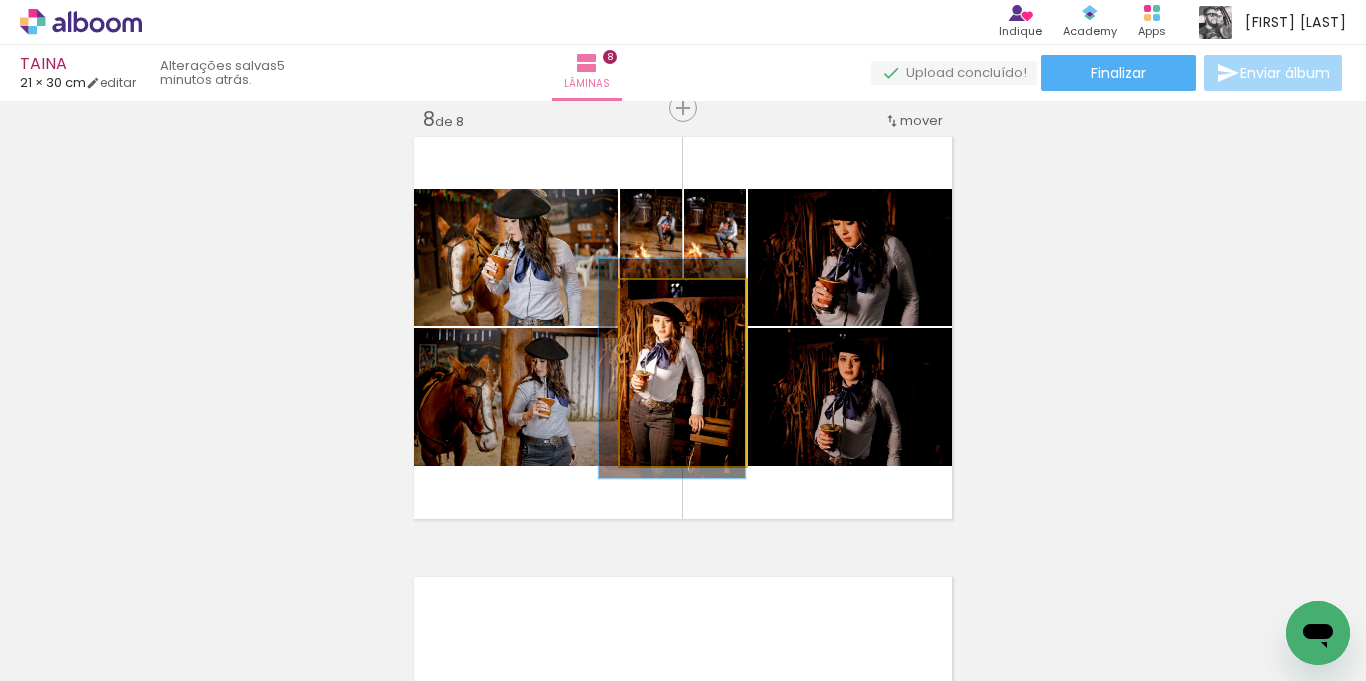 drag, startPoint x: 722, startPoint y: 370, endPoint x: 706, endPoint y: 367, distance: 16.27882 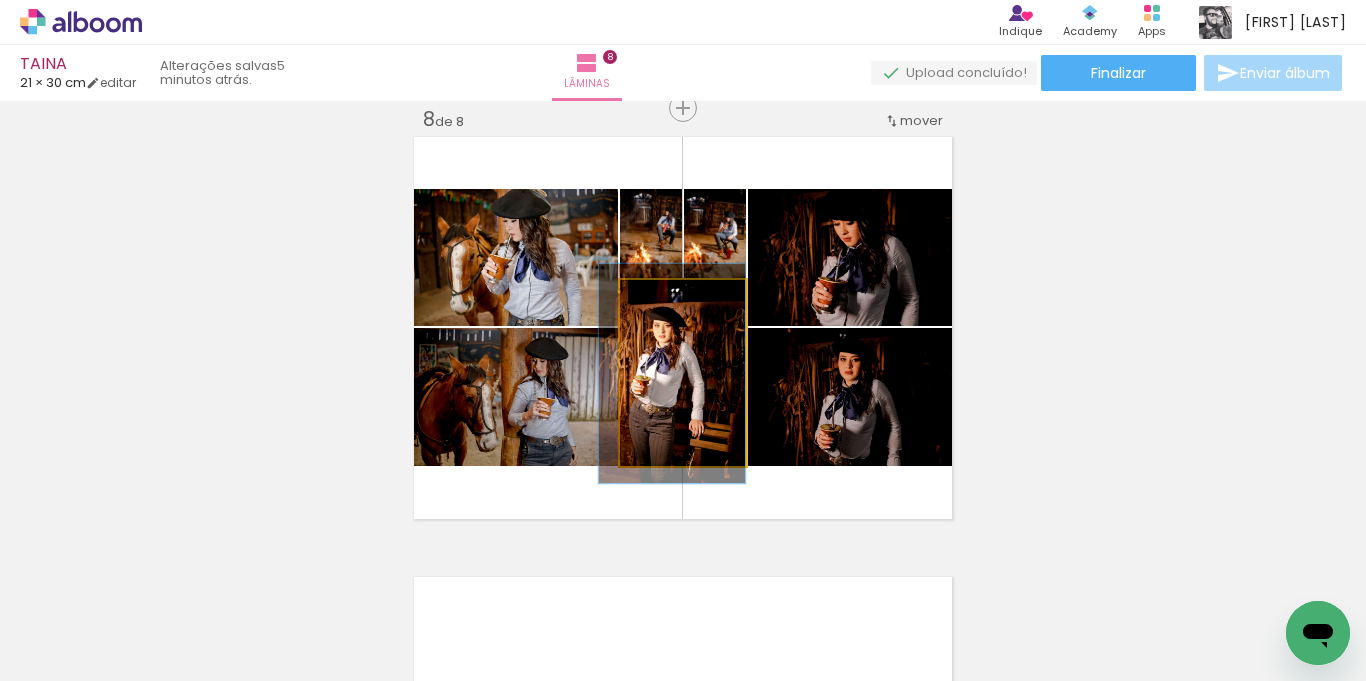 drag, startPoint x: 706, startPoint y: 367, endPoint x: 685, endPoint y: 372, distance: 21.587032 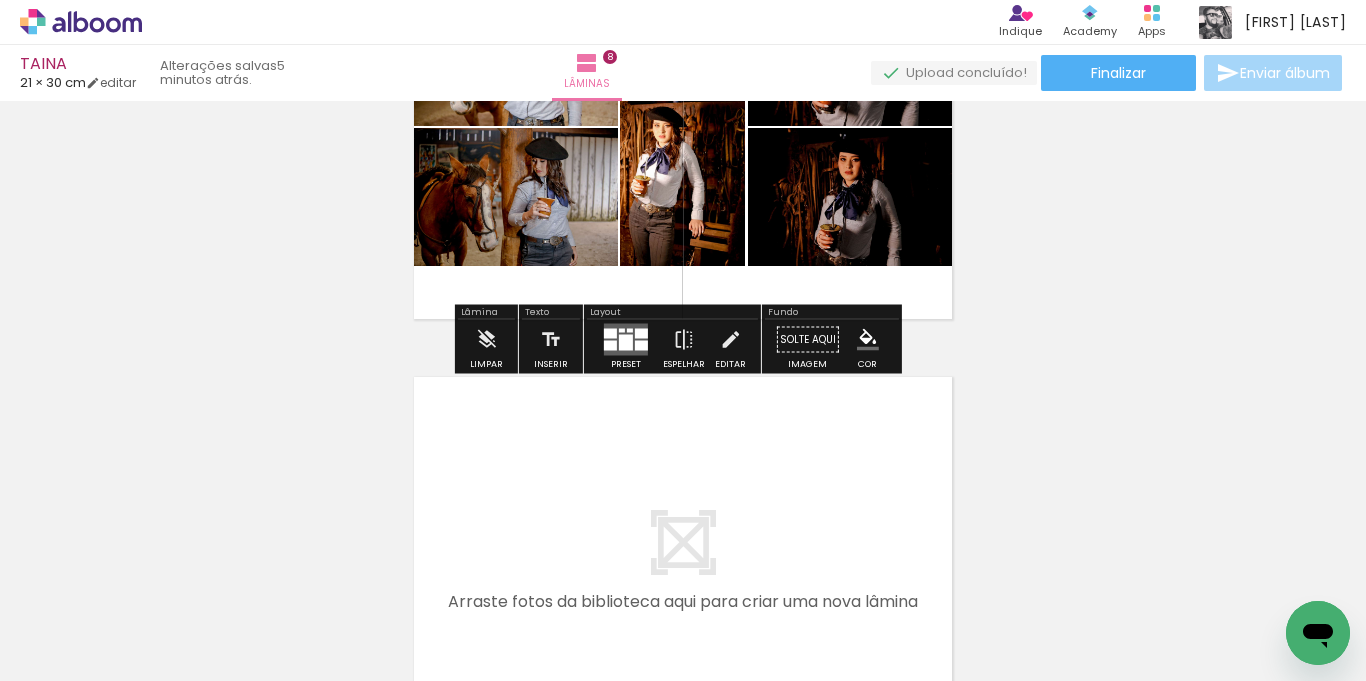 scroll, scrollTop: 3406, scrollLeft: 0, axis: vertical 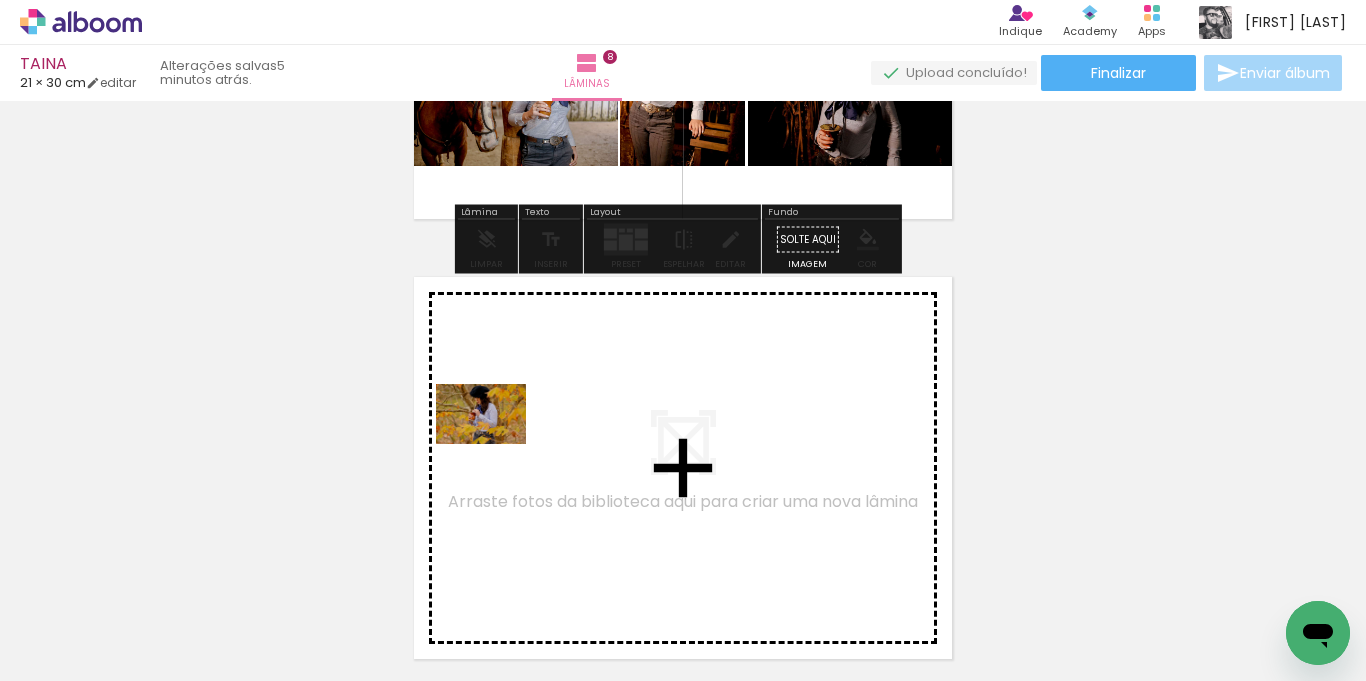 drag, startPoint x: 232, startPoint y: 615, endPoint x: 496, endPoint y: 444, distance: 314.5425 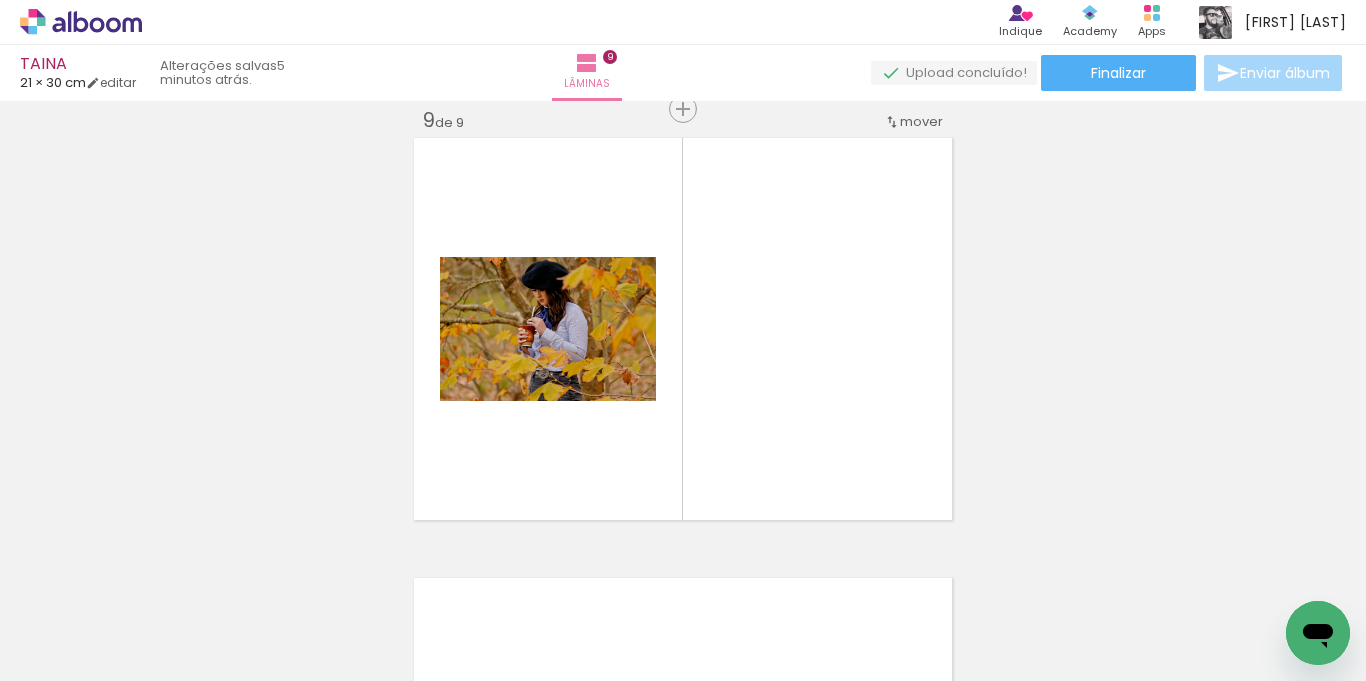 scroll, scrollTop: 3546, scrollLeft: 0, axis: vertical 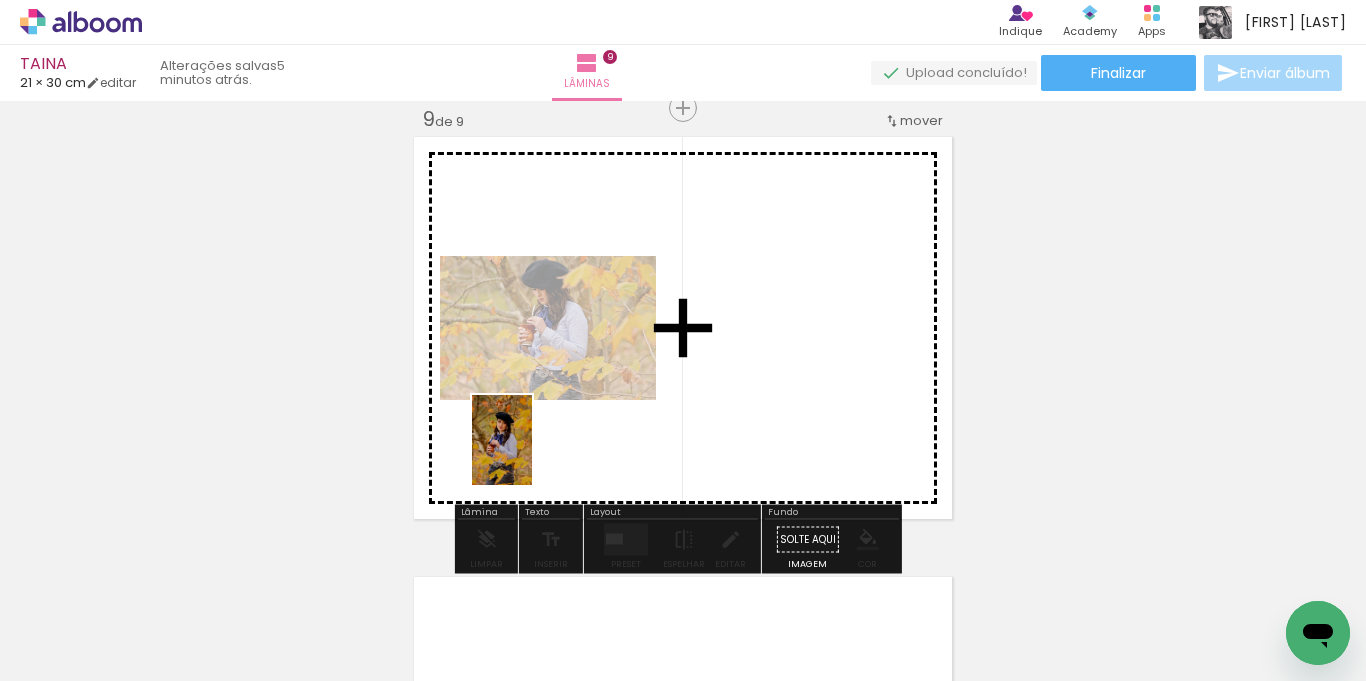 drag, startPoint x: 233, startPoint y: 617, endPoint x: 391, endPoint y: 543, distance: 174.47063 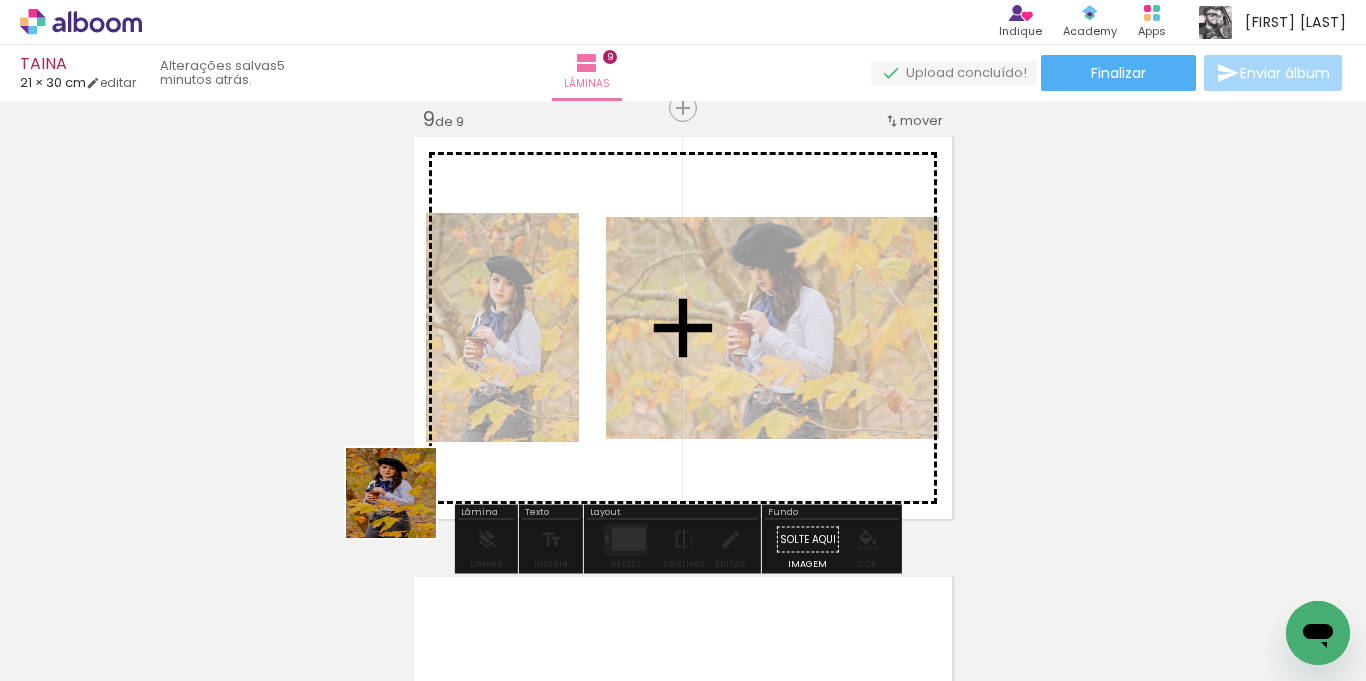drag, startPoint x: 315, startPoint y: 554, endPoint x: 409, endPoint y: 509, distance: 104.21612 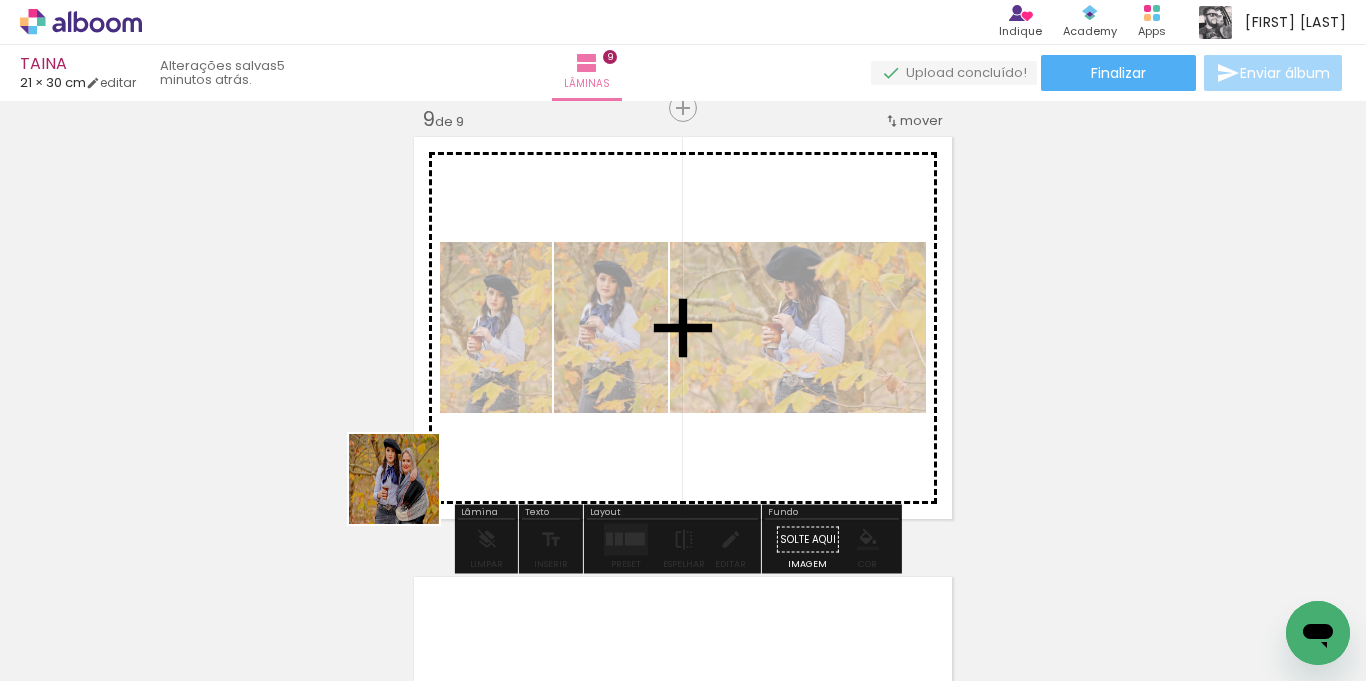 drag, startPoint x: 226, startPoint y: 613, endPoint x: 274, endPoint y: 599, distance: 50 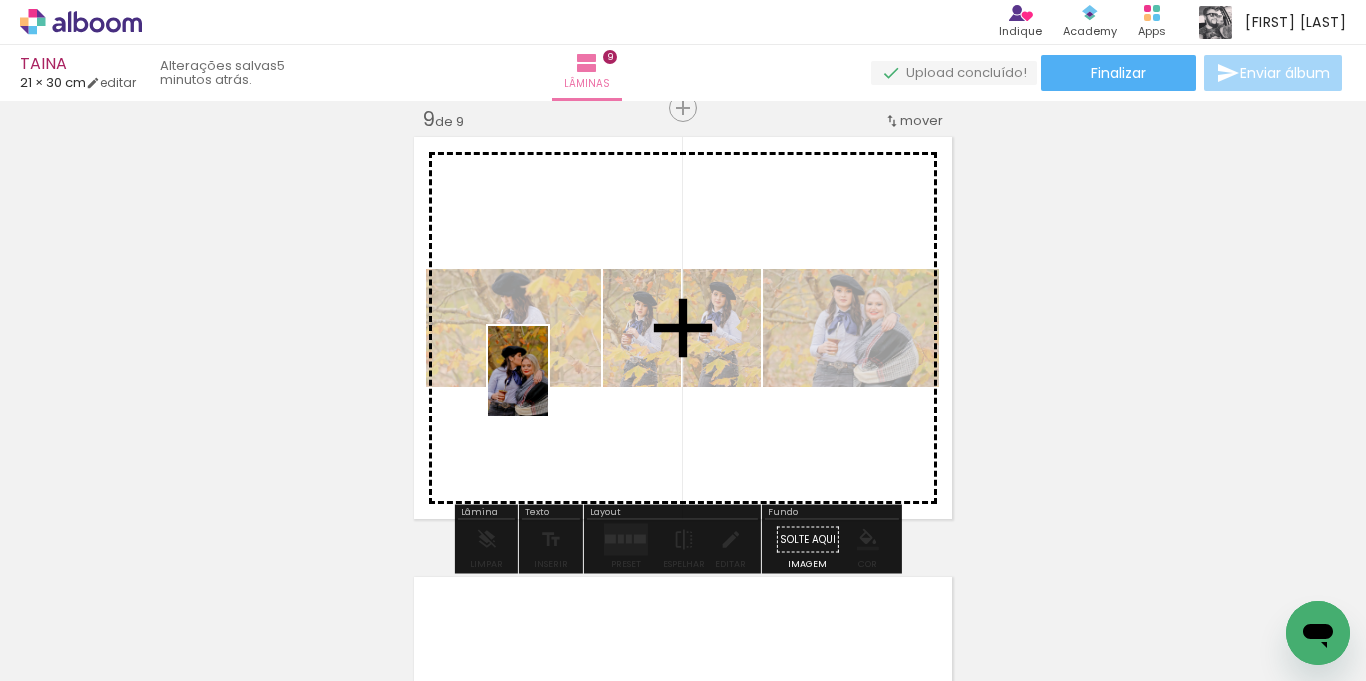 drag, startPoint x: 230, startPoint y: 614, endPoint x: 548, endPoint y: 386, distance: 391.29016 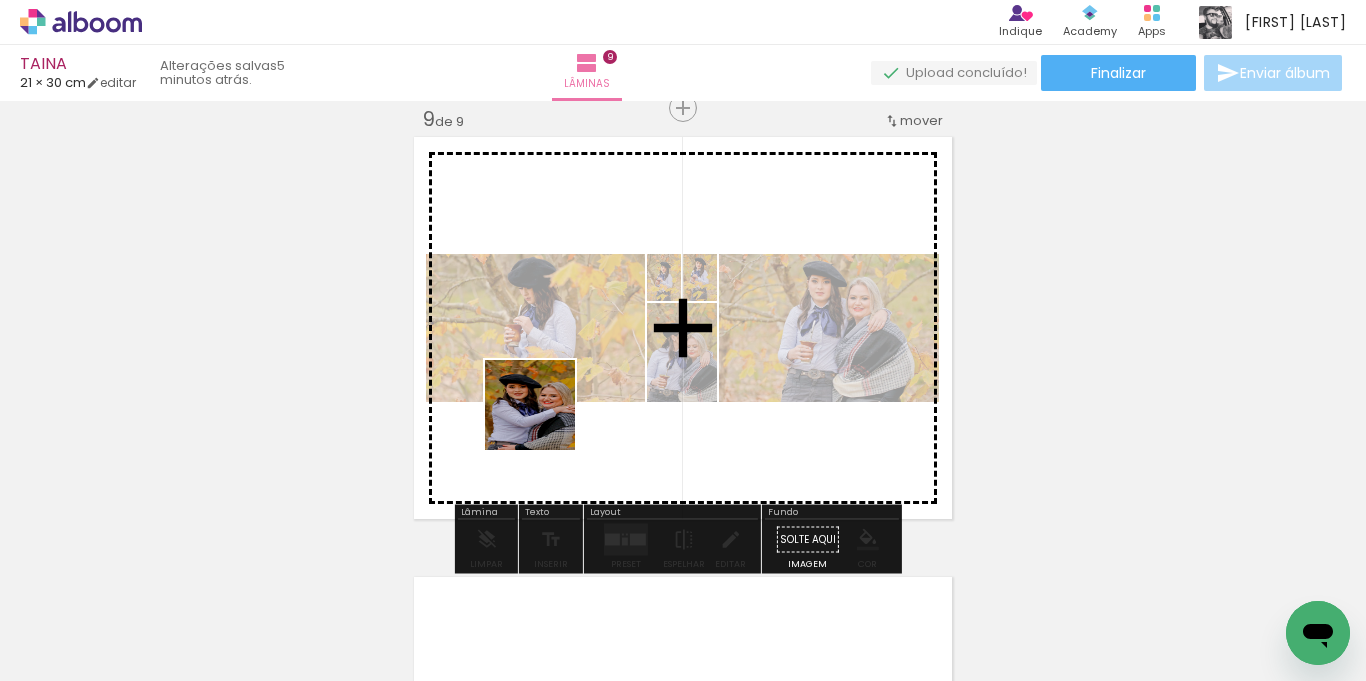 drag, startPoint x: 219, startPoint y: 622, endPoint x: 576, endPoint y: 410, distance: 415.20236 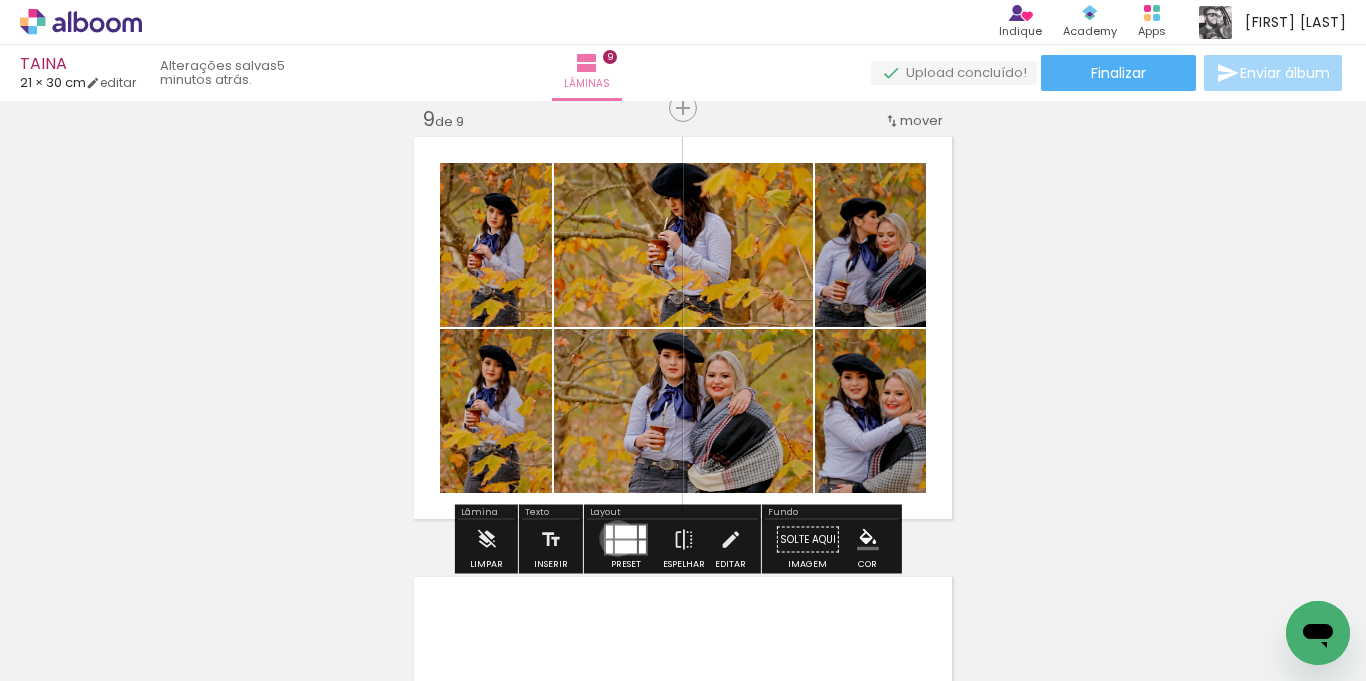 click at bounding box center (626, 532) 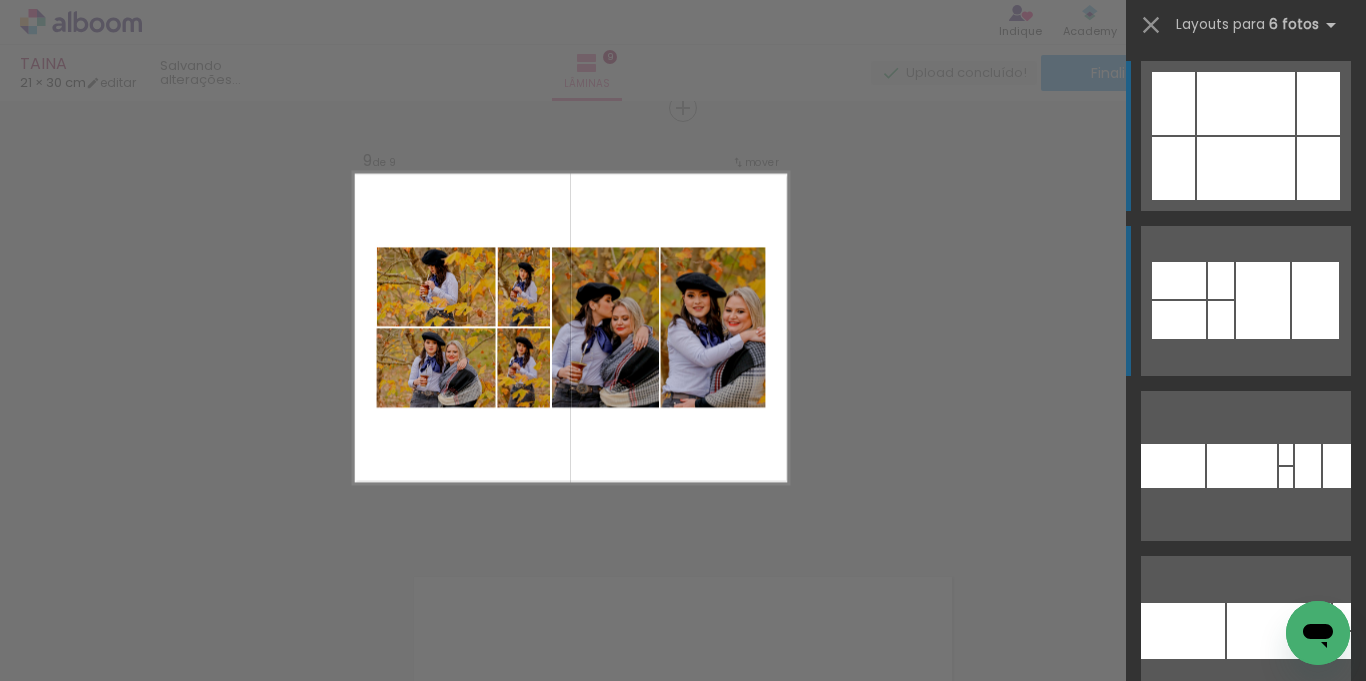 scroll, scrollTop: 300, scrollLeft: 0, axis: vertical 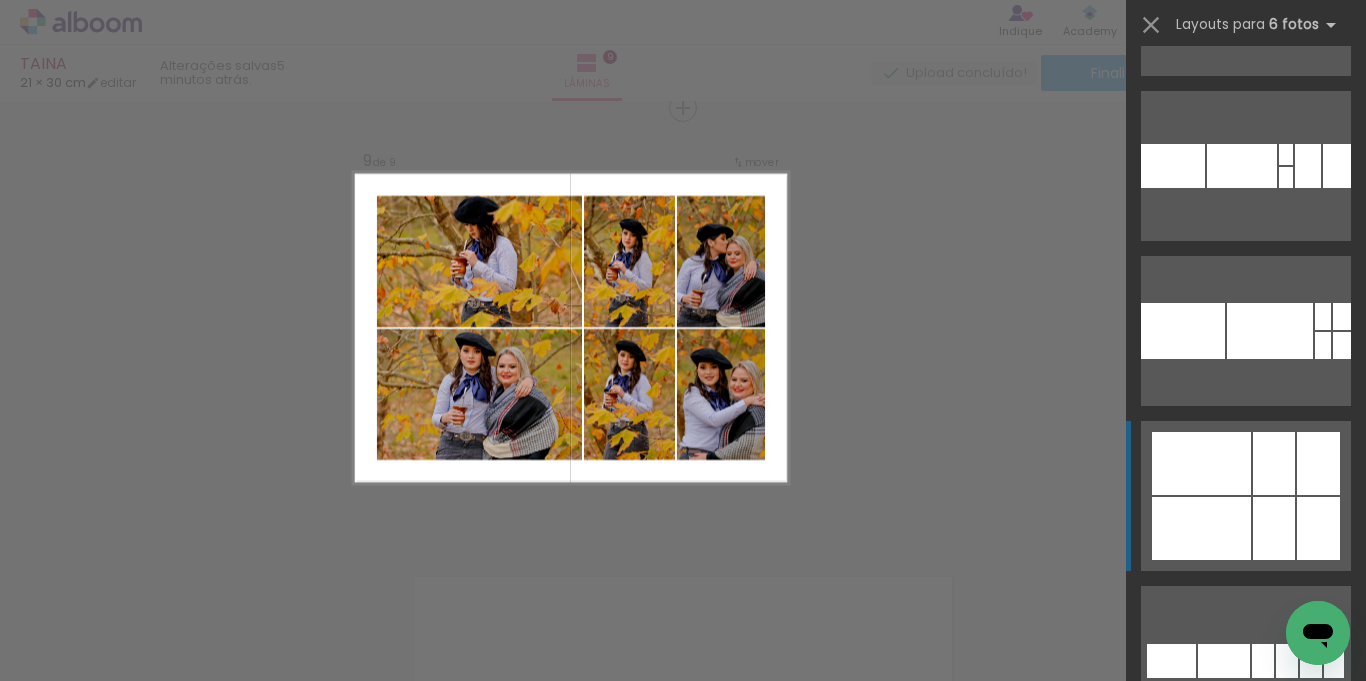 click at bounding box center (1201, 463) 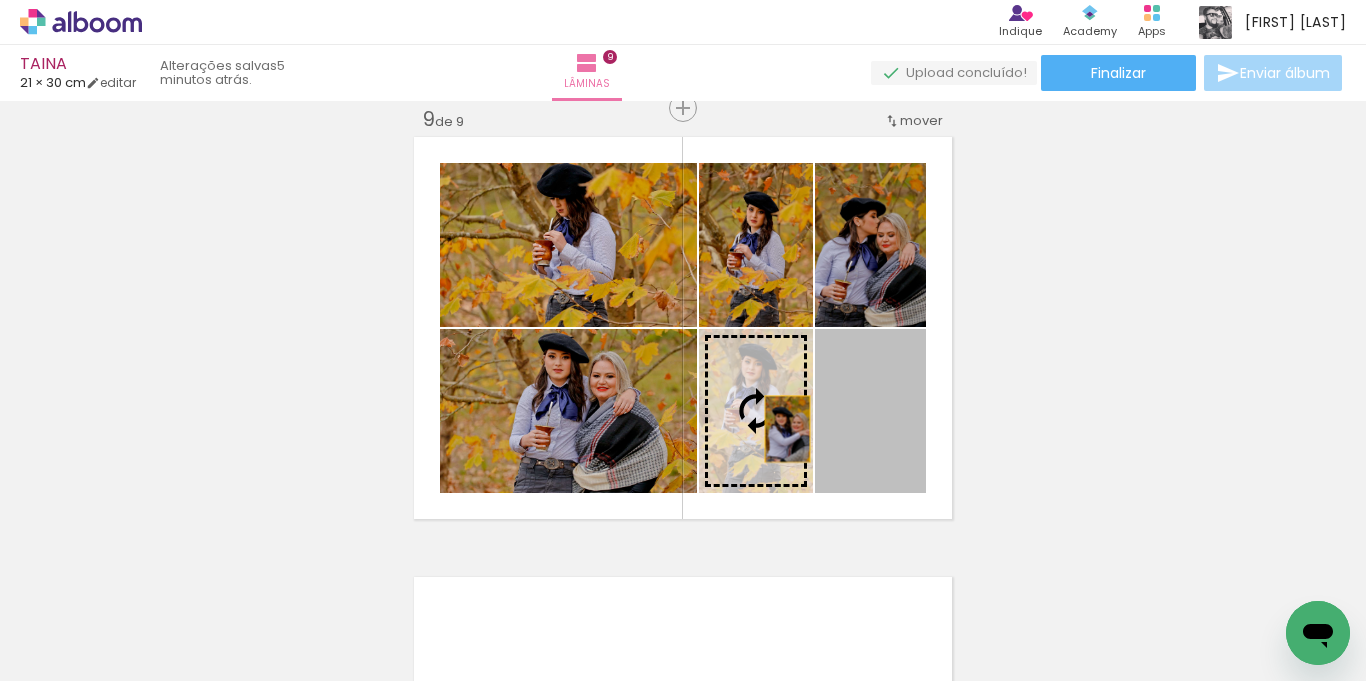 drag, startPoint x: 867, startPoint y: 421, endPoint x: 743, endPoint y: 438, distance: 125.1599 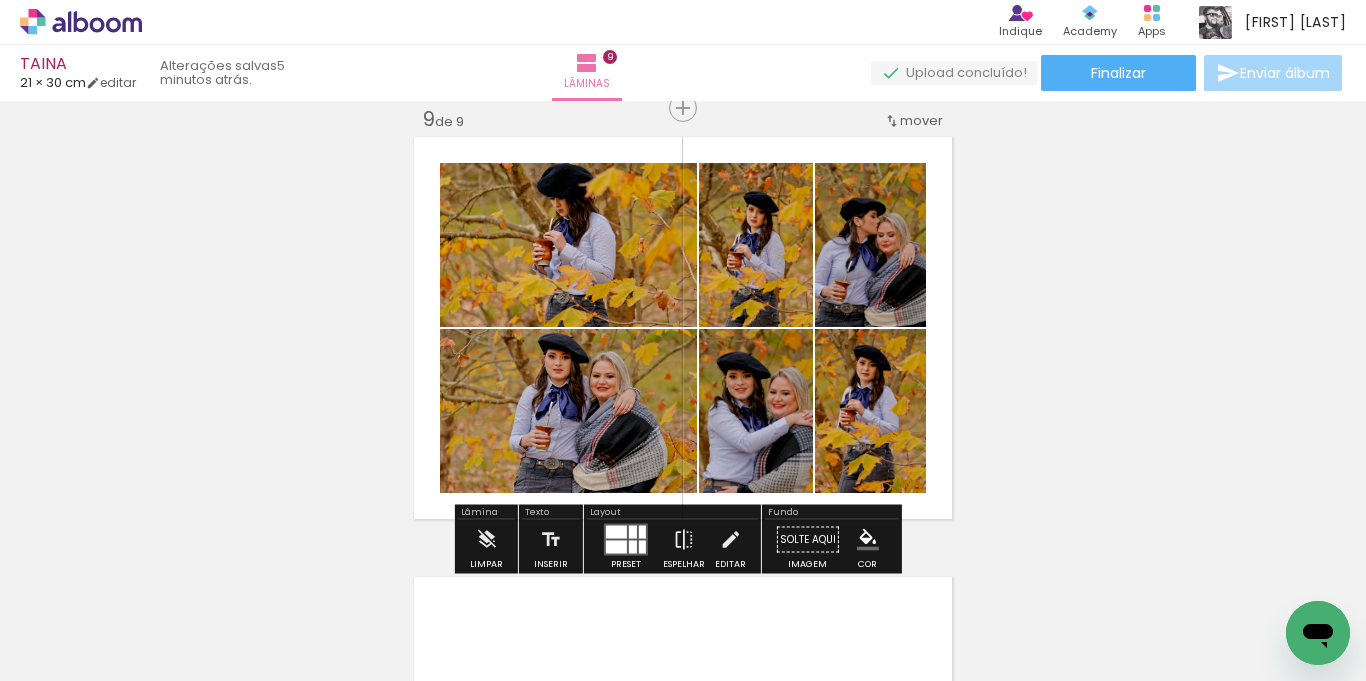 click at bounding box center [626, 540] 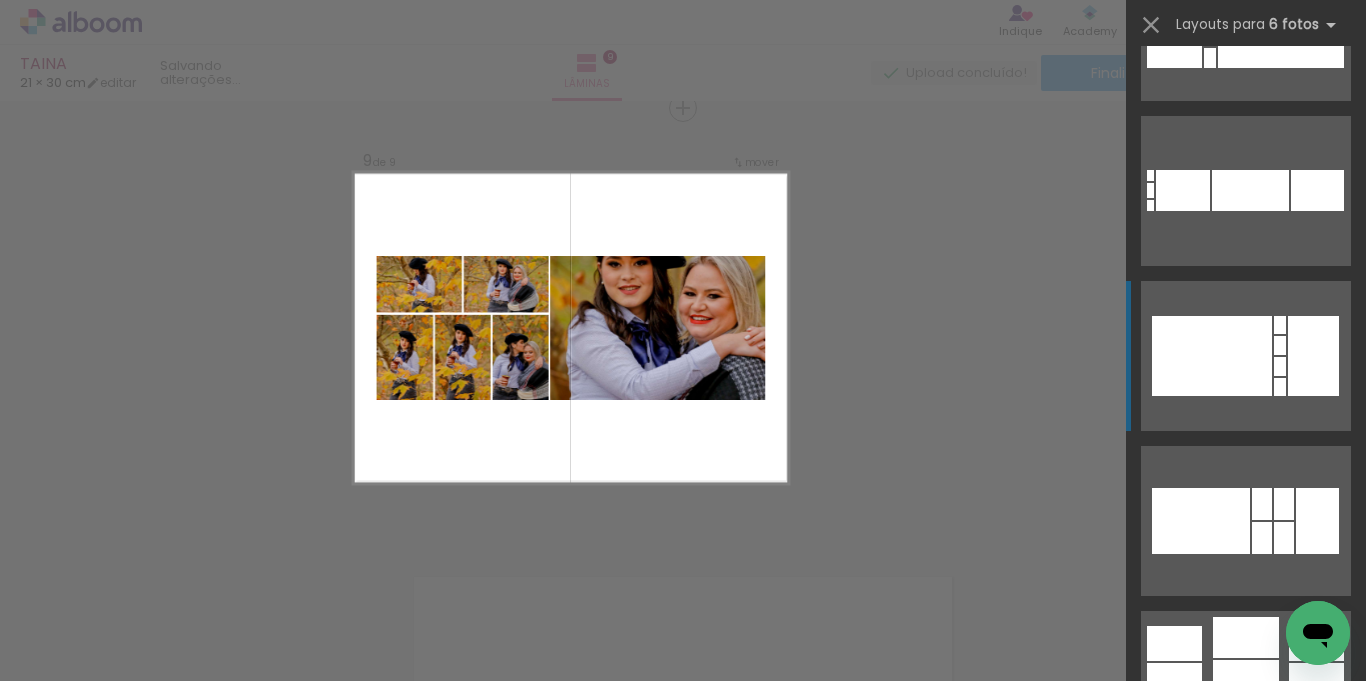 scroll, scrollTop: 21960, scrollLeft: 0, axis: vertical 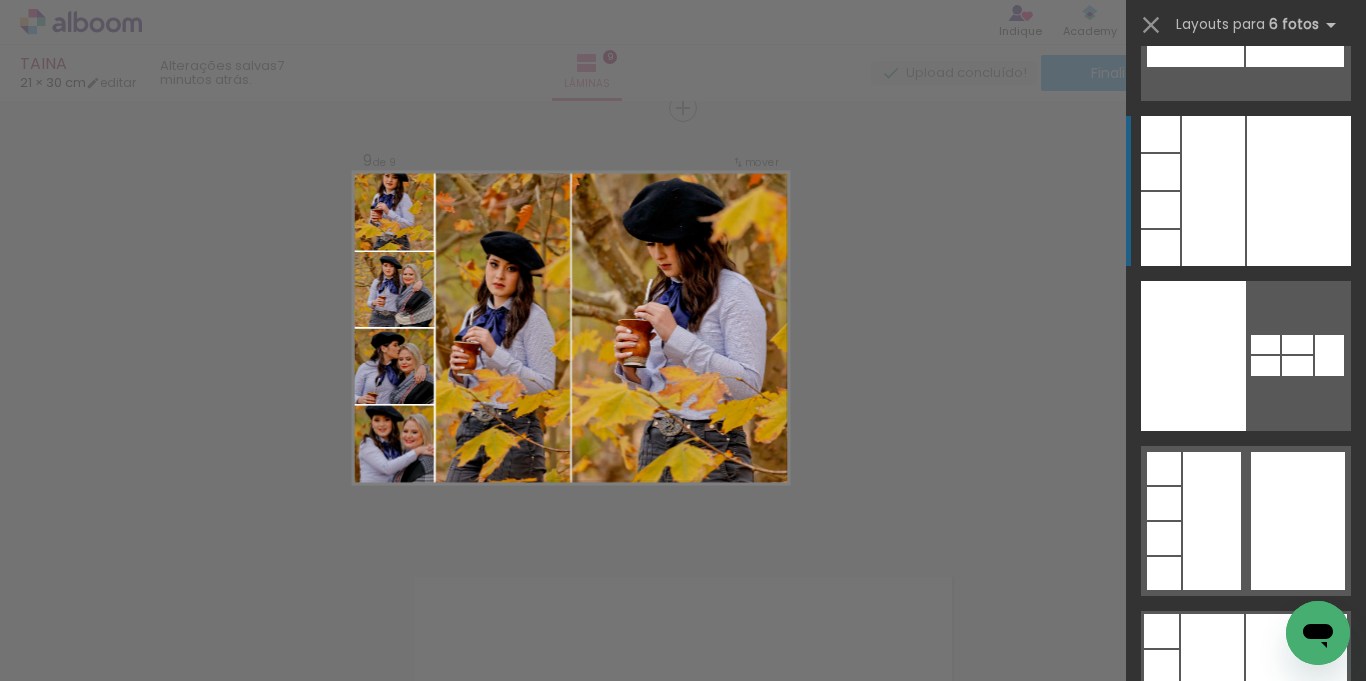 click at bounding box center [1281, 851] 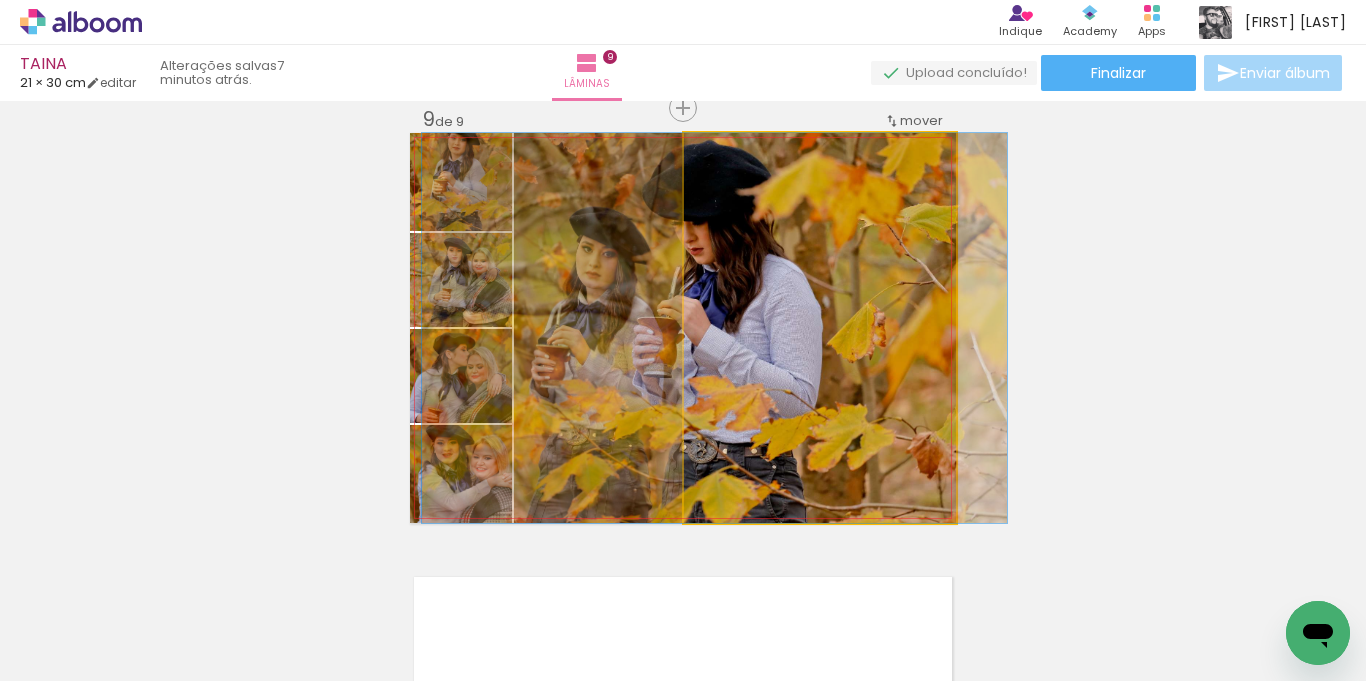drag, startPoint x: 805, startPoint y: 329, endPoint x: 632, endPoint y: 337, distance: 173.18488 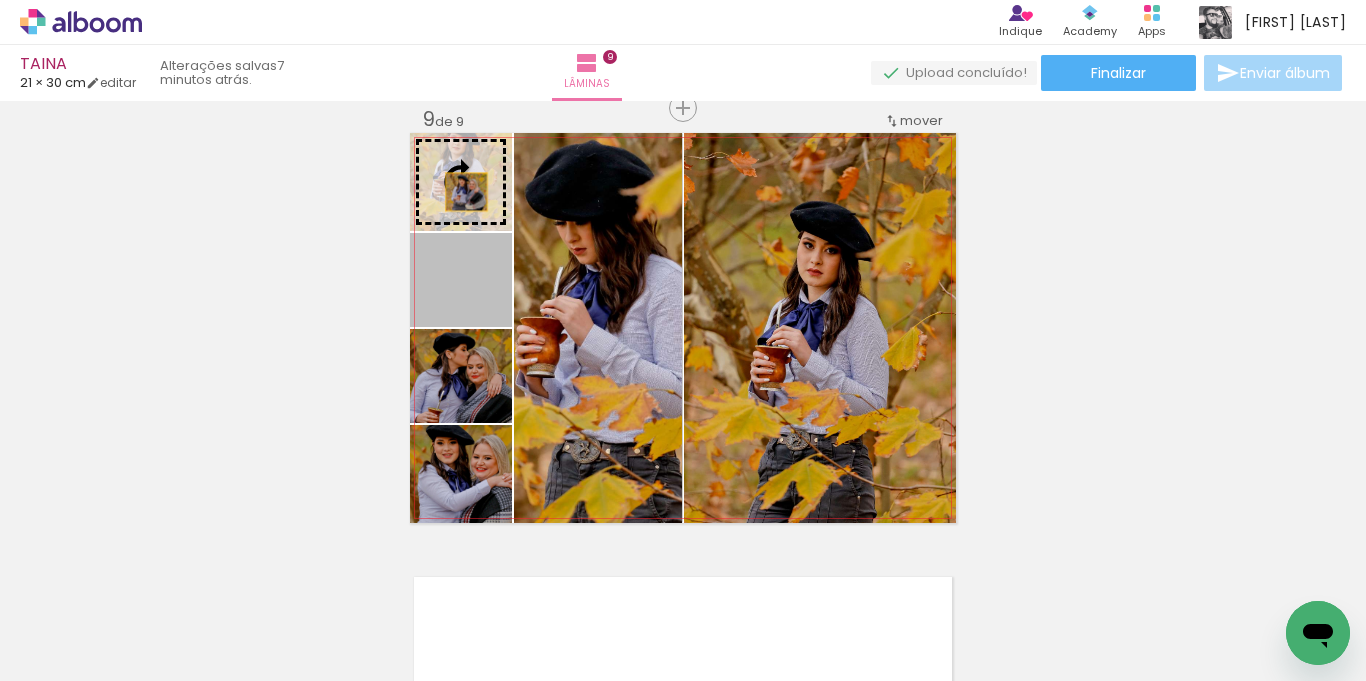 drag, startPoint x: 462, startPoint y: 323, endPoint x: 459, endPoint y: 192, distance: 131.03435 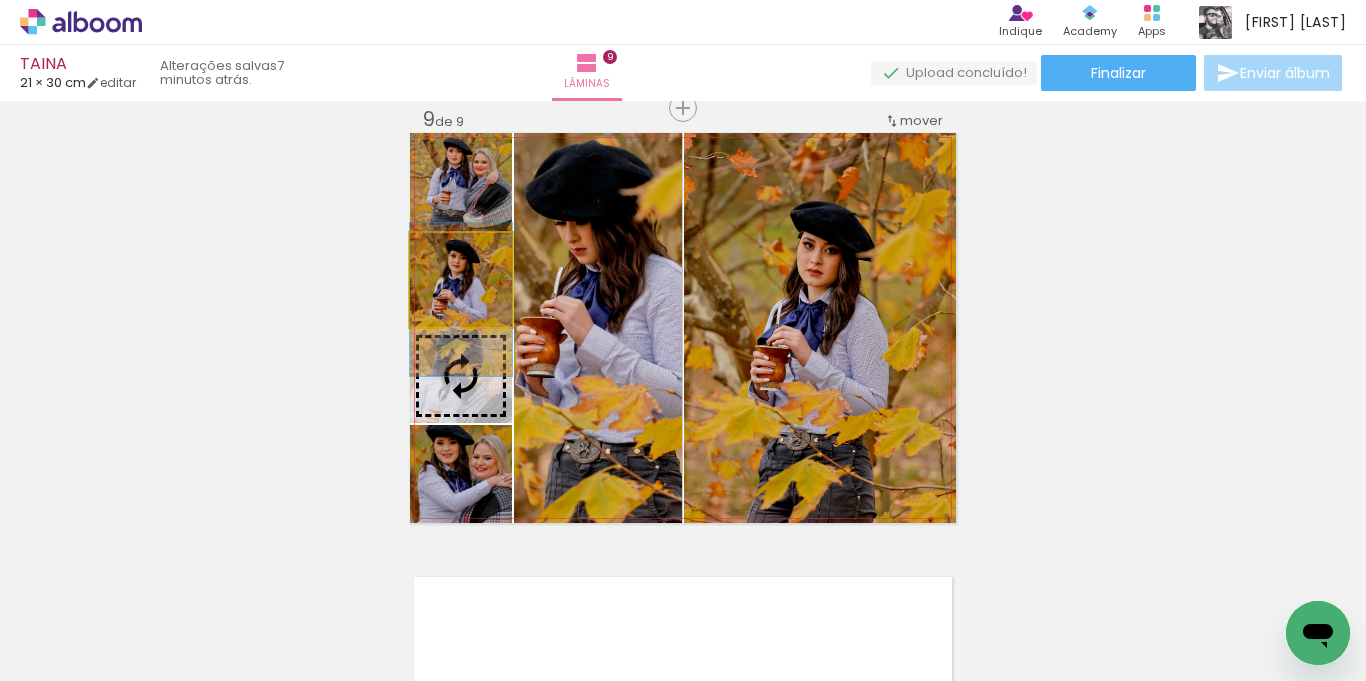 drag, startPoint x: 433, startPoint y: 310, endPoint x: 433, endPoint y: 330, distance: 20 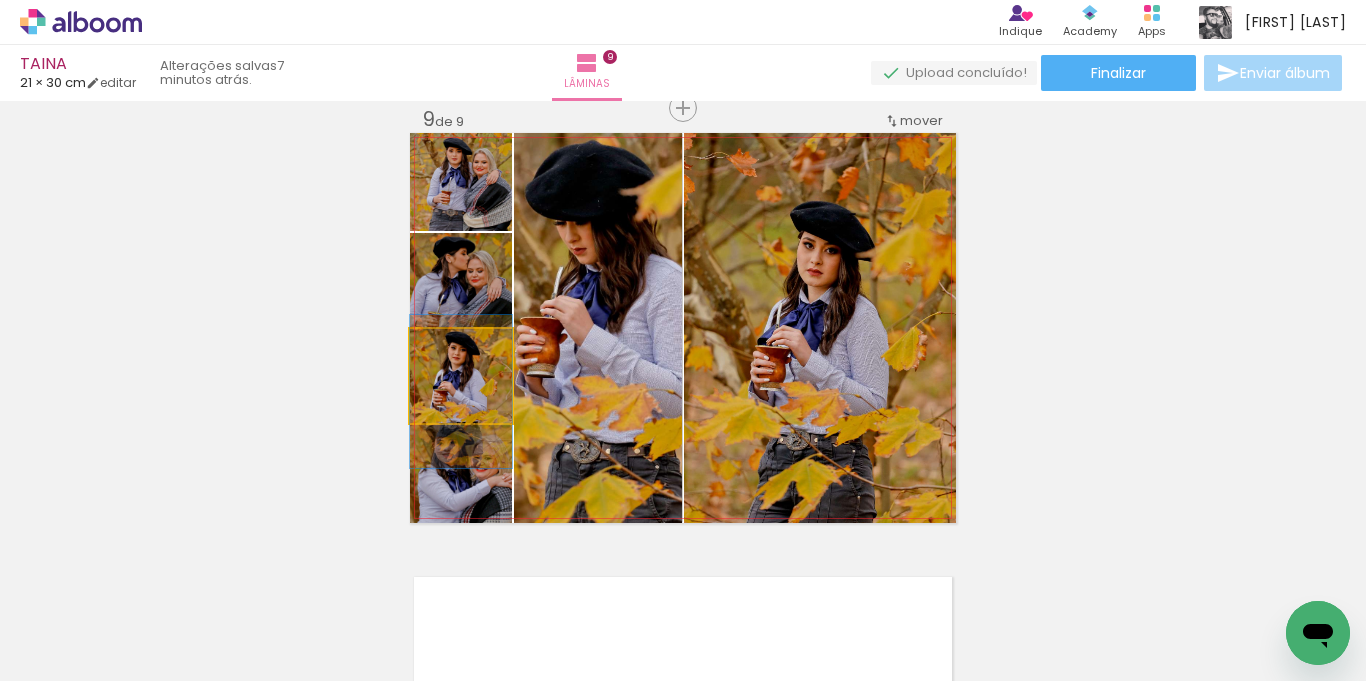 drag, startPoint x: 500, startPoint y: 401, endPoint x: 499, endPoint y: 417, distance: 16.03122 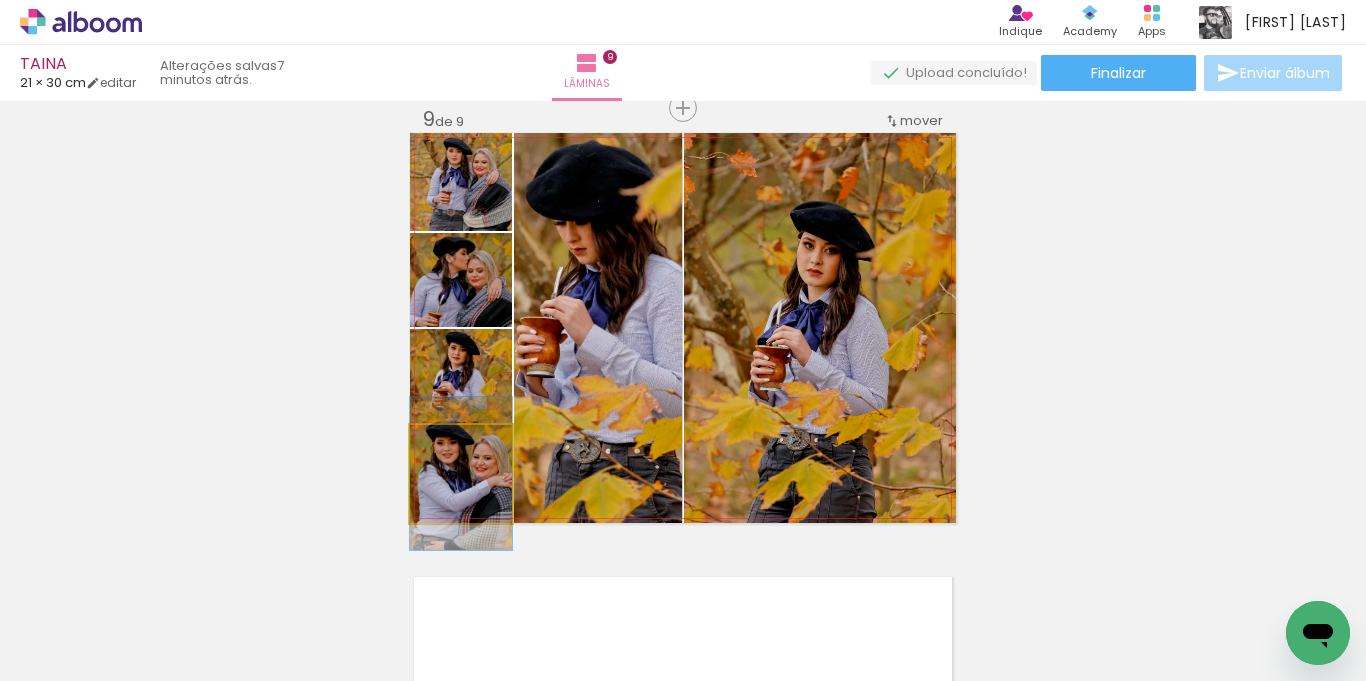 drag, startPoint x: 449, startPoint y: 444, endPoint x: 422, endPoint y: 436, distance: 28.160255 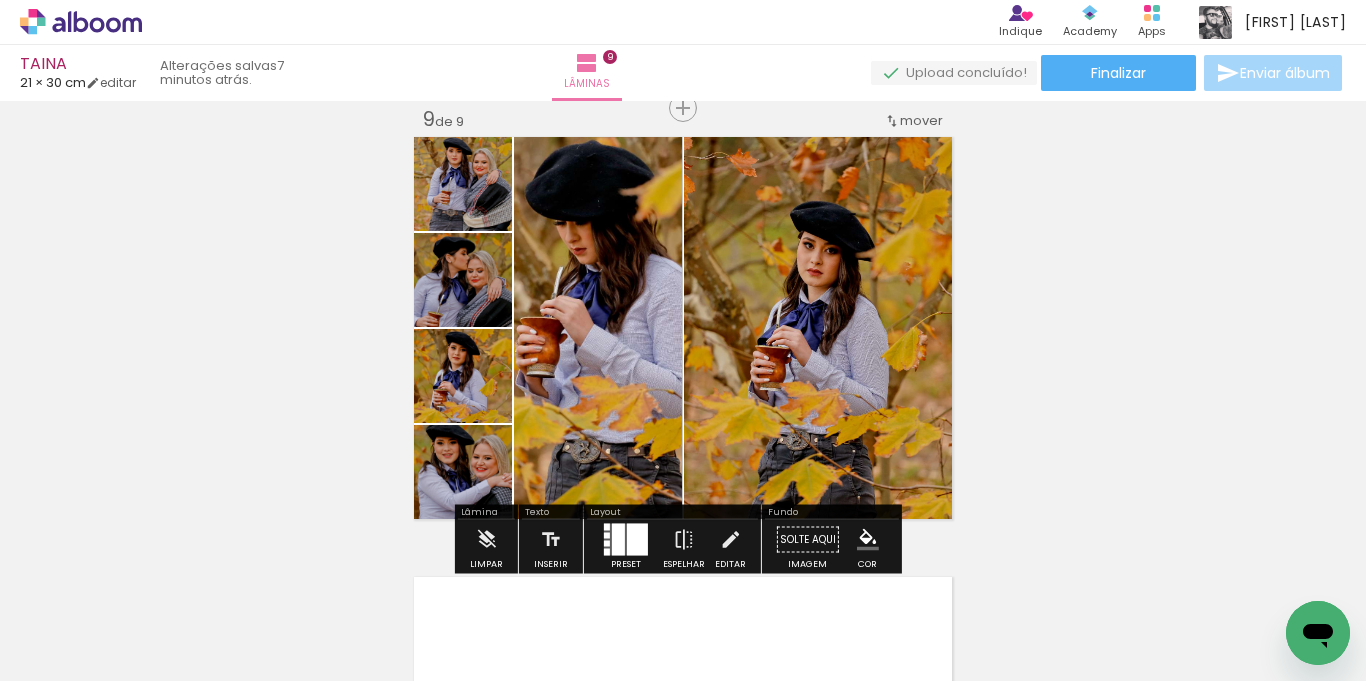 click on "Inserir lâmina 1  de 9  Inserir lâmina 2  de 9  Inserir lâmina 3  de 9  Inserir lâmina 4  de 9  Inserir lâmina 5  de 9  Inserir lâmina 6  de 9  Inserir lâmina 7  de 9  Inserir lâmina 8  de 9  Inserir lâmina 9  de 9" at bounding box center [683, -1238] 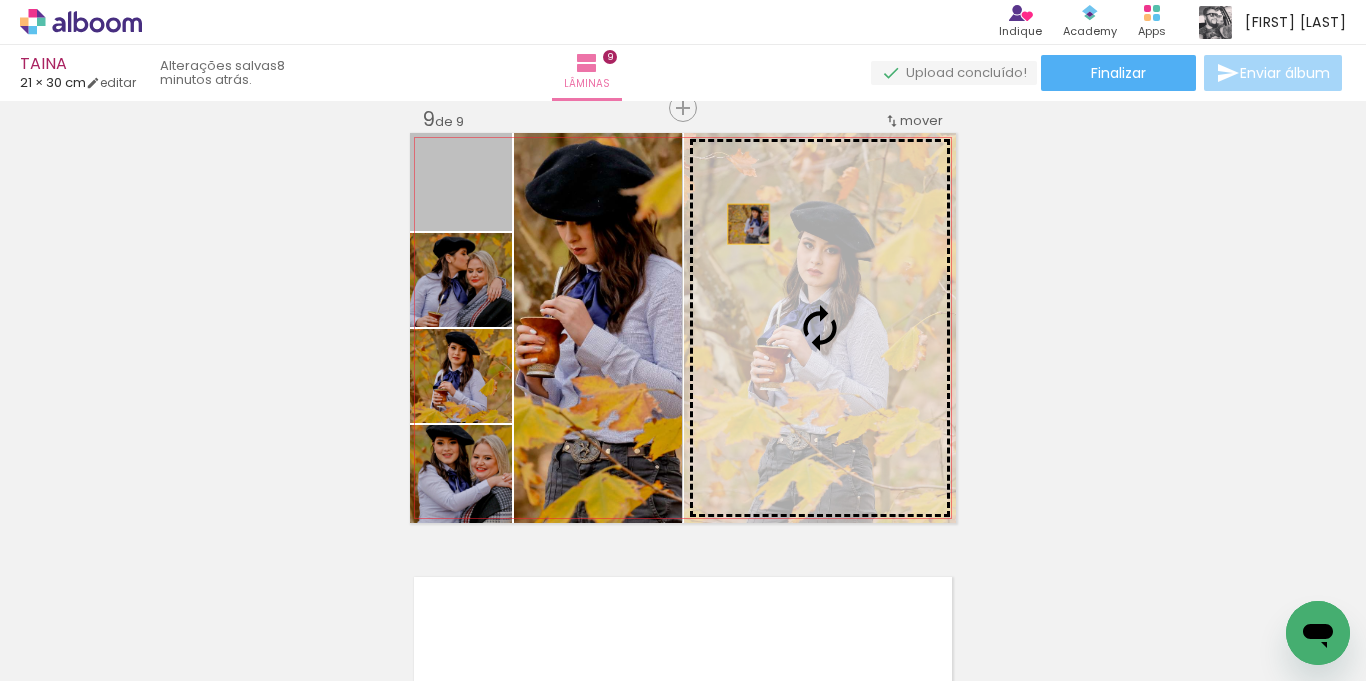 drag, startPoint x: 475, startPoint y: 210, endPoint x: 741, endPoint y: 224, distance: 266.36816 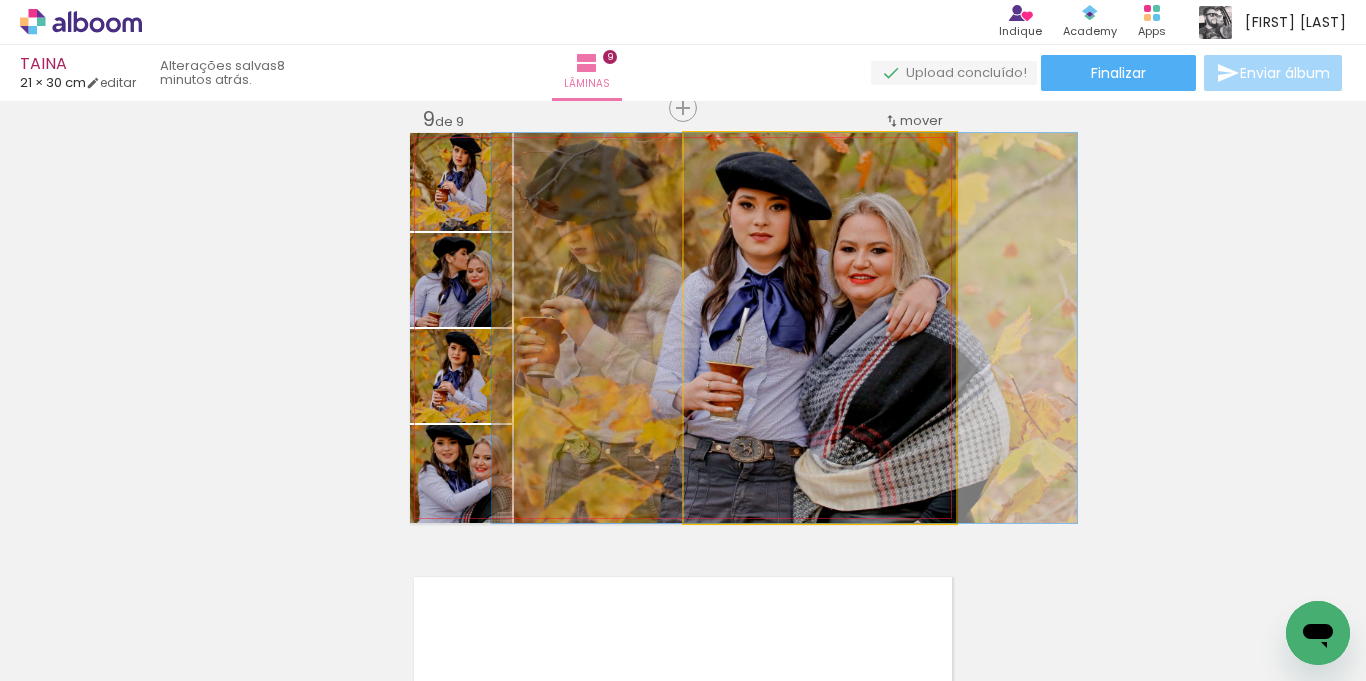 drag, startPoint x: 791, startPoint y: 351, endPoint x: 756, endPoint y: 349, distance: 35.057095 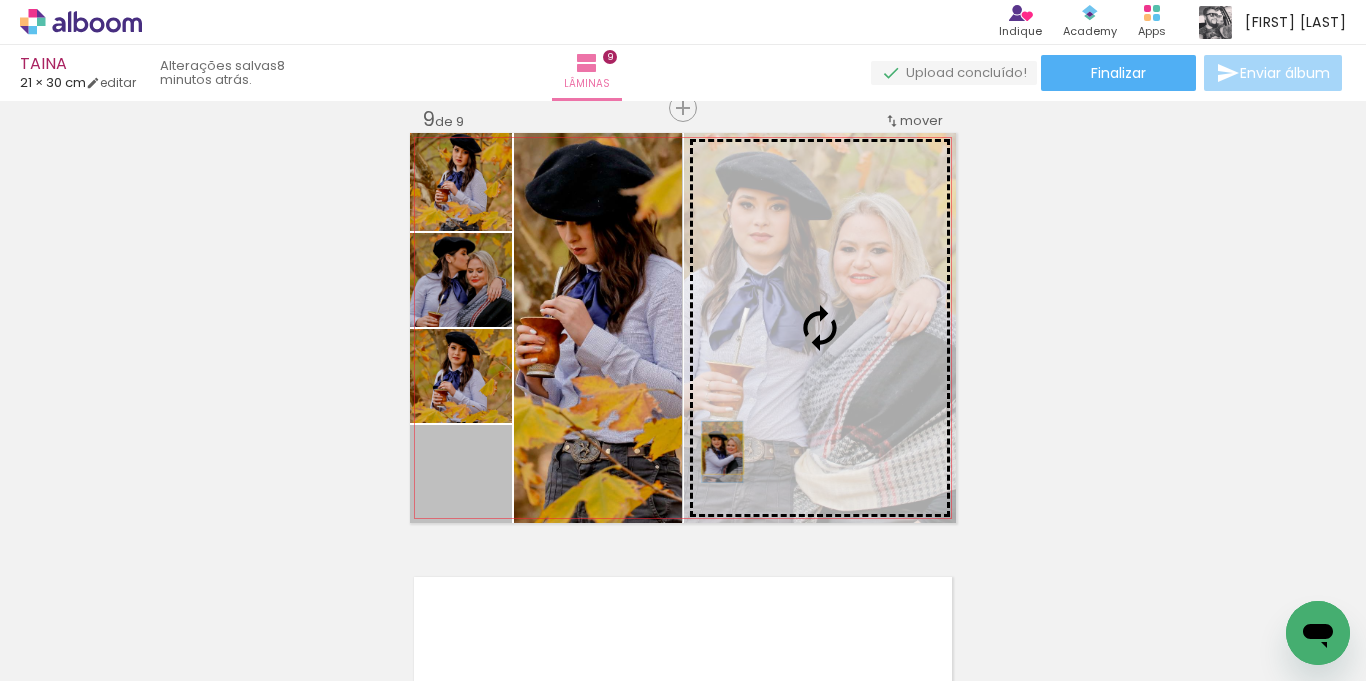 drag, startPoint x: 436, startPoint y: 505, endPoint x: 715, endPoint y: 454, distance: 283.623 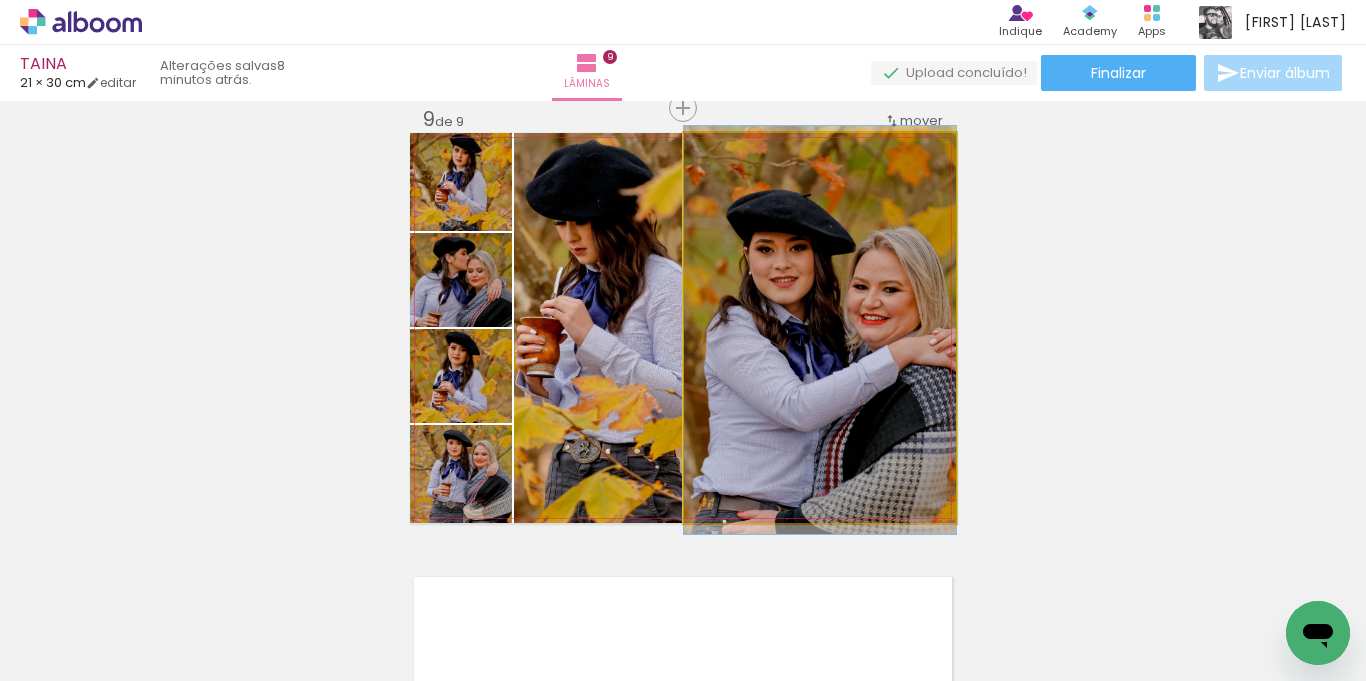 drag, startPoint x: 897, startPoint y: 405, endPoint x: 846, endPoint y: 407, distance: 51.0392 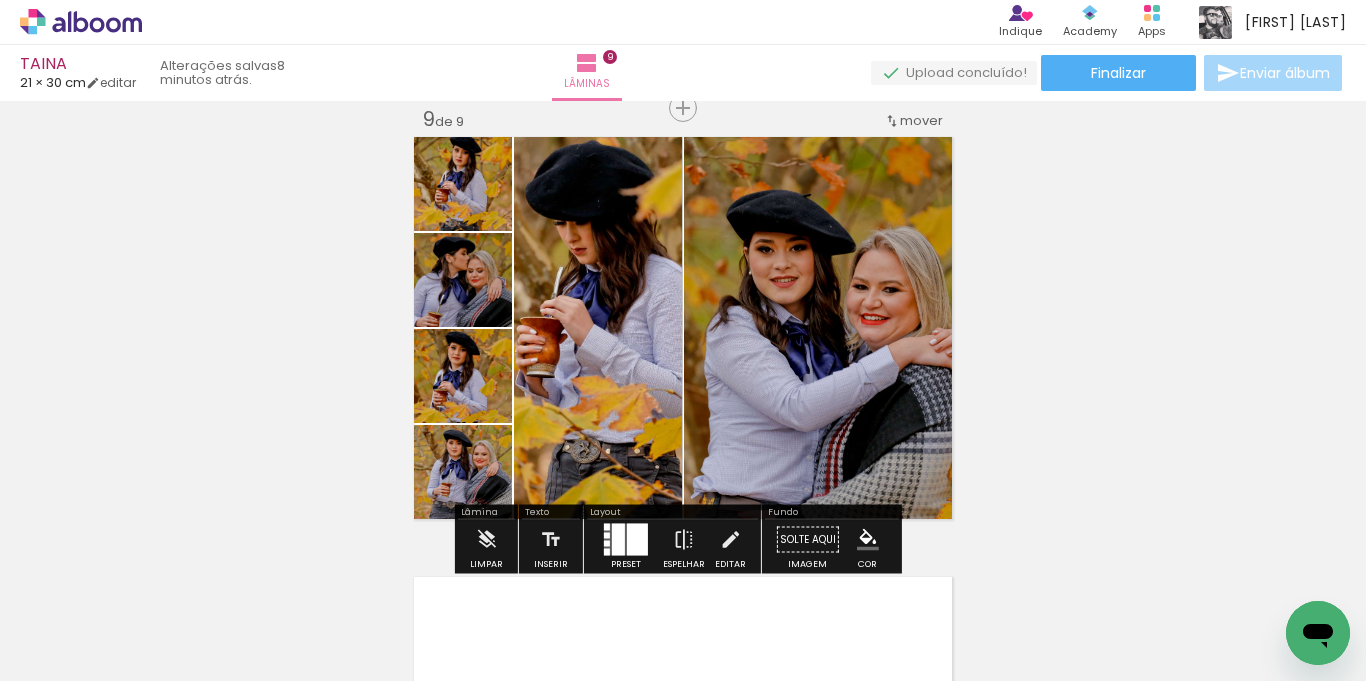 scroll, scrollTop: 3646, scrollLeft: 0, axis: vertical 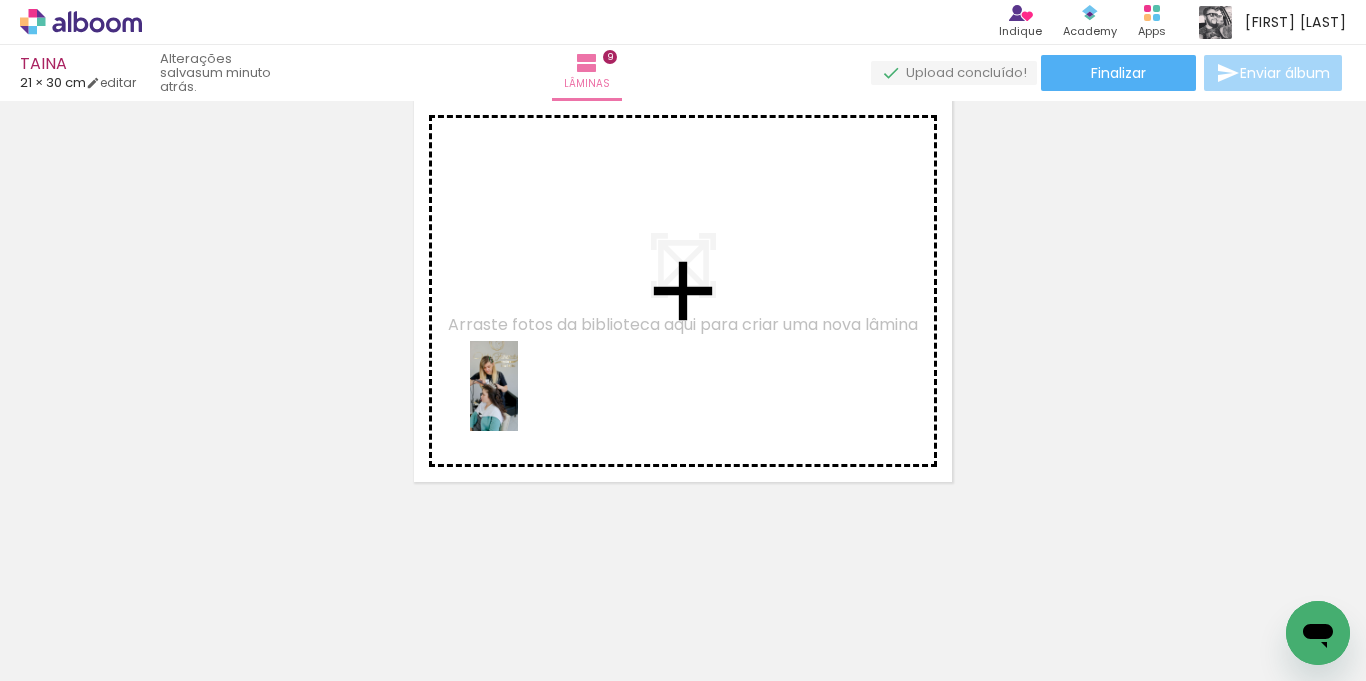 drag, startPoint x: 186, startPoint y: 605, endPoint x: 542, endPoint y: 392, distance: 414.8554 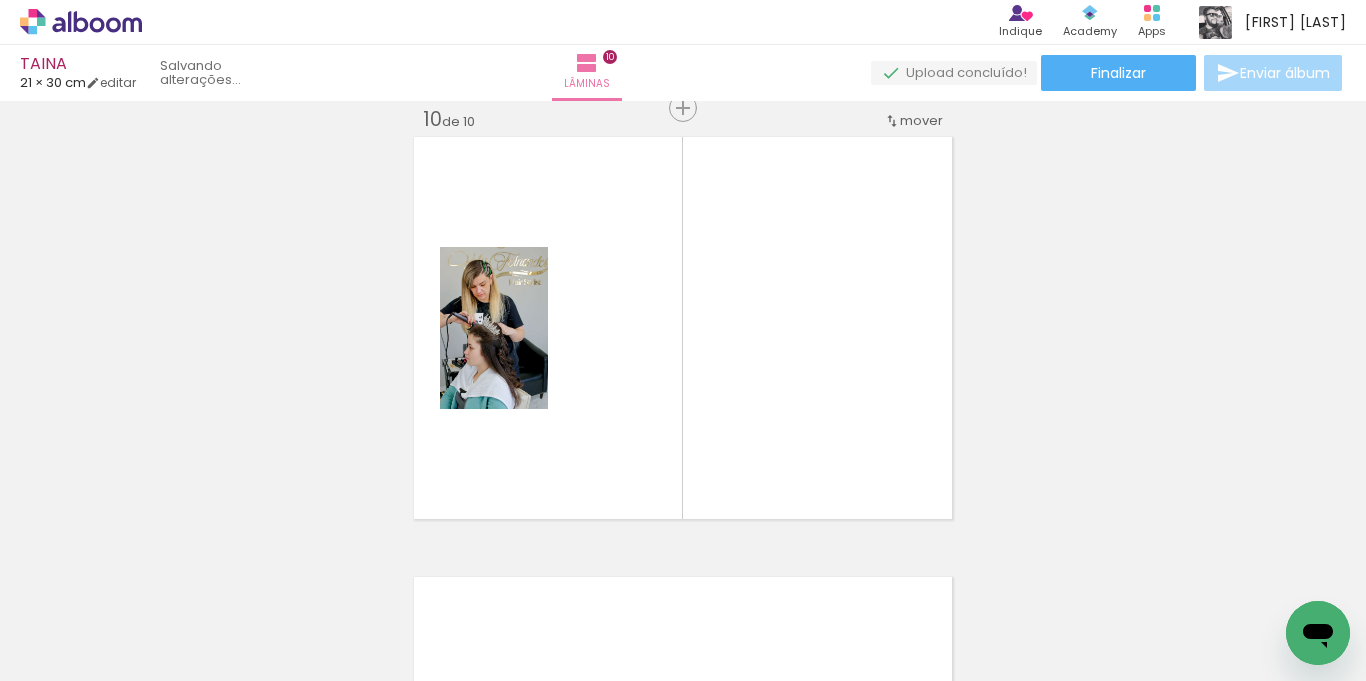 scroll, scrollTop: 3986, scrollLeft: 0, axis: vertical 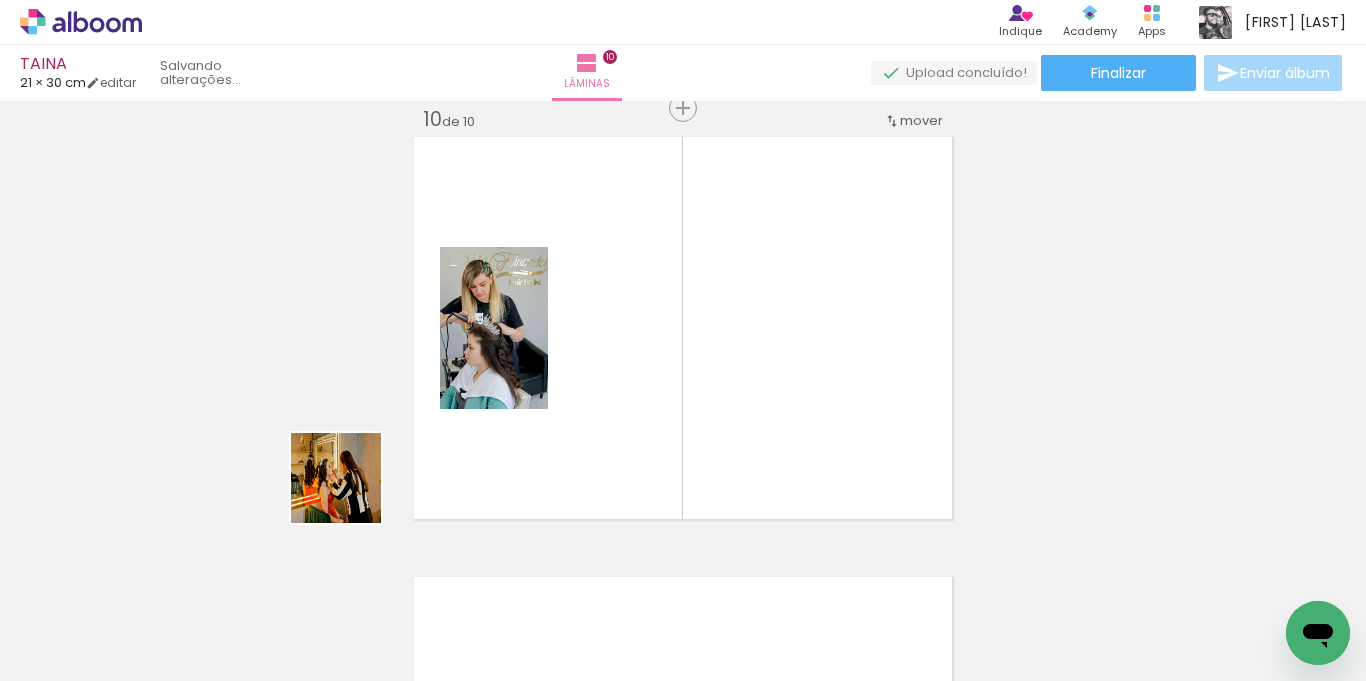 drag, startPoint x: 203, startPoint y: 619, endPoint x: 501, endPoint y: 419, distance: 358.89273 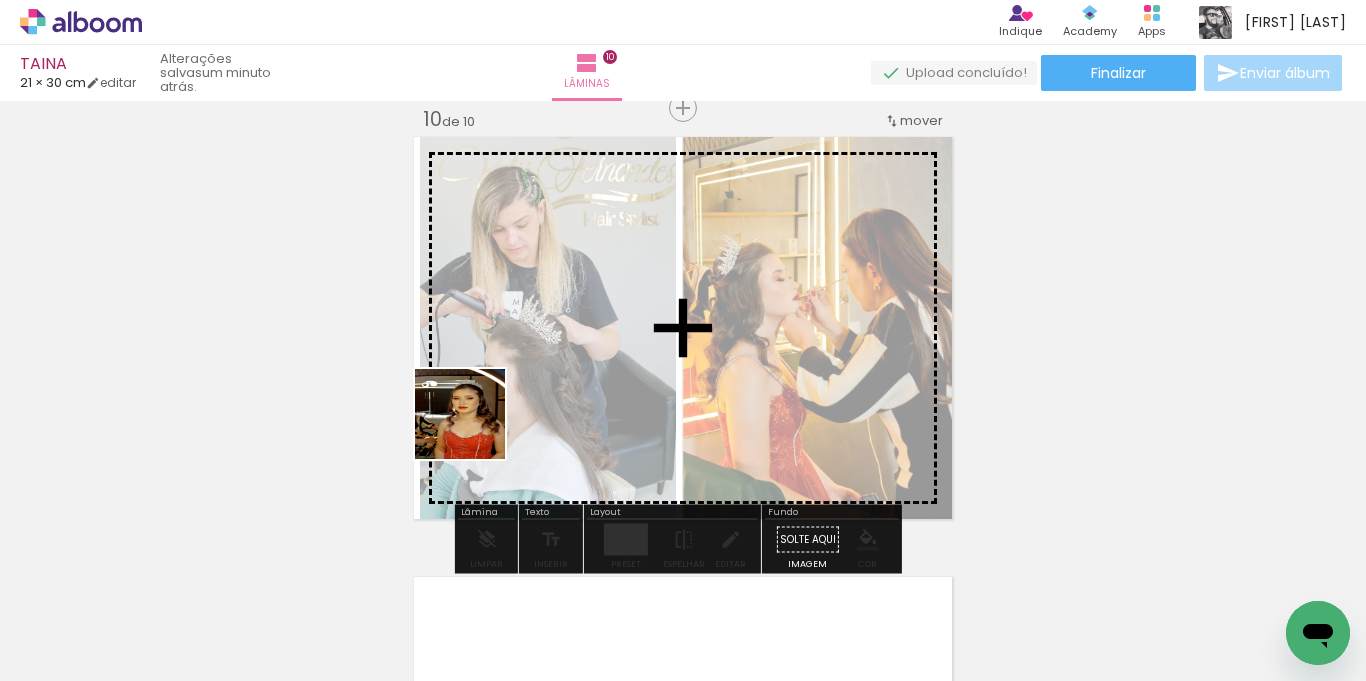 drag, startPoint x: 216, startPoint y: 624, endPoint x: 551, endPoint y: 403, distance: 401.3303 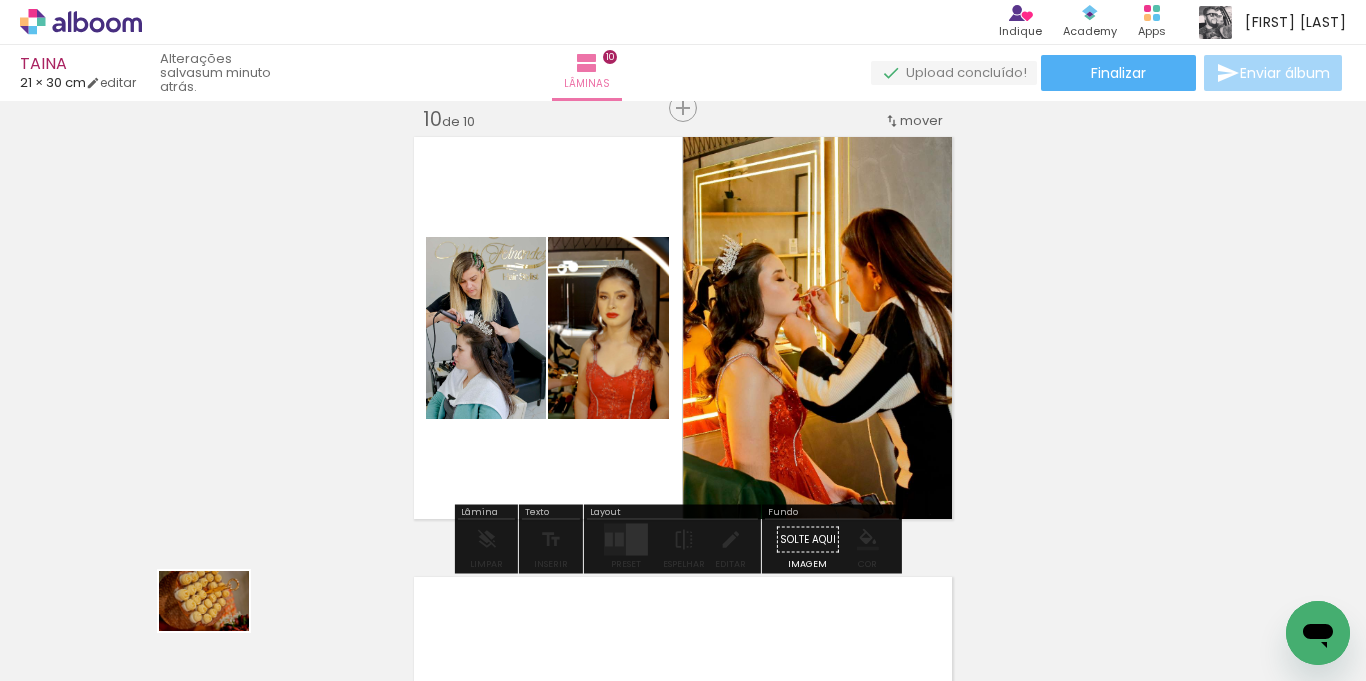 click at bounding box center [200, 614] 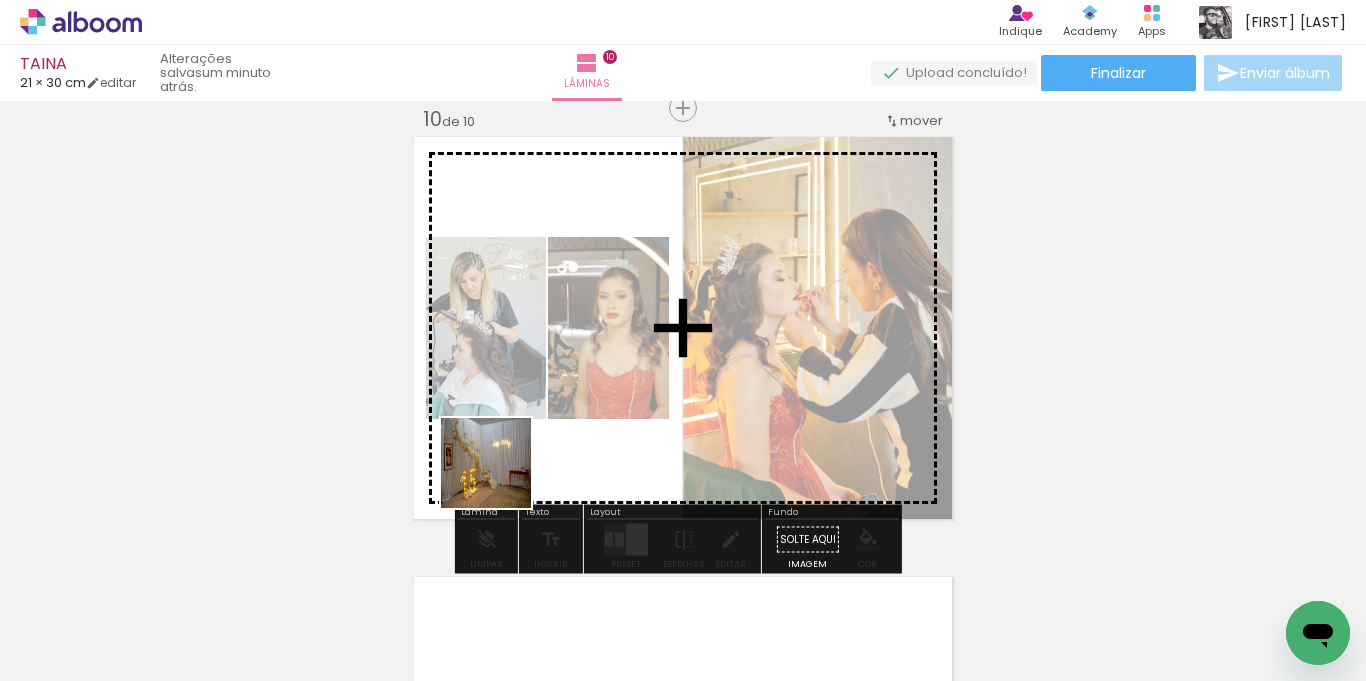 drag, startPoint x: 301, startPoint y: 632, endPoint x: 501, endPoint y: 478, distance: 252.42029 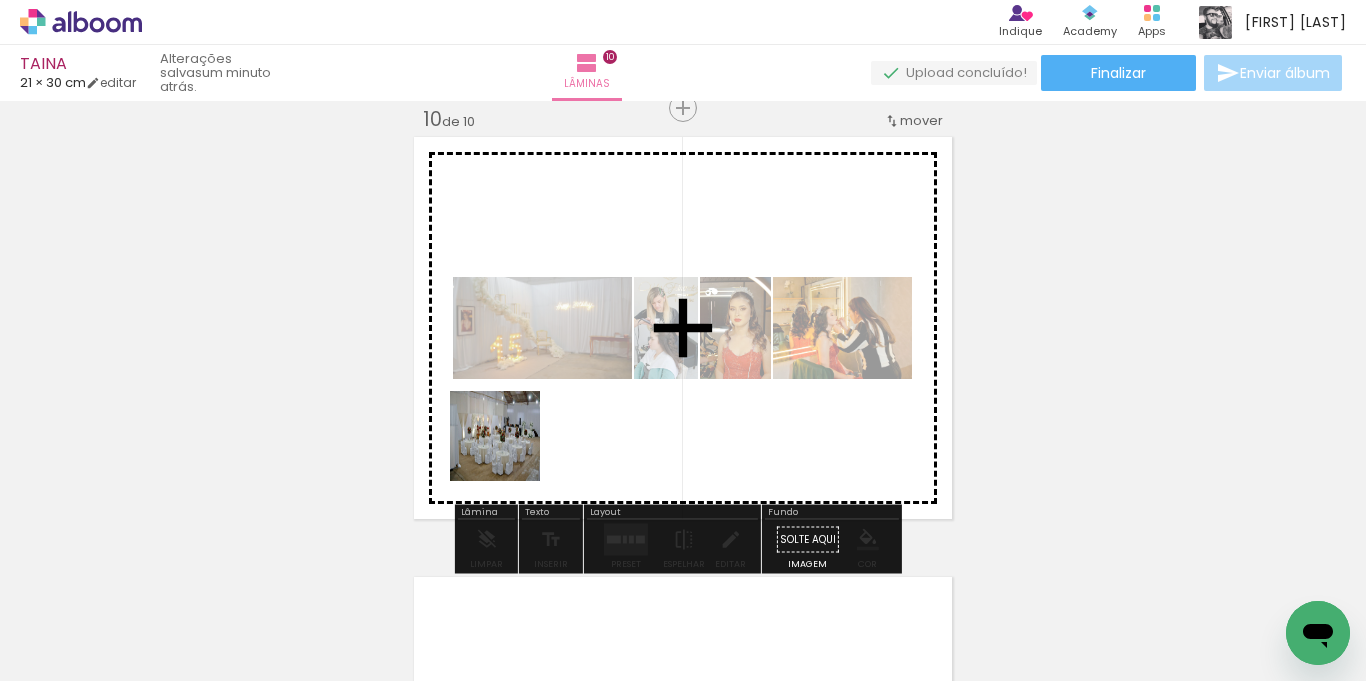 drag, startPoint x: 393, startPoint y: 556, endPoint x: 513, endPoint y: 448, distance: 161.44348 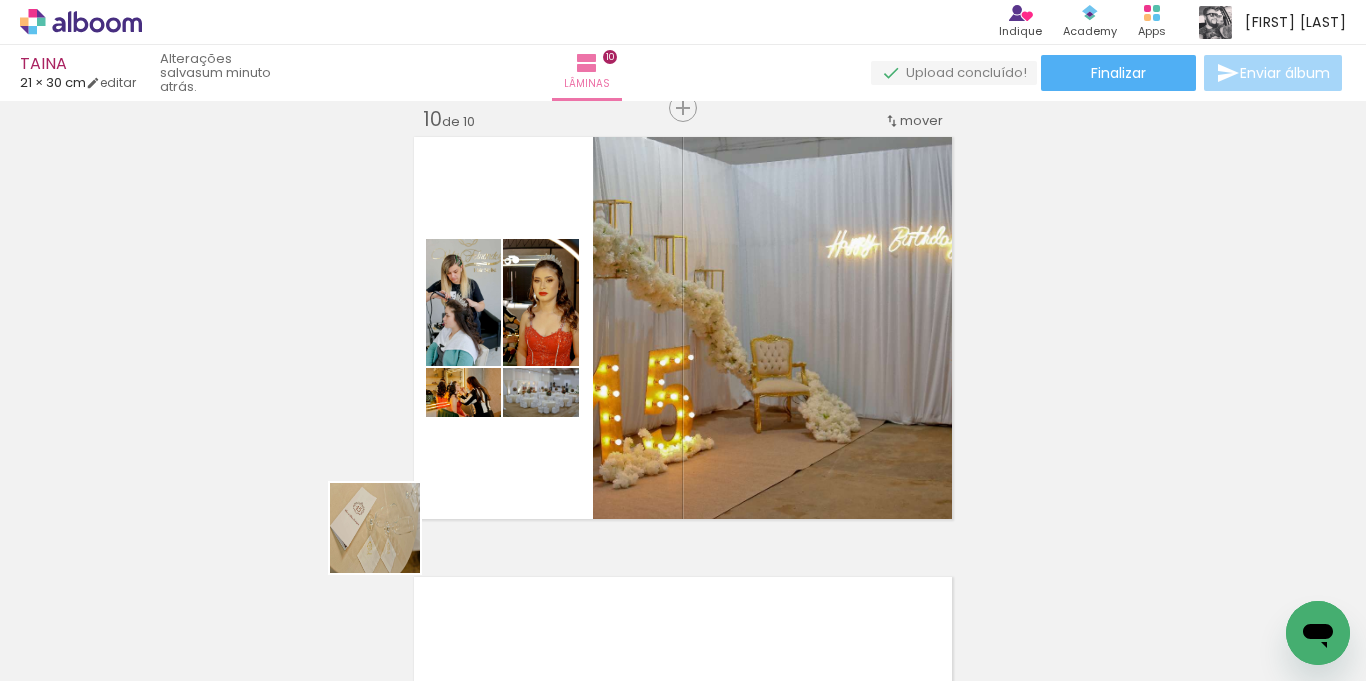 drag, startPoint x: 309, startPoint y: 620, endPoint x: 531, endPoint y: 447, distance: 281.44803 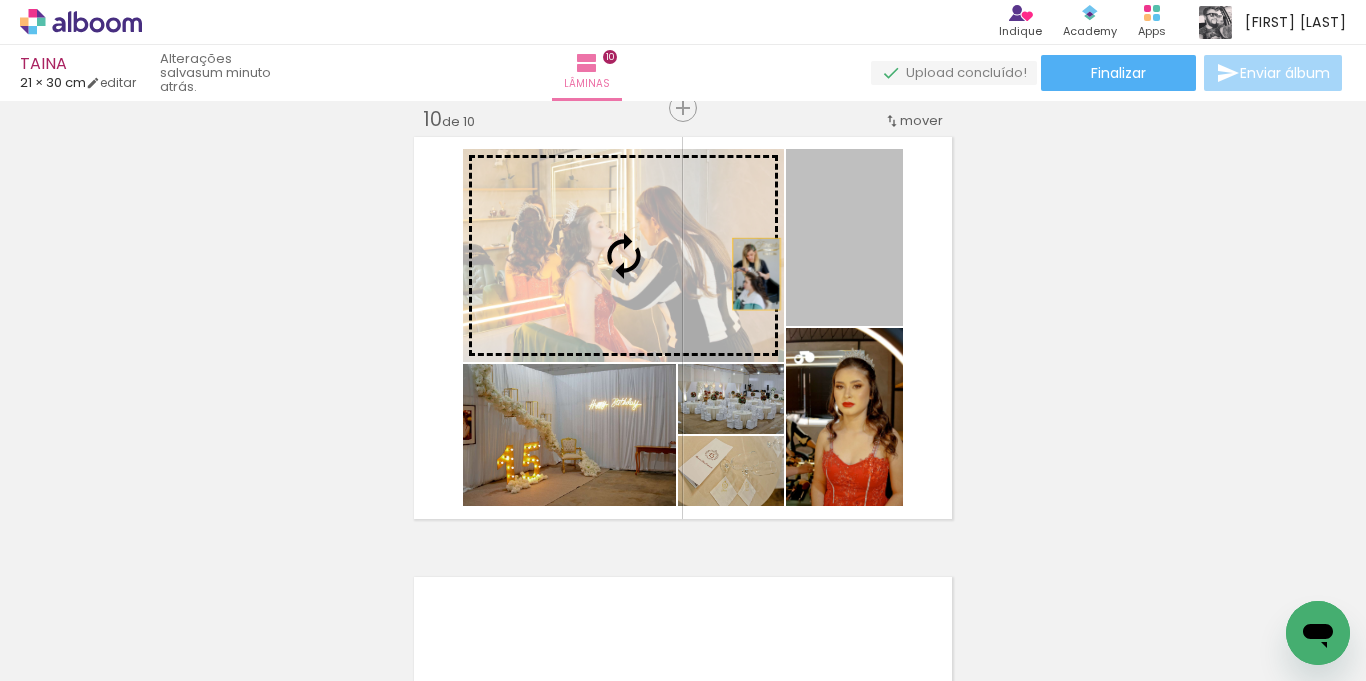 drag, startPoint x: 826, startPoint y: 275, endPoint x: 645, endPoint y: 274, distance: 181.00276 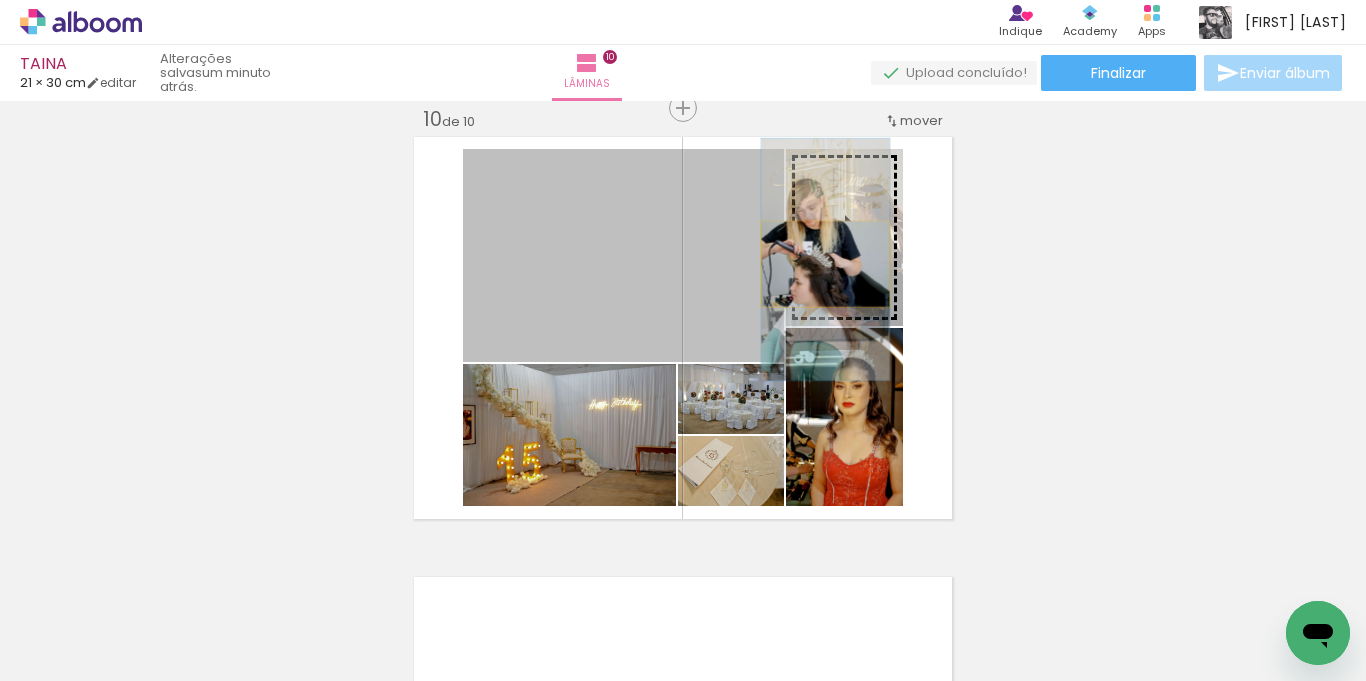 drag, startPoint x: 679, startPoint y: 279, endPoint x: 818, endPoint y: 264, distance: 139.807 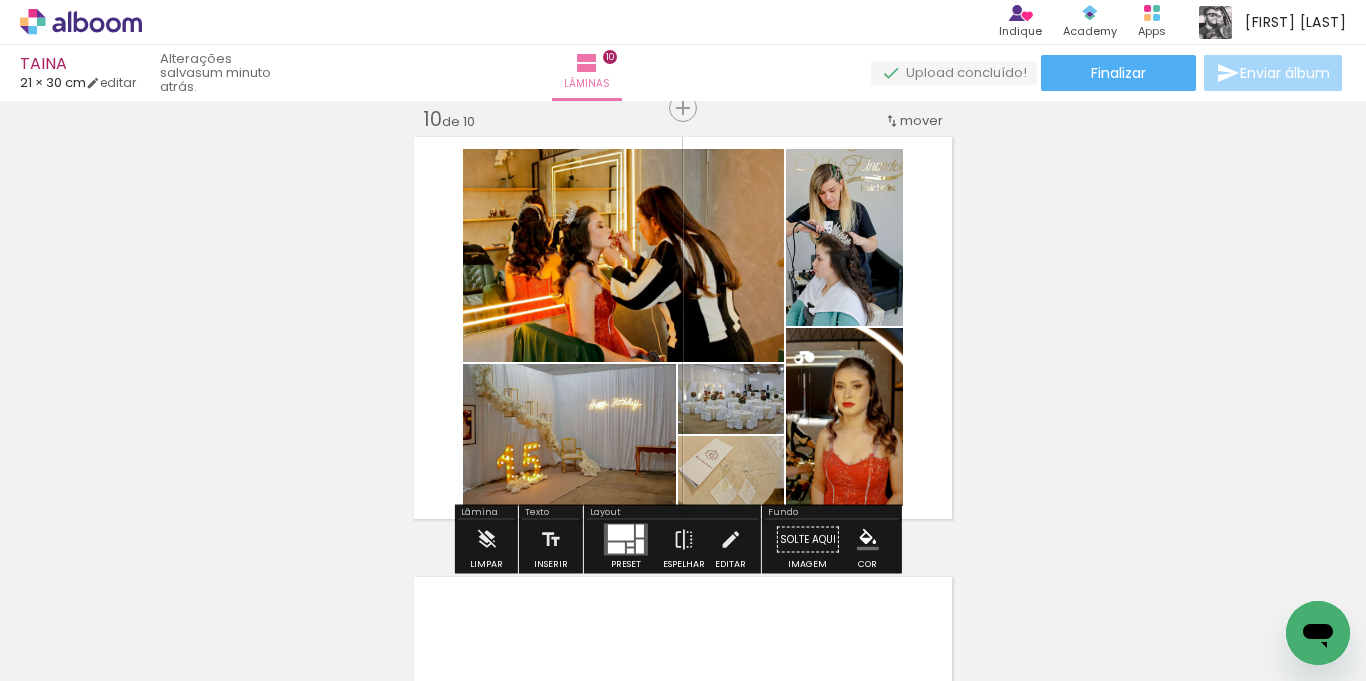 scroll, scrollTop: 4086, scrollLeft: 0, axis: vertical 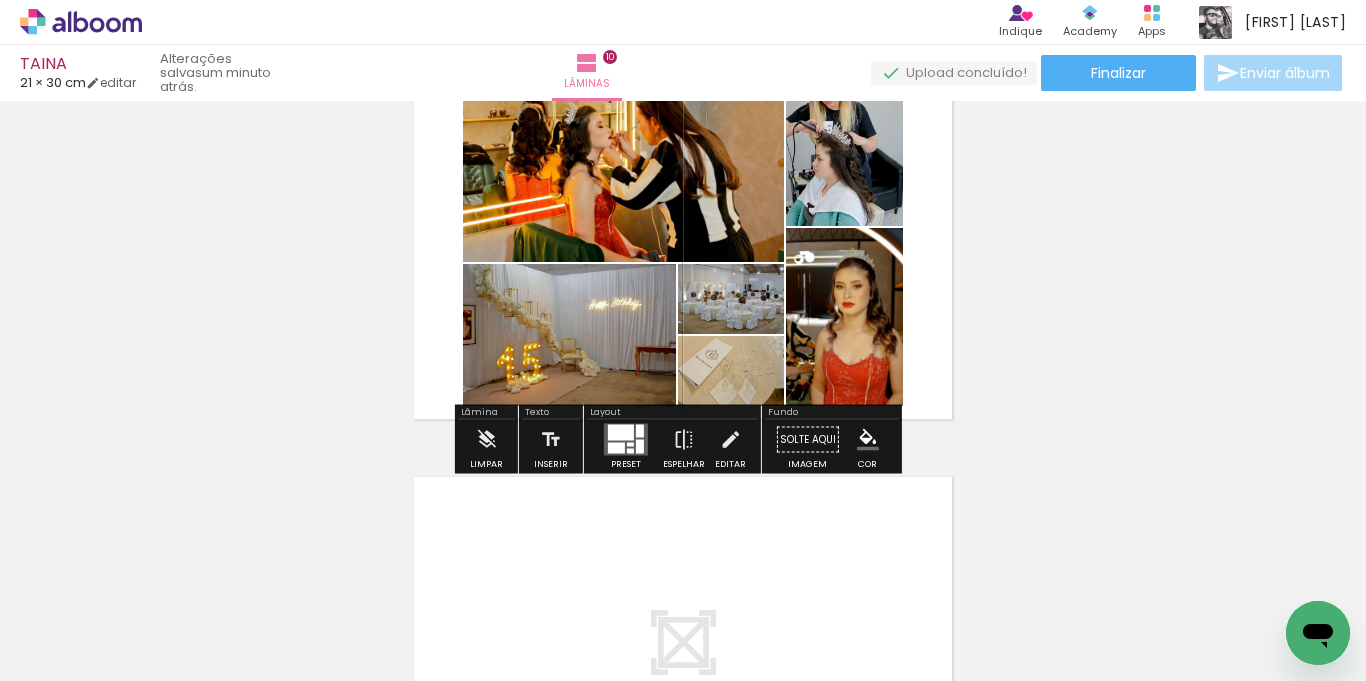 click at bounding box center (630, 451) 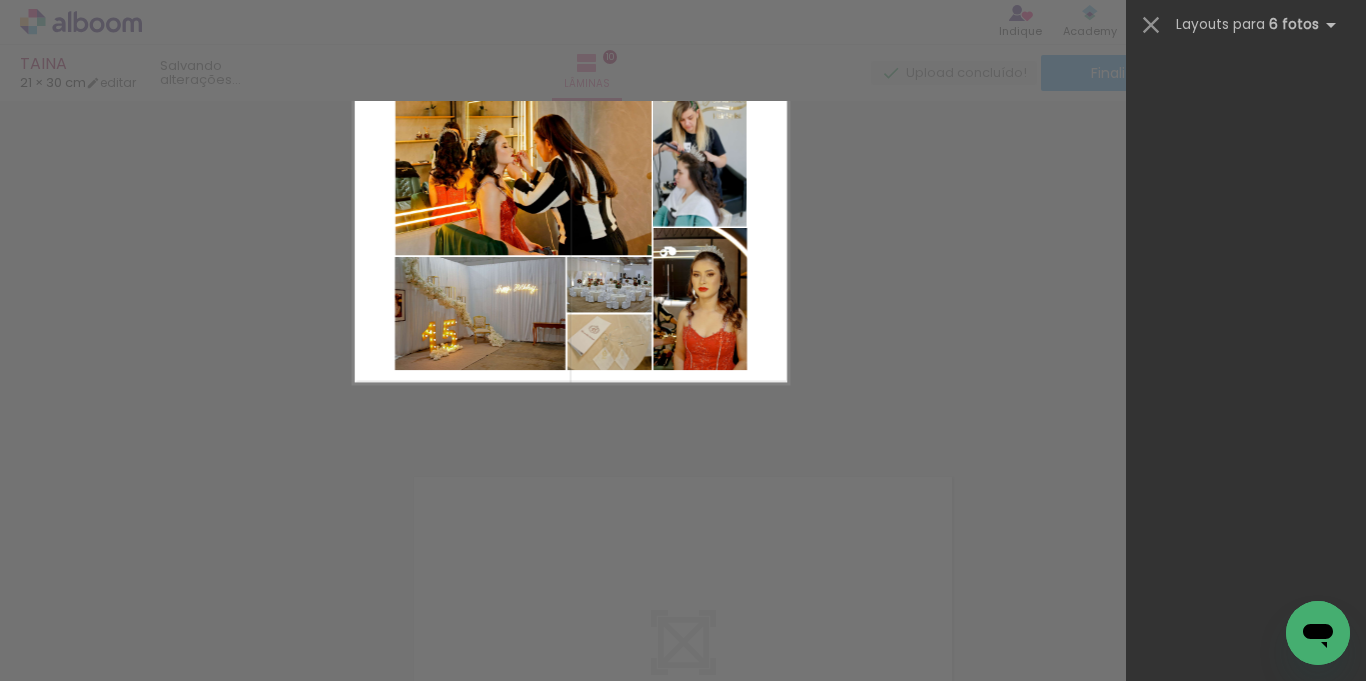 scroll, scrollTop: 0, scrollLeft: 0, axis: both 